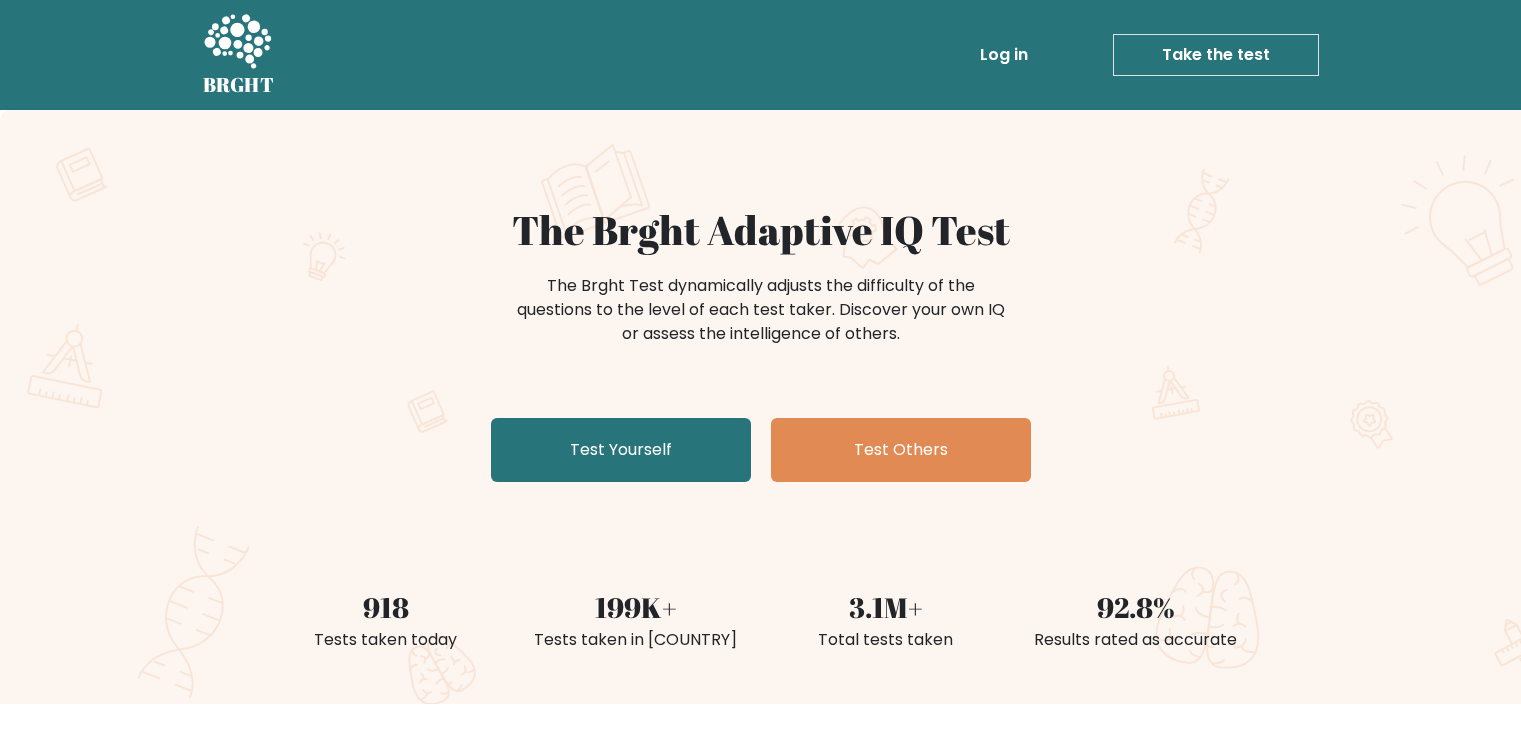 scroll, scrollTop: 0, scrollLeft: 0, axis: both 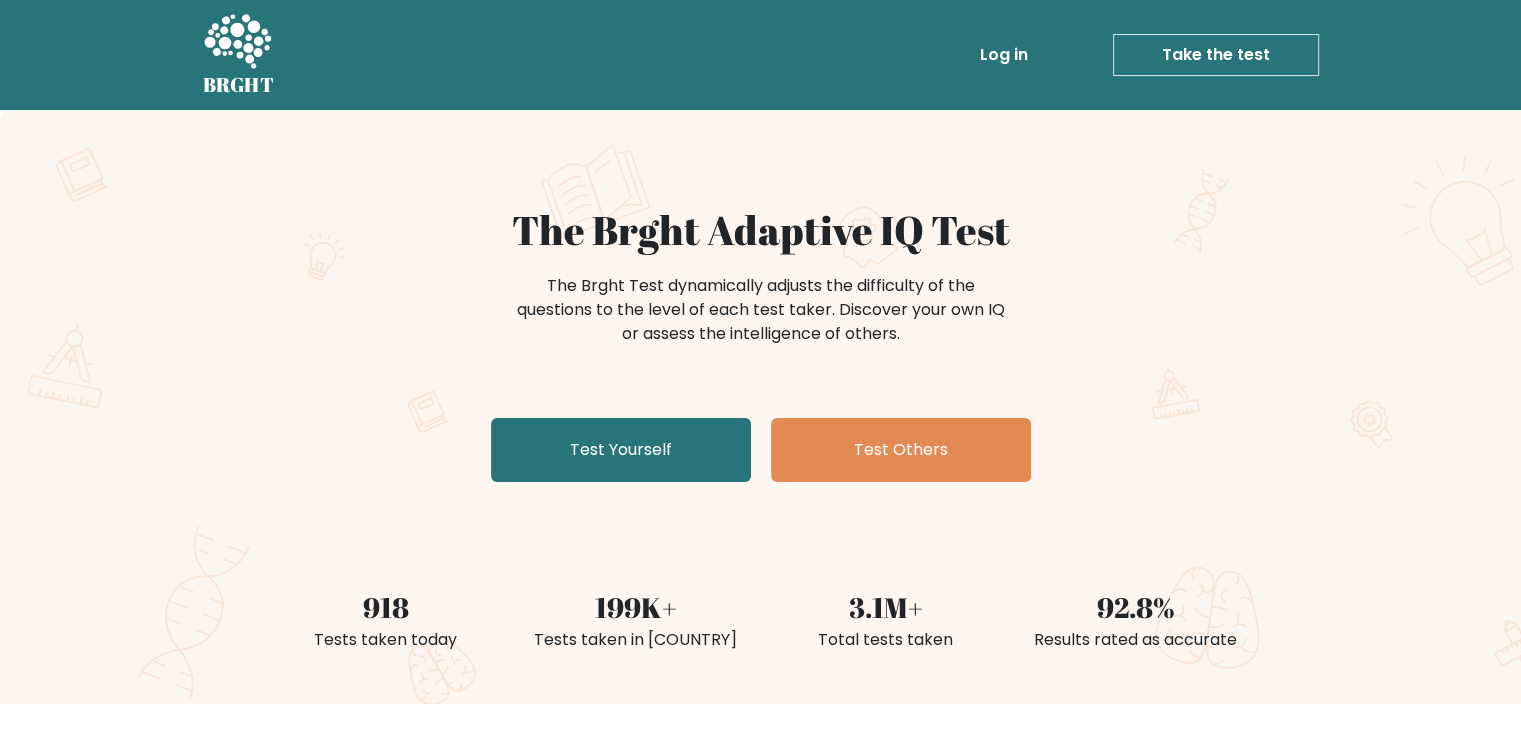 click on "Take the test" at bounding box center [1216, 55] 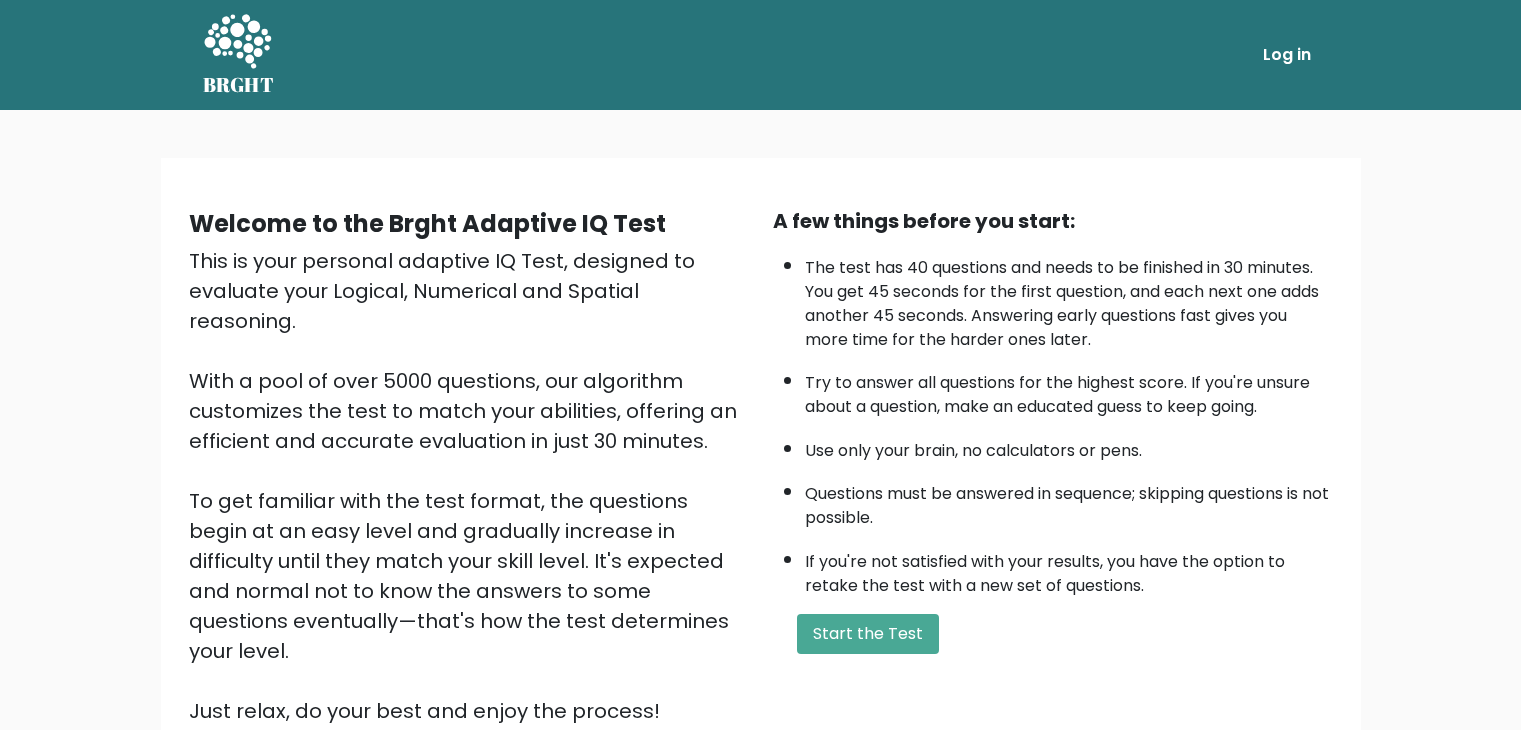 scroll, scrollTop: 0, scrollLeft: 0, axis: both 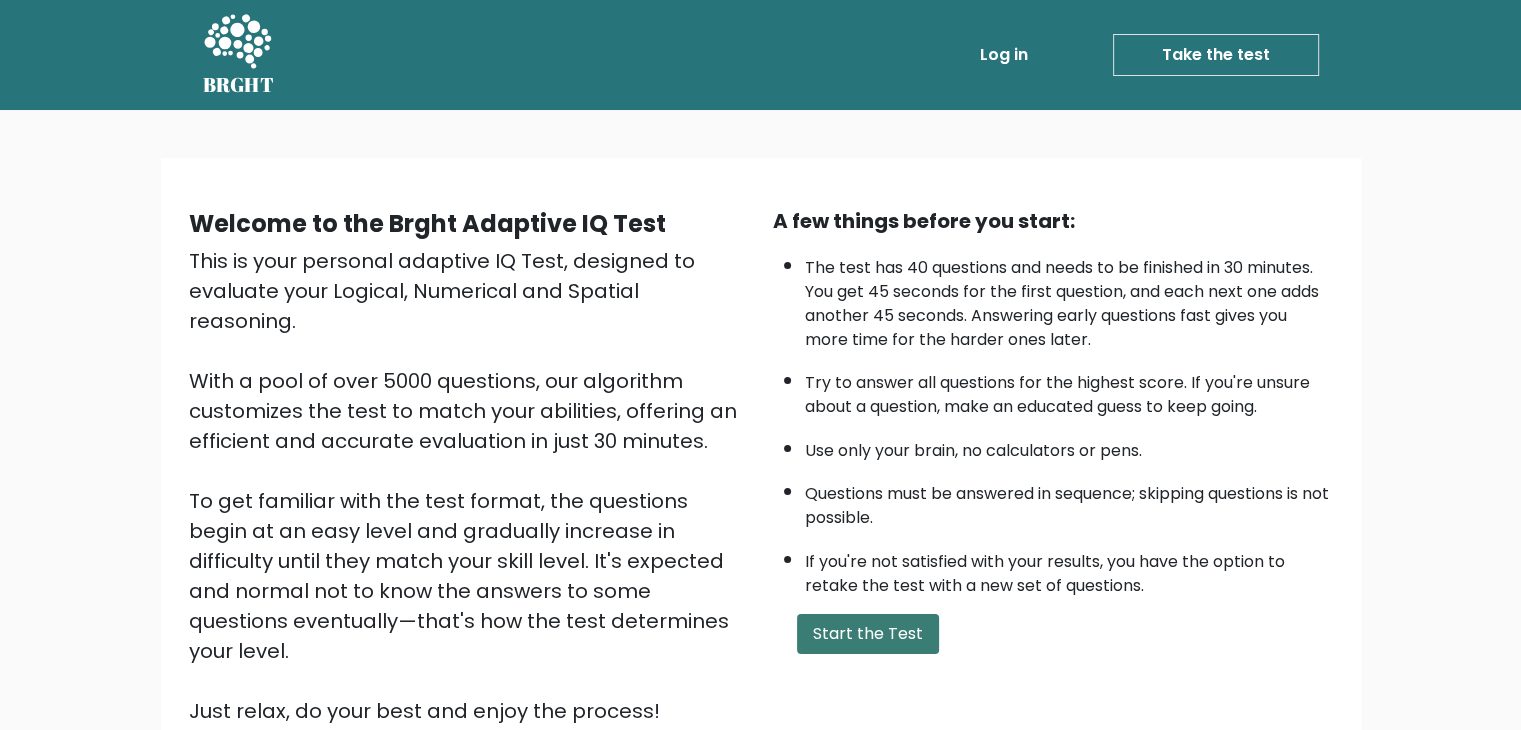 click on "Start the Test" at bounding box center (868, 634) 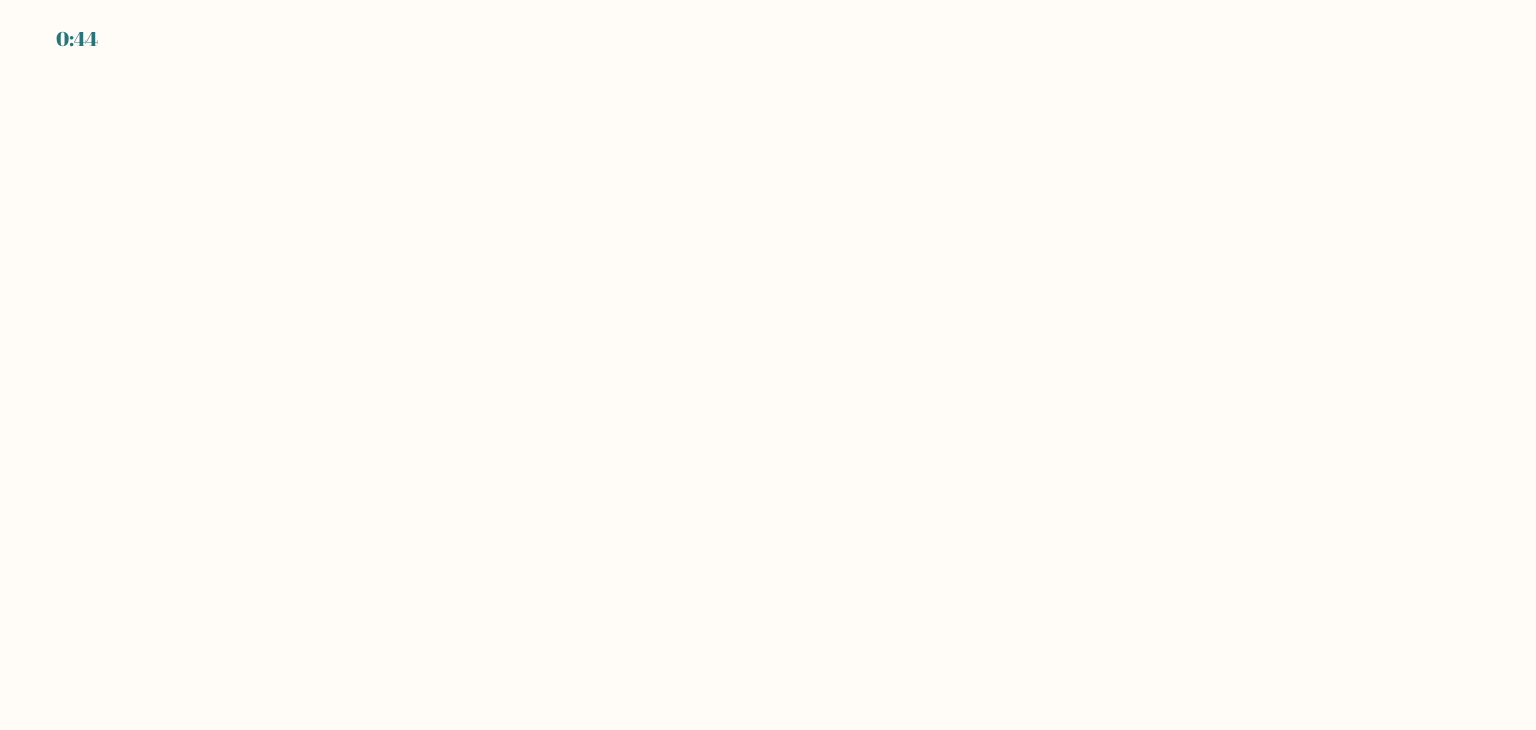 scroll, scrollTop: 0, scrollLeft: 0, axis: both 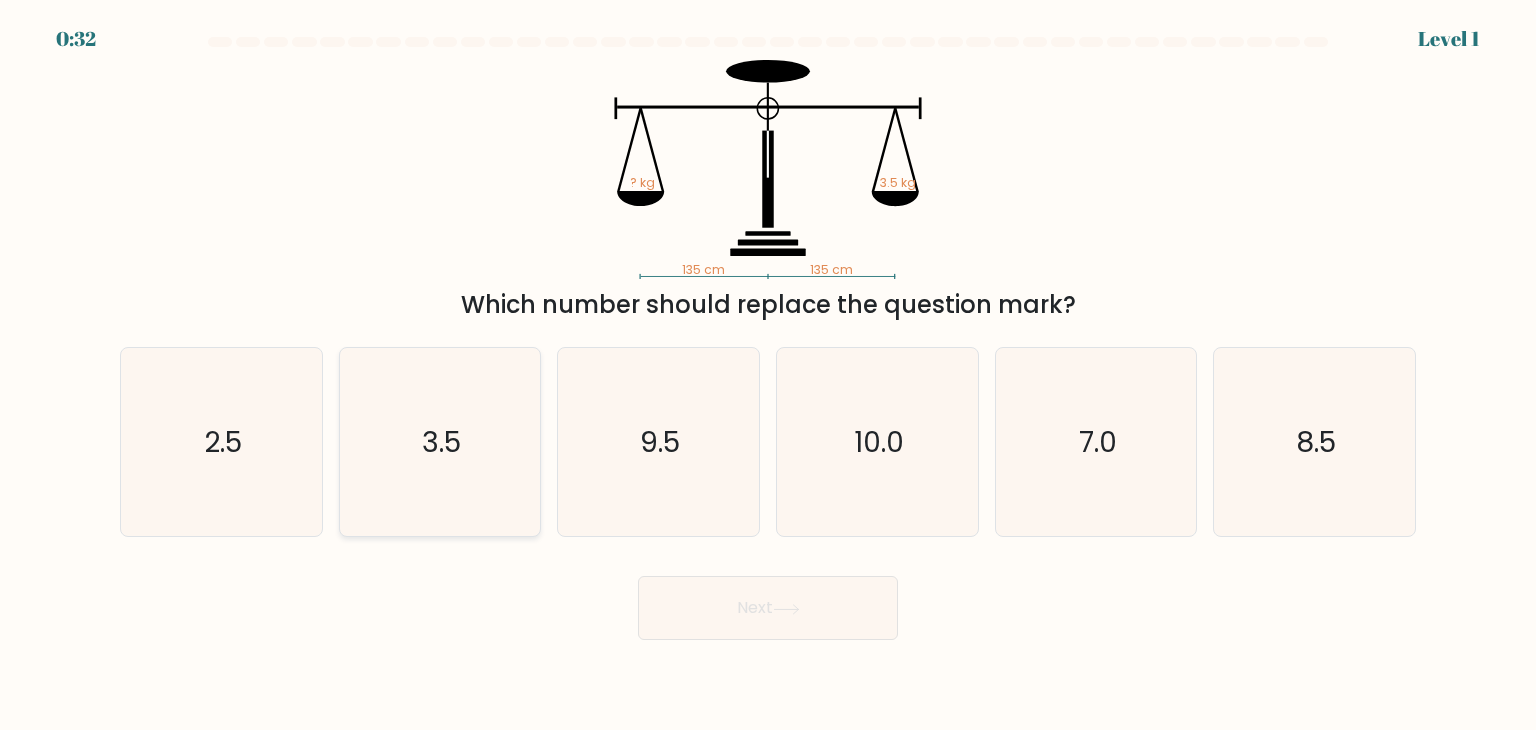 click on "3.5" 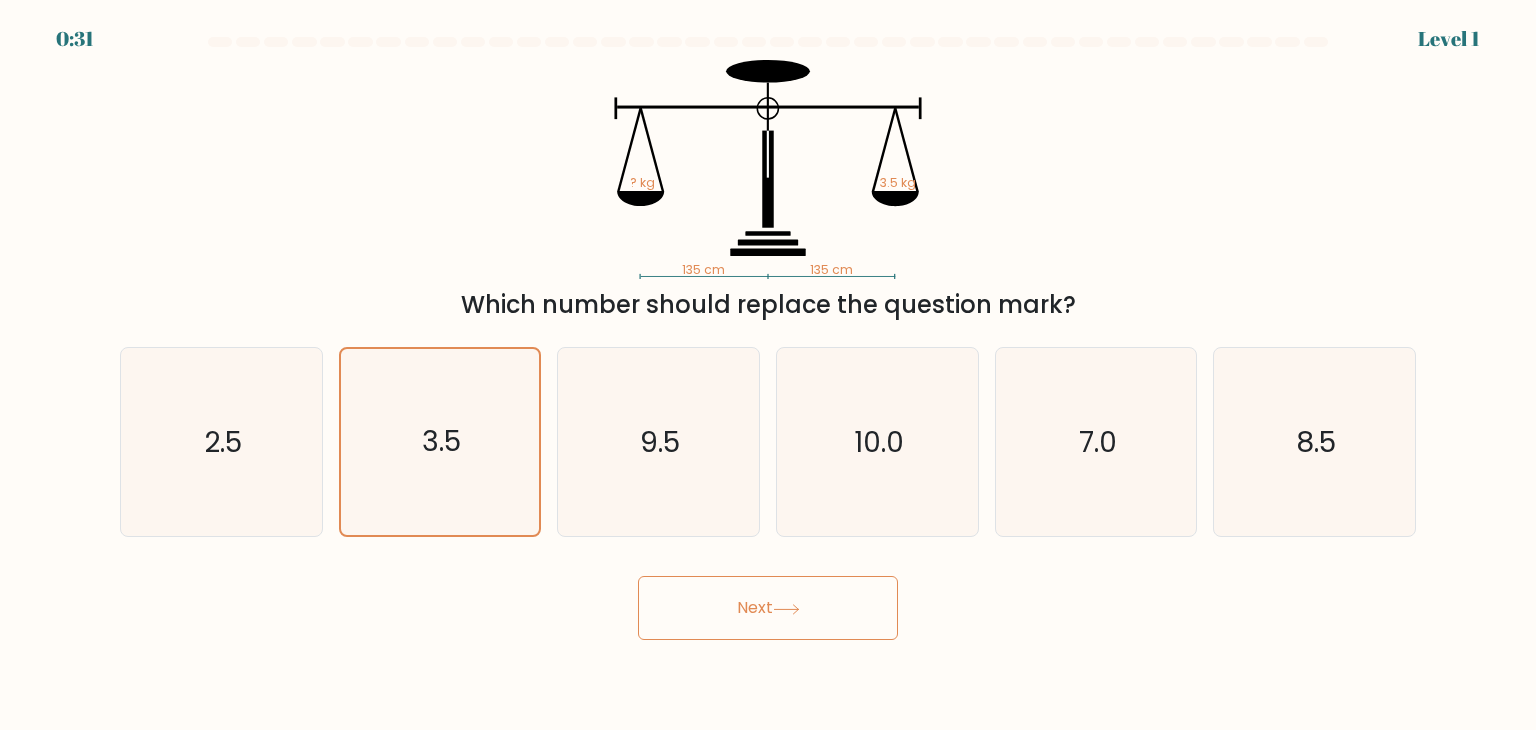 click on "Next" at bounding box center (768, 608) 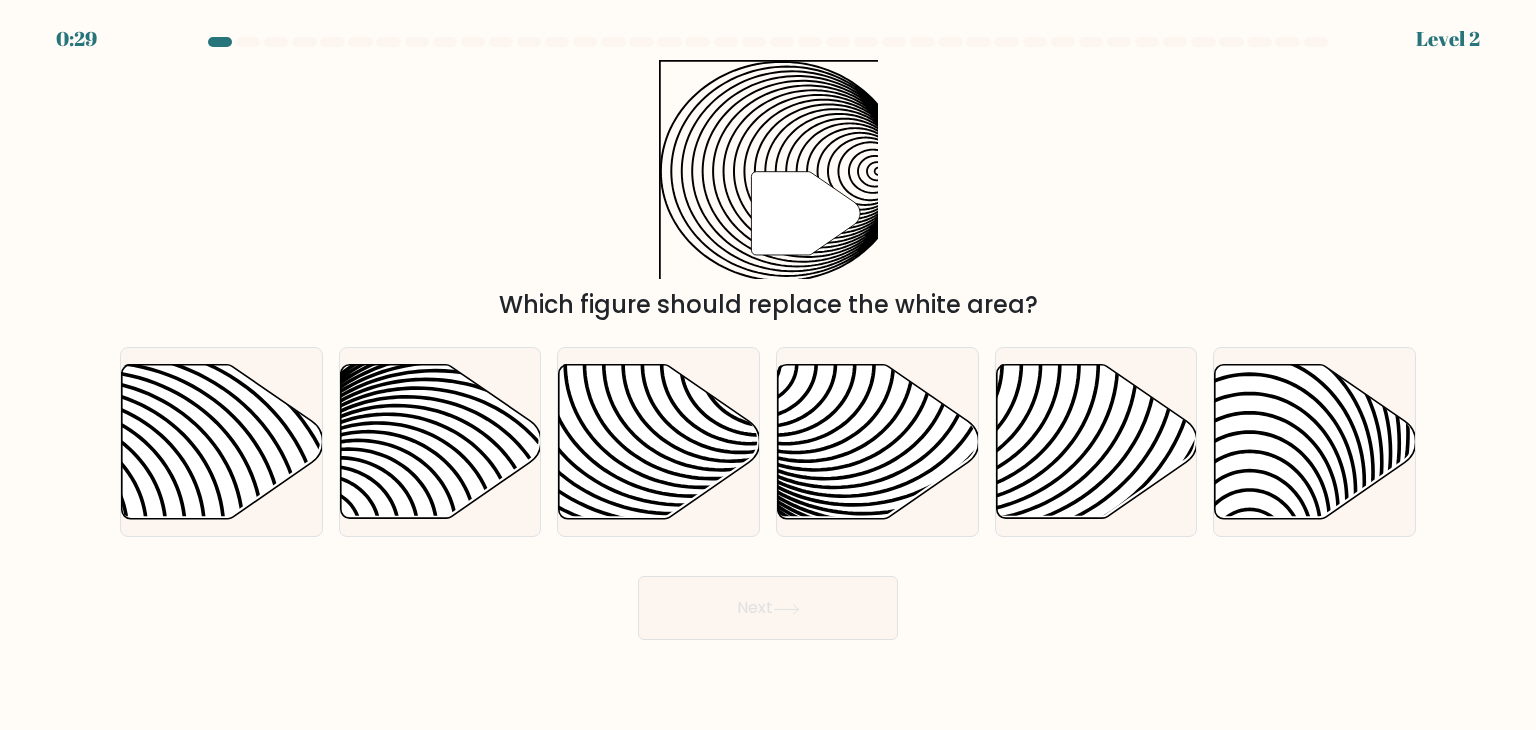 click on "Next" at bounding box center [768, 608] 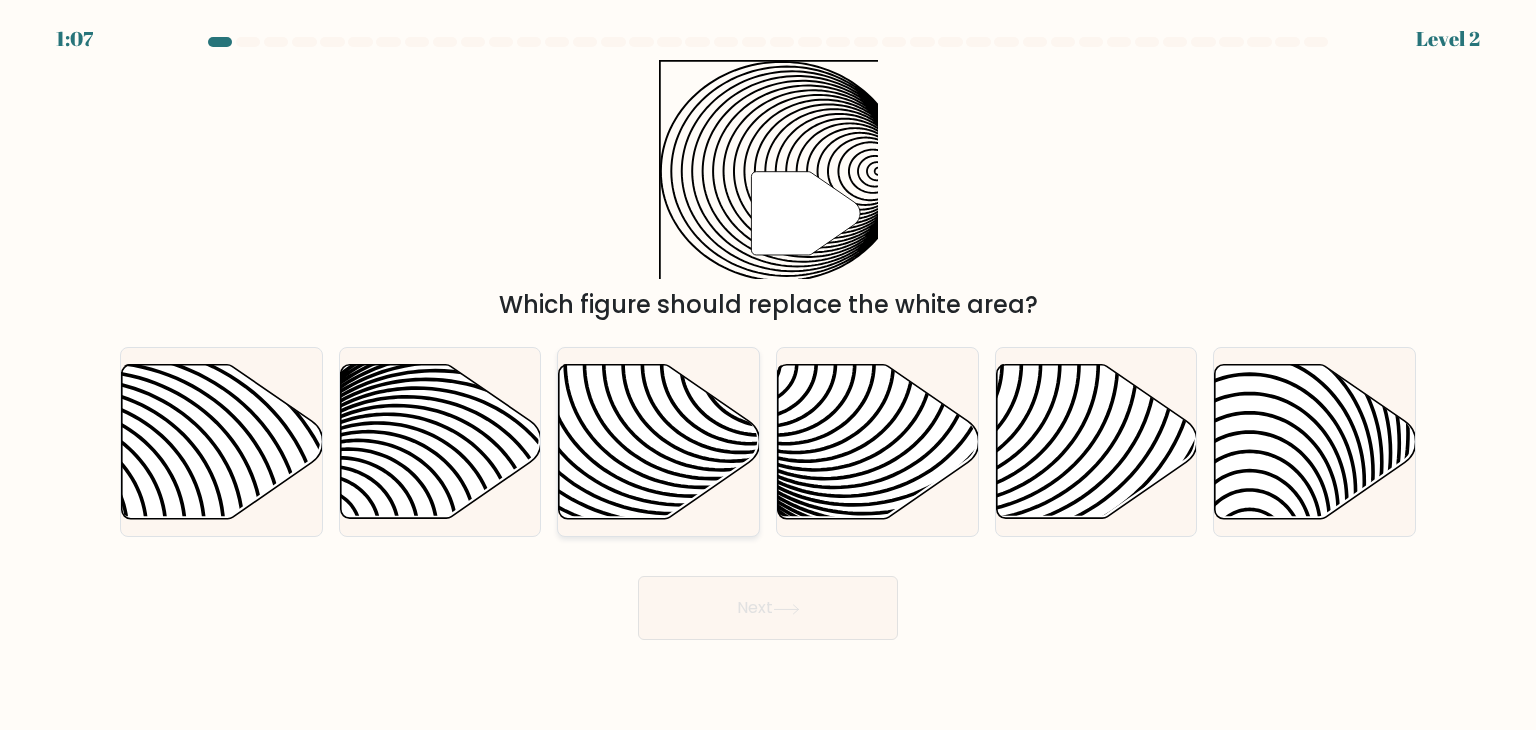 click 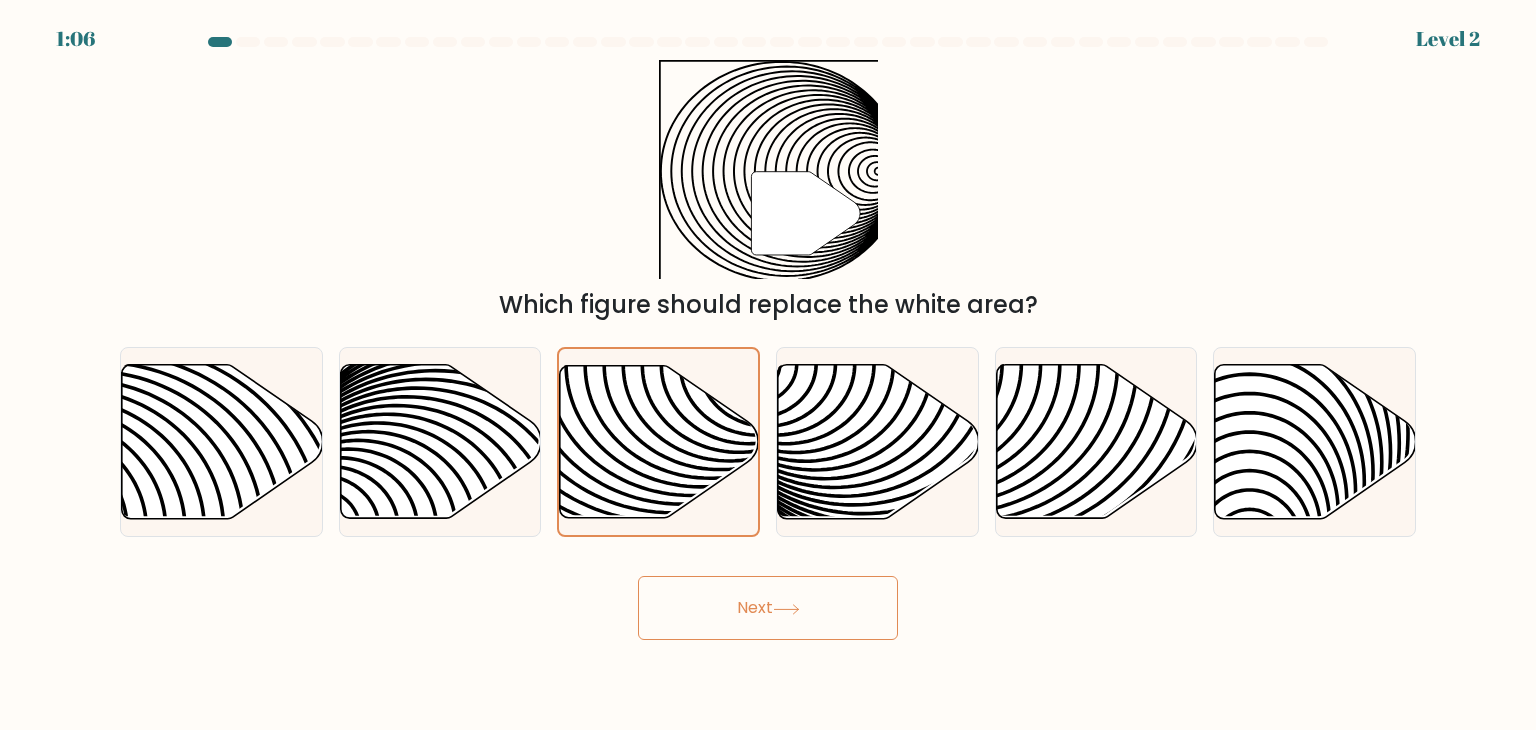 click 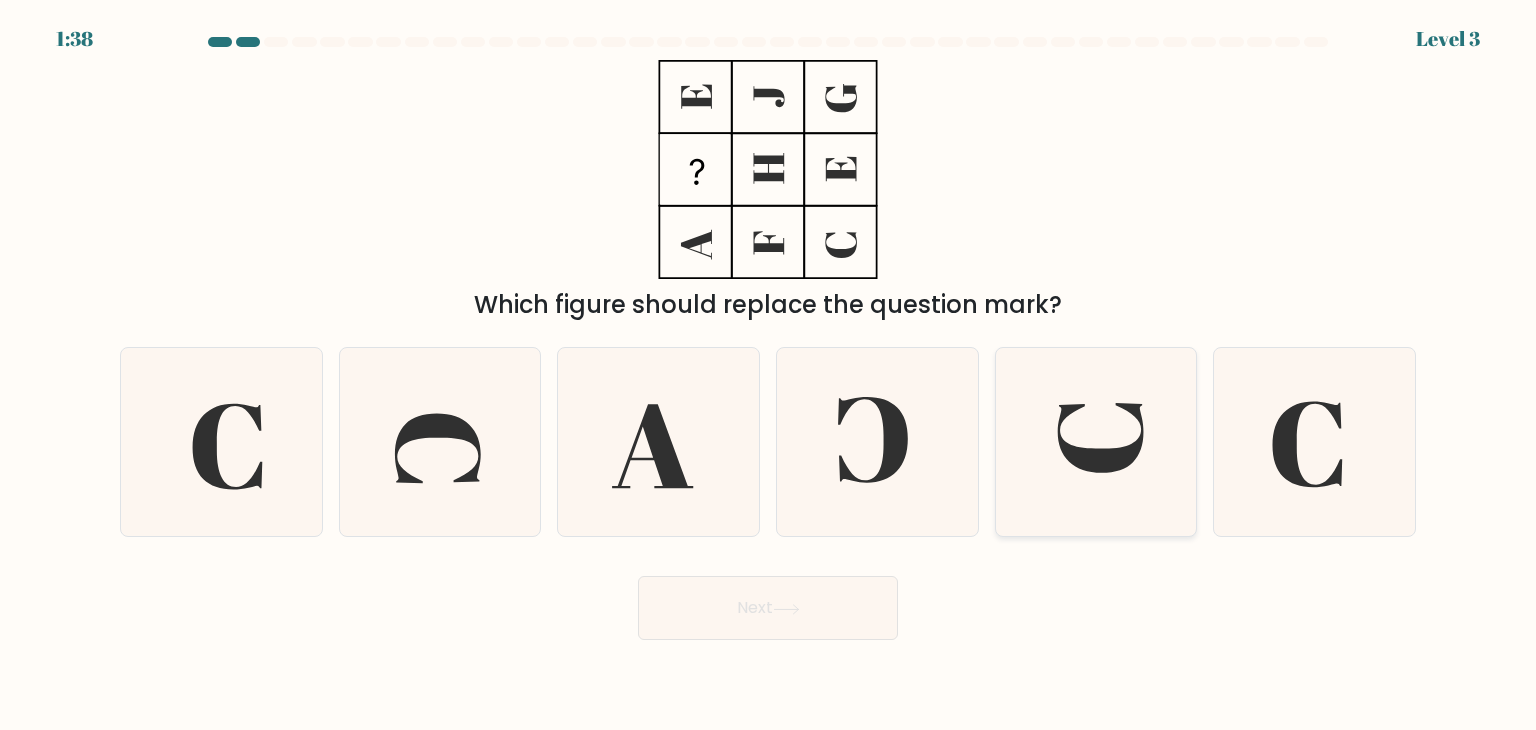 click 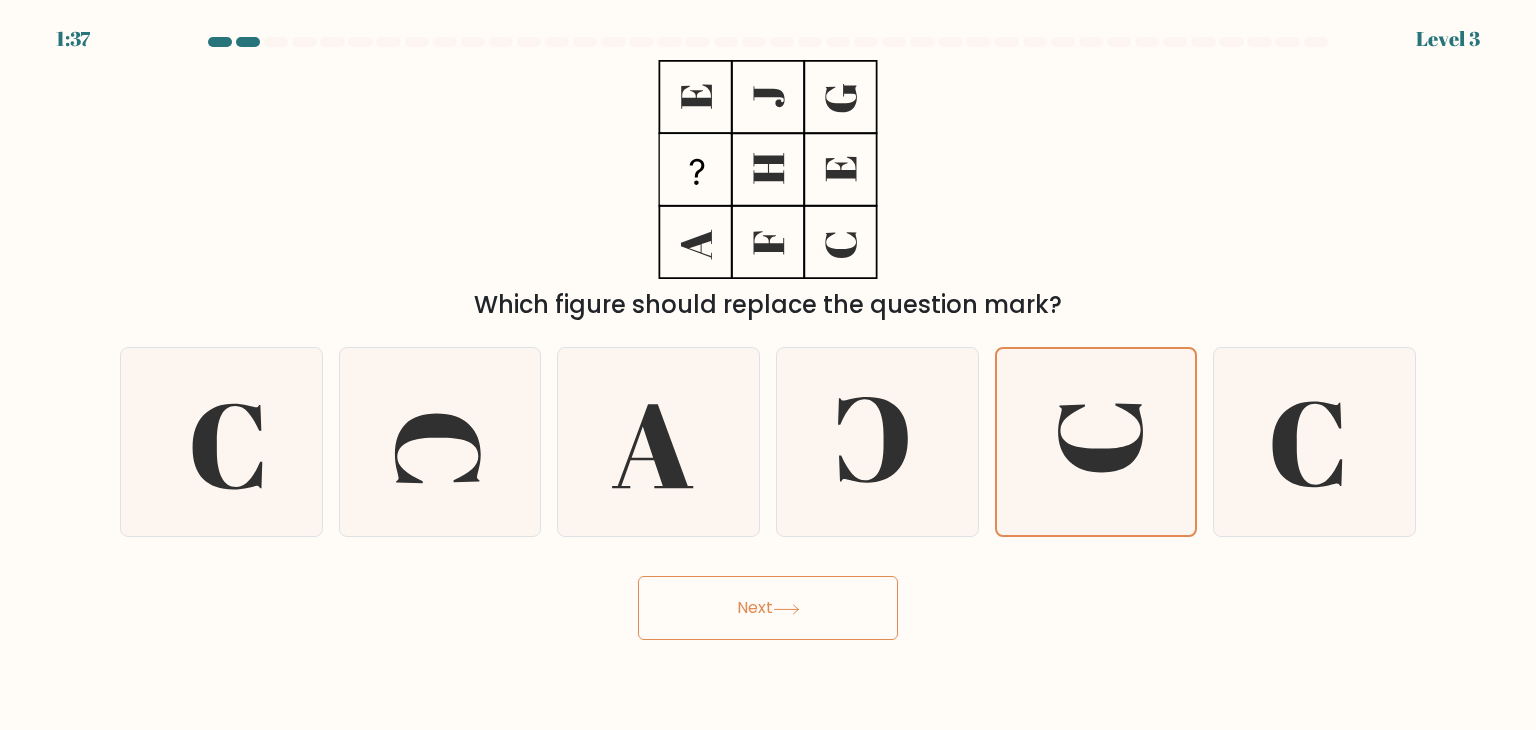 click on "Next" at bounding box center [768, 608] 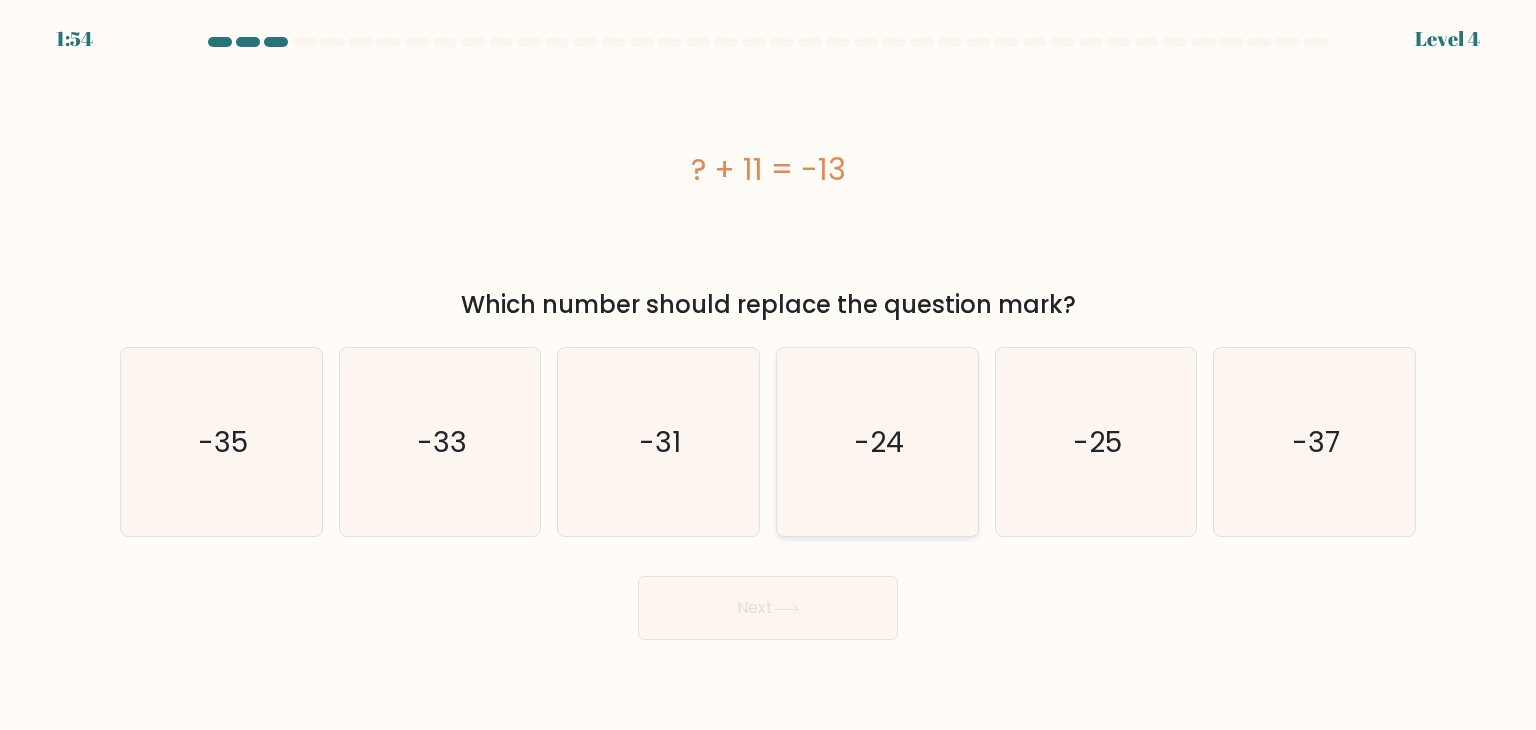 click on "-24" 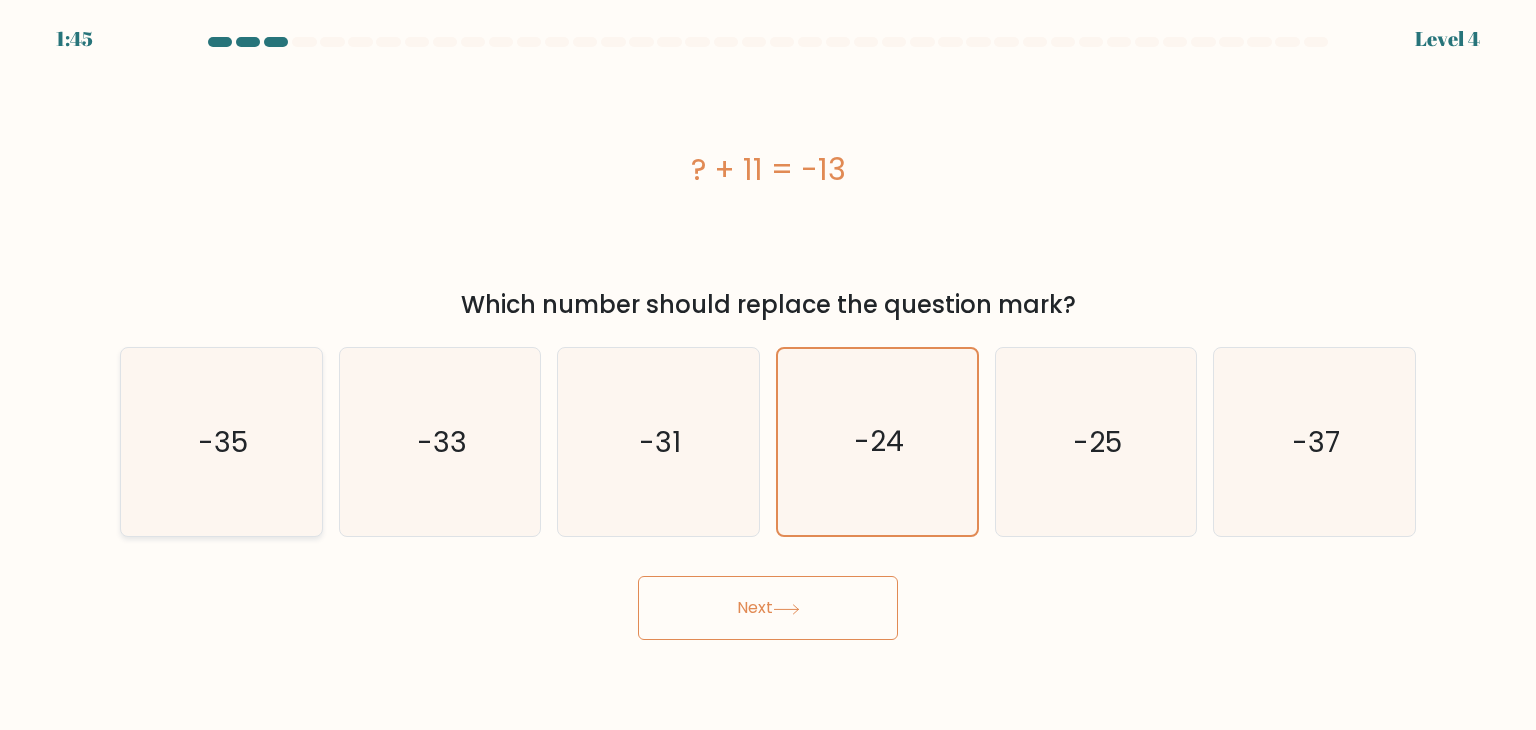 click on "-35" 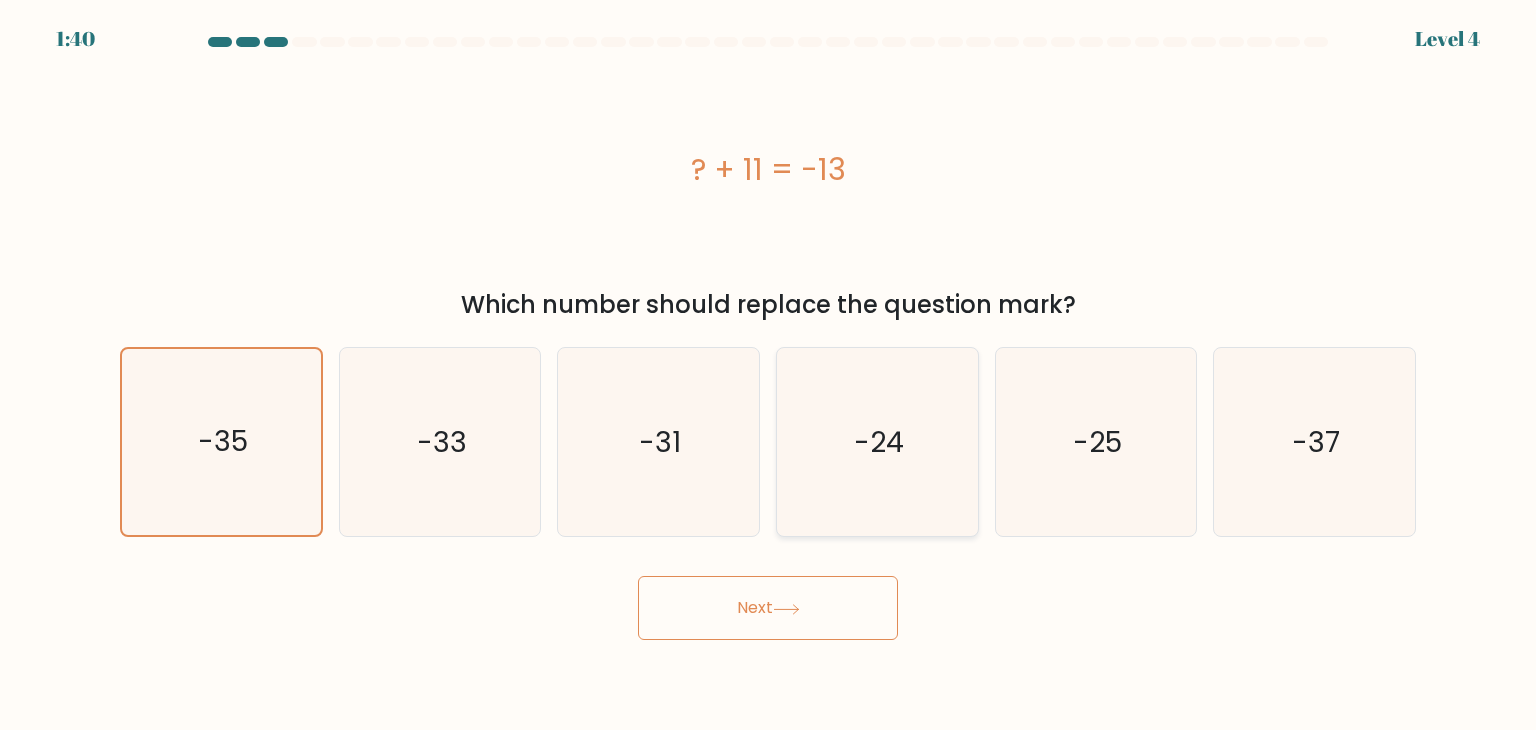 click on "-24" 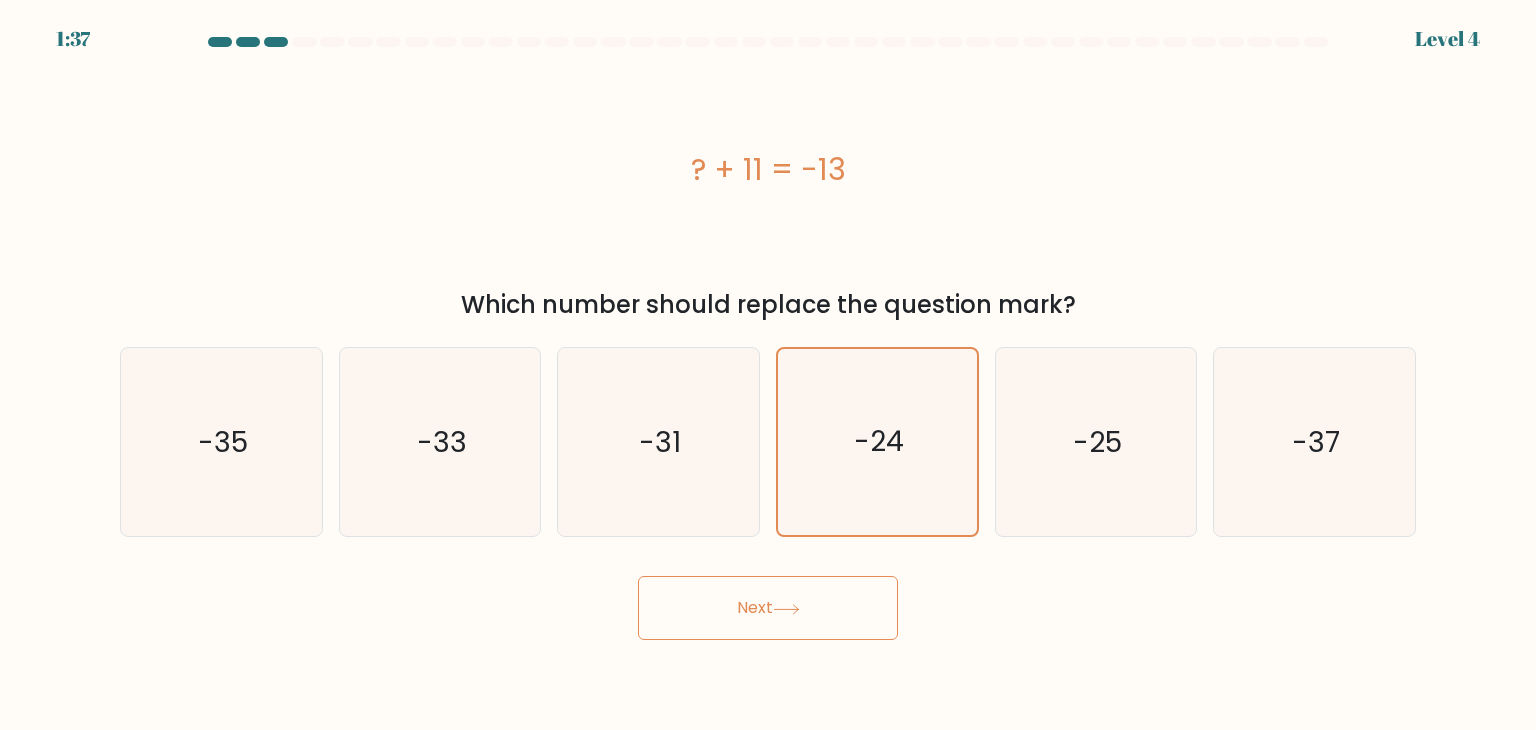 click on "Next" at bounding box center (768, 608) 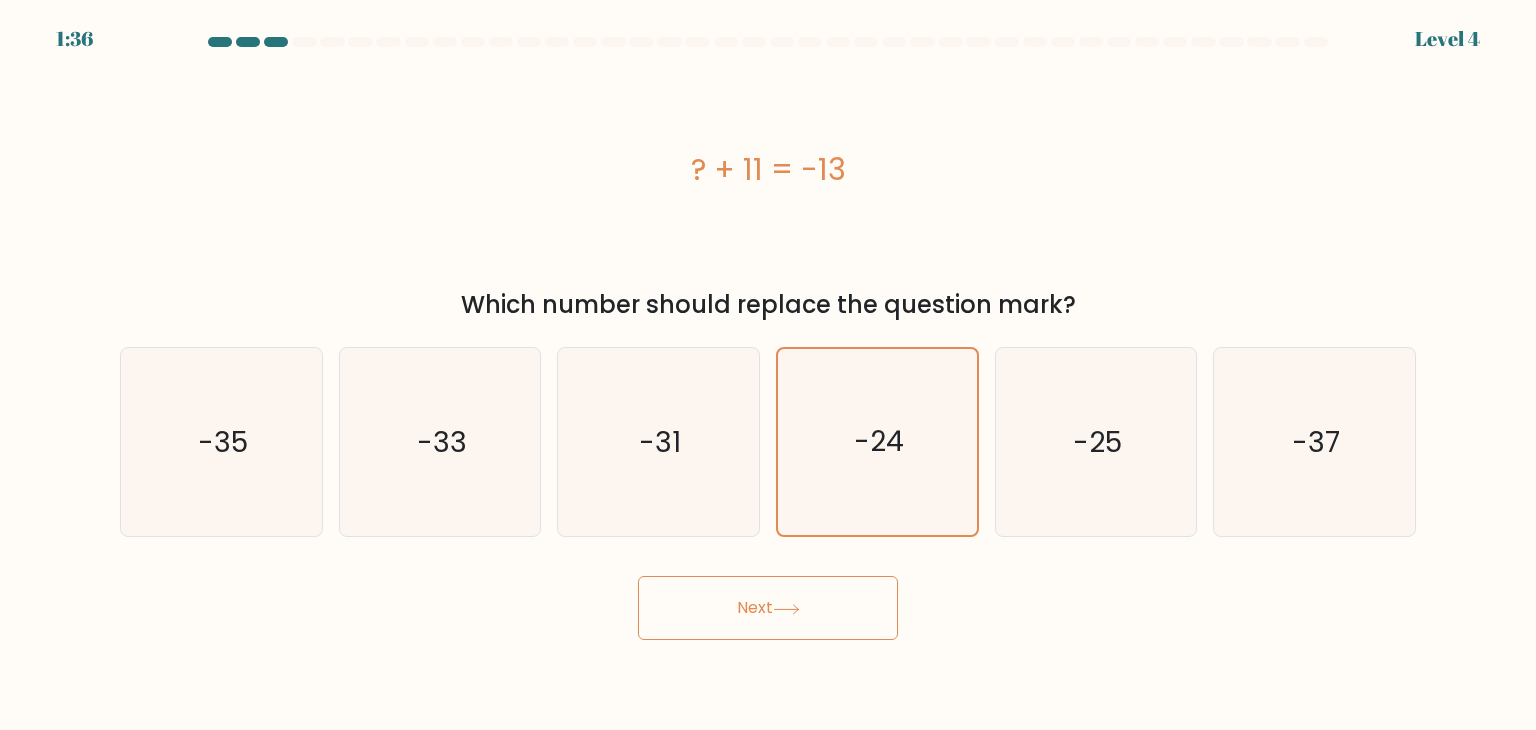 click on "Next" at bounding box center [768, 608] 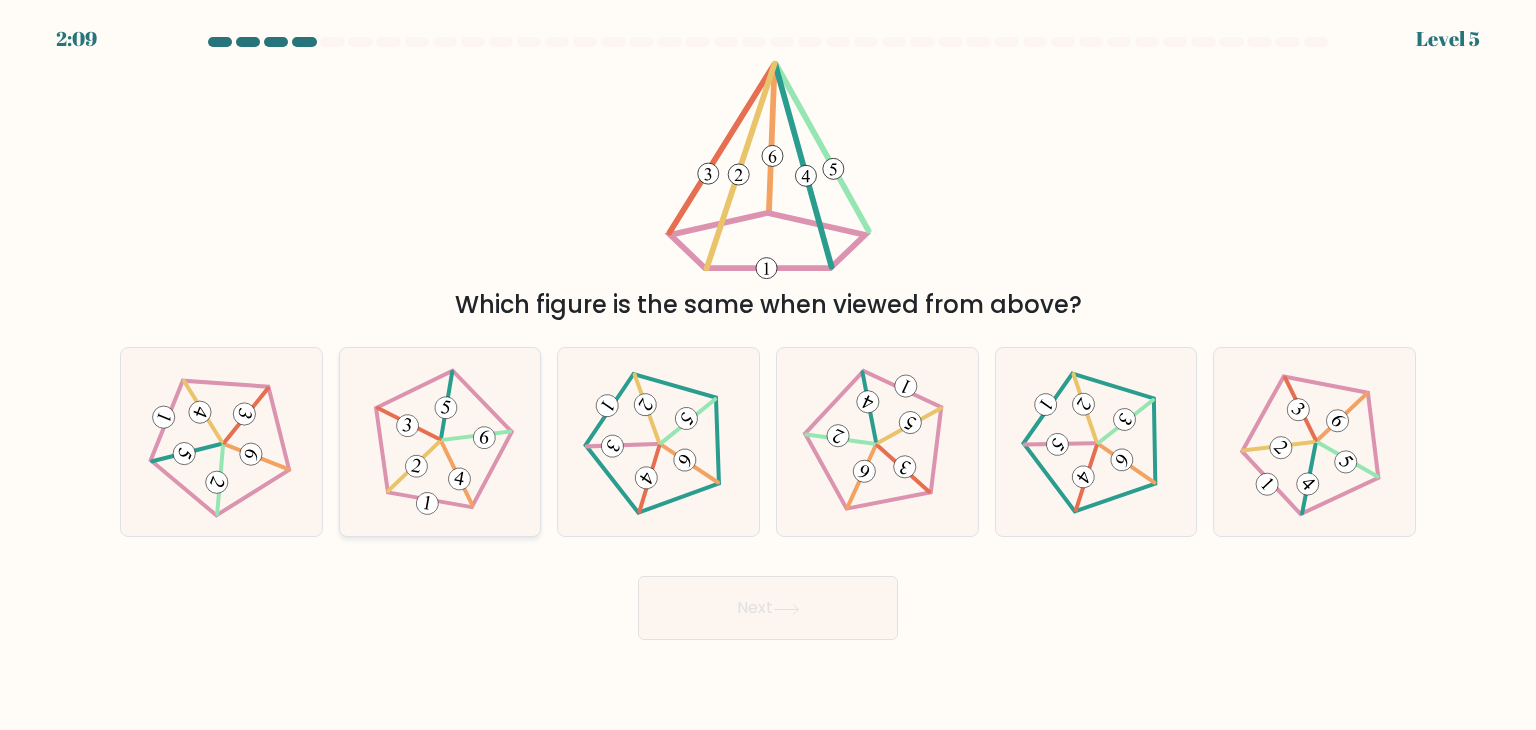 click 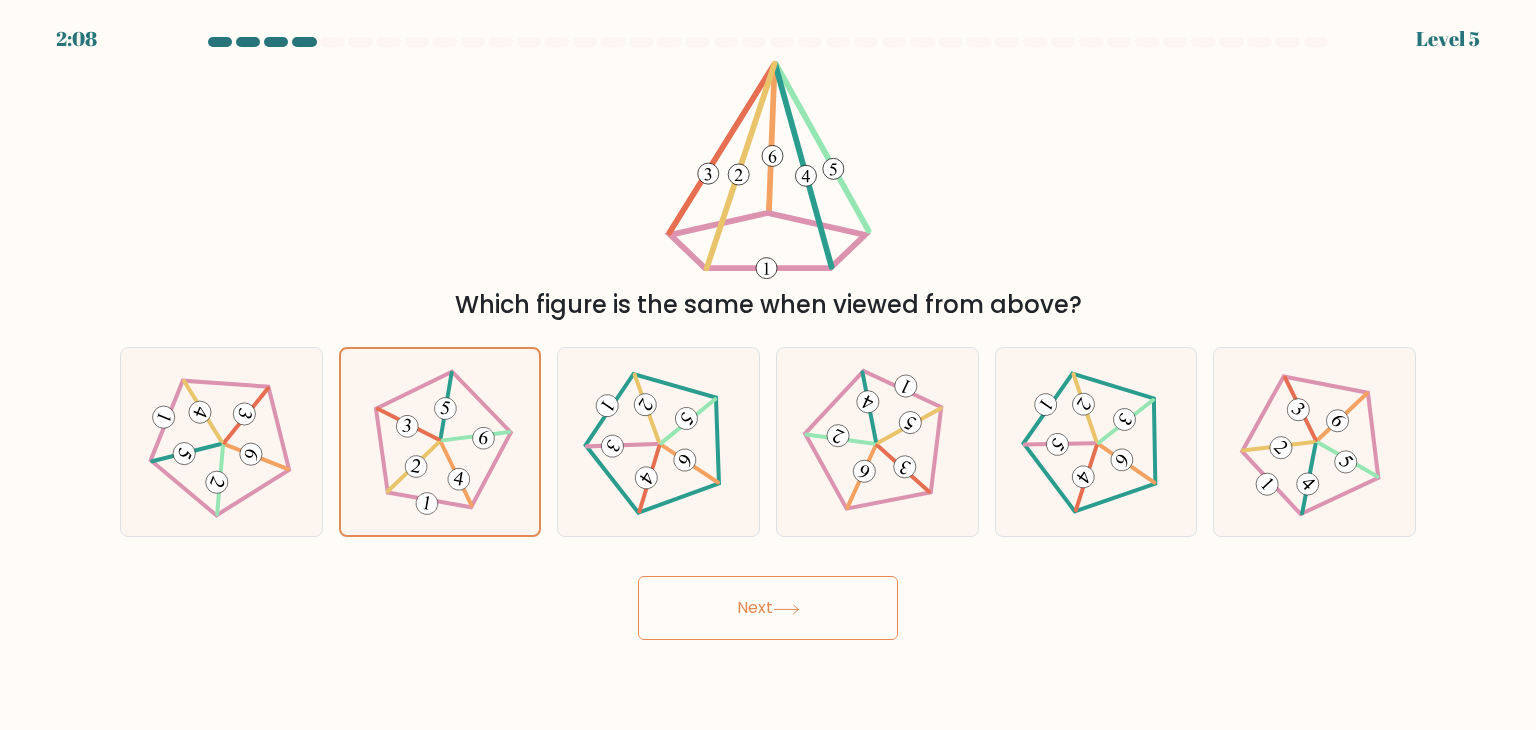 click on "Next" at bounding box center [768, 608] 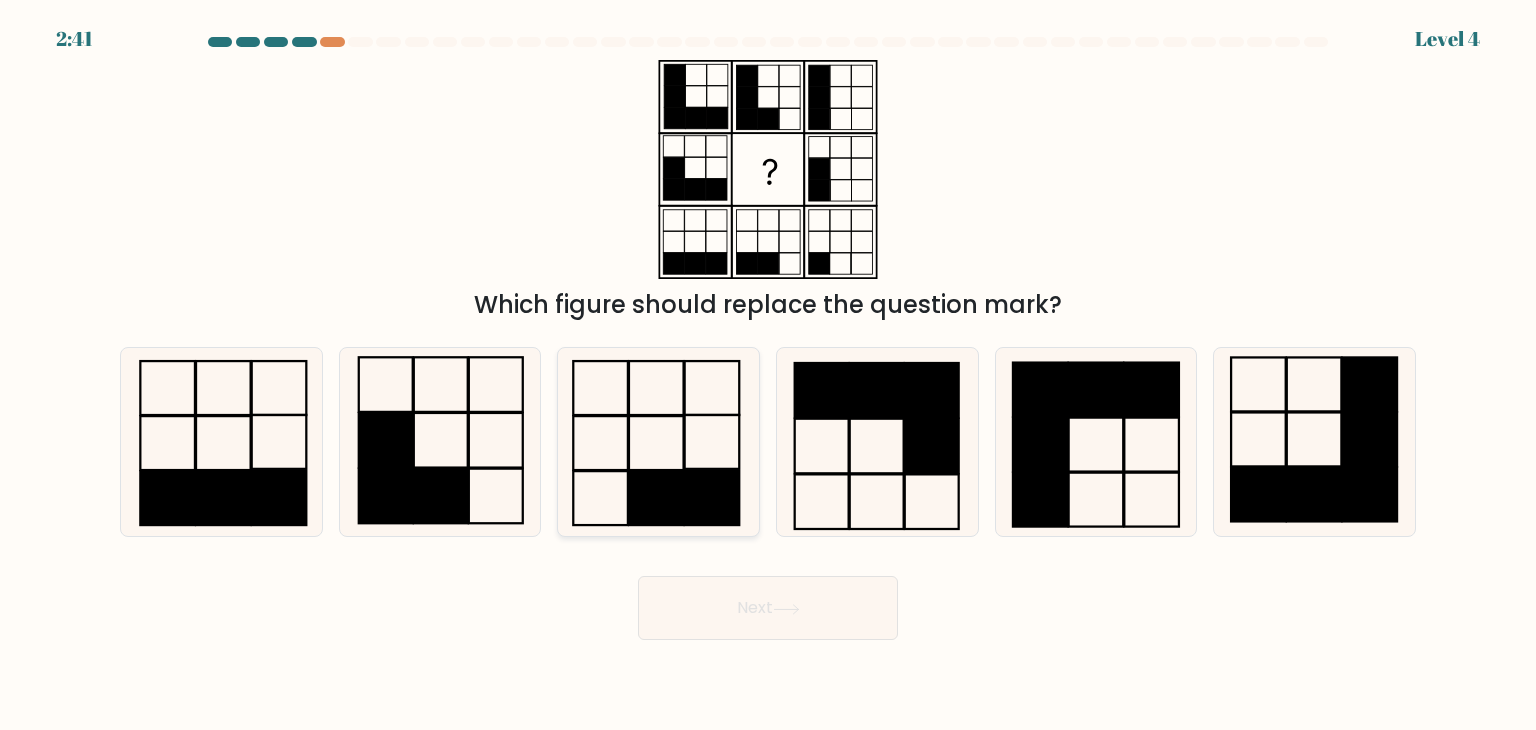 click 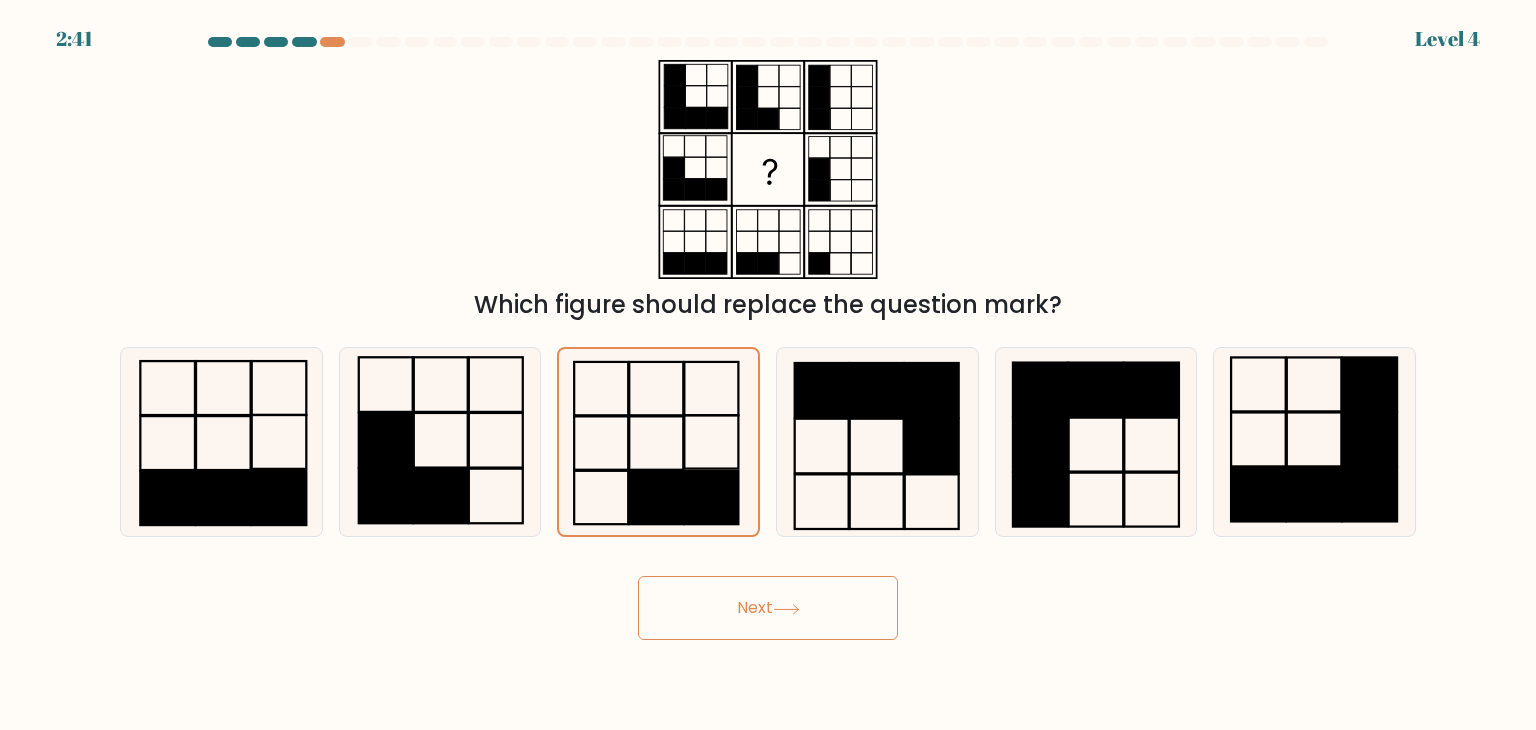 click on "Next" at bounding box center (768, 608) 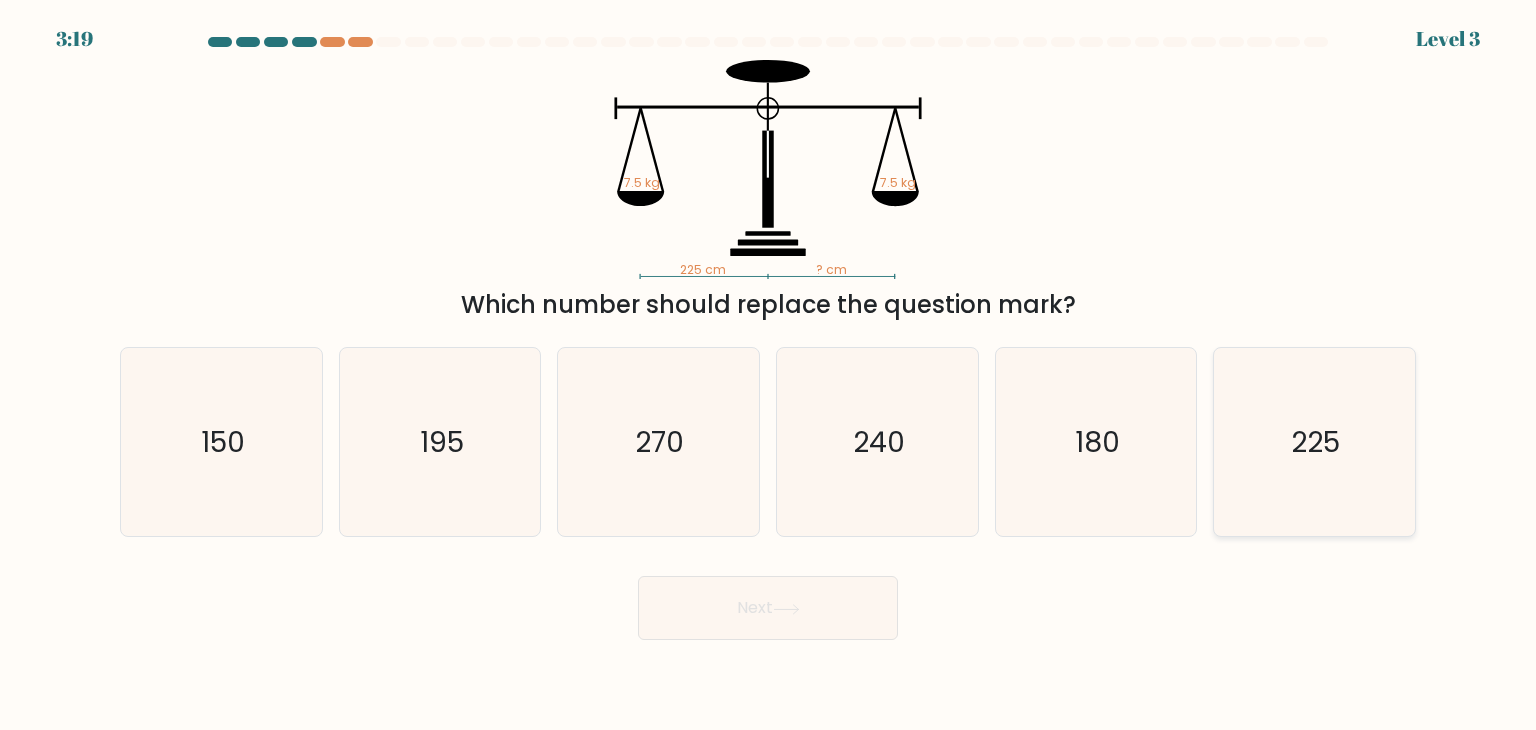 click on "225" 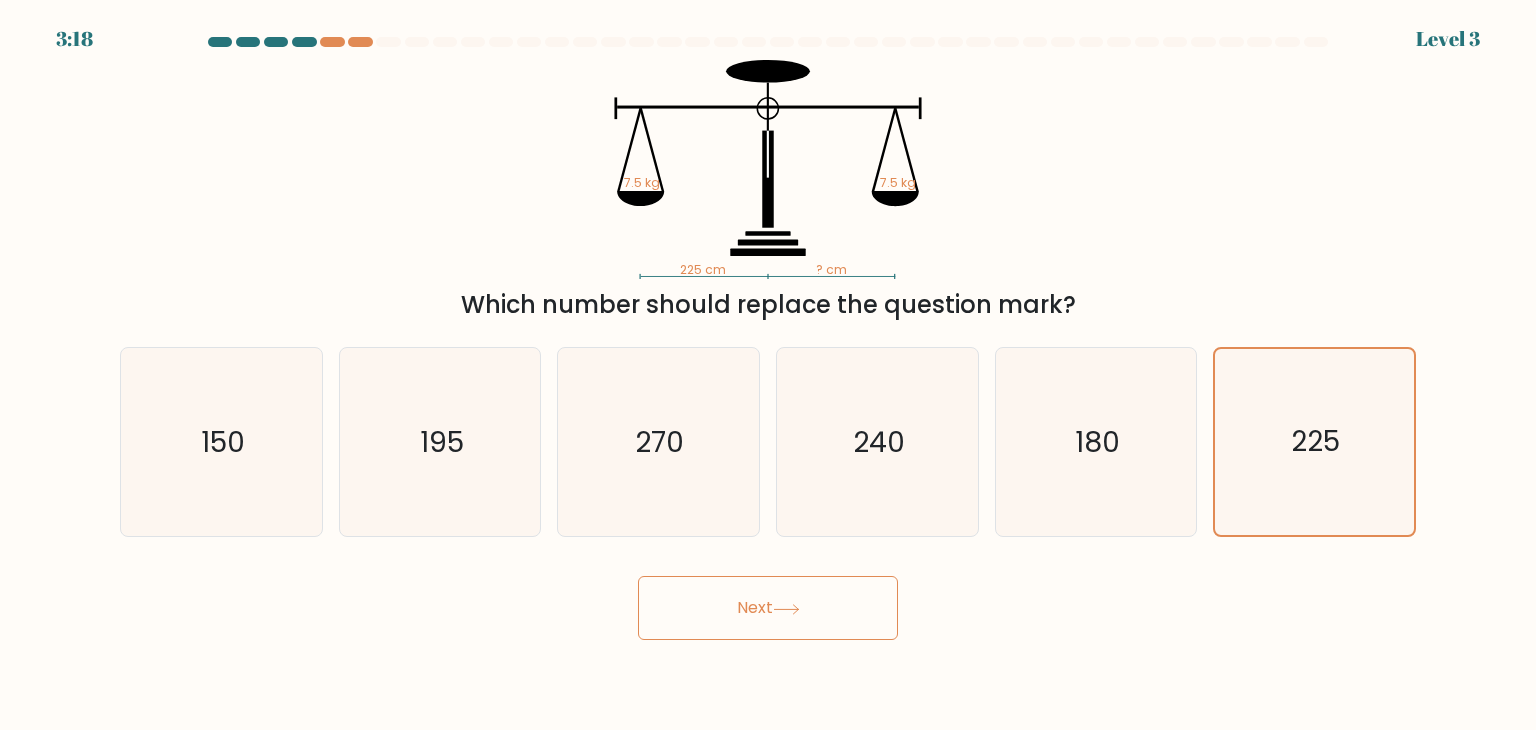 click 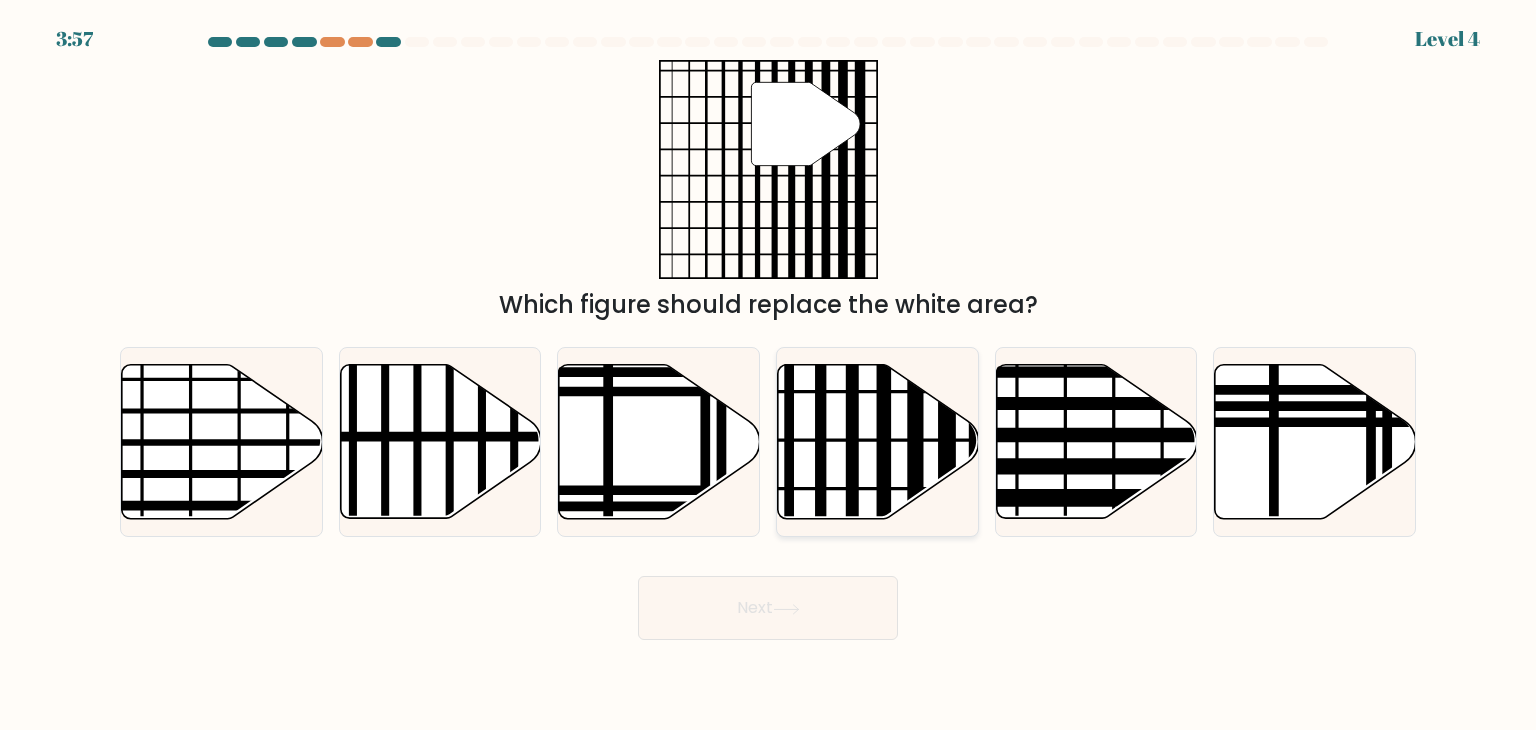 click 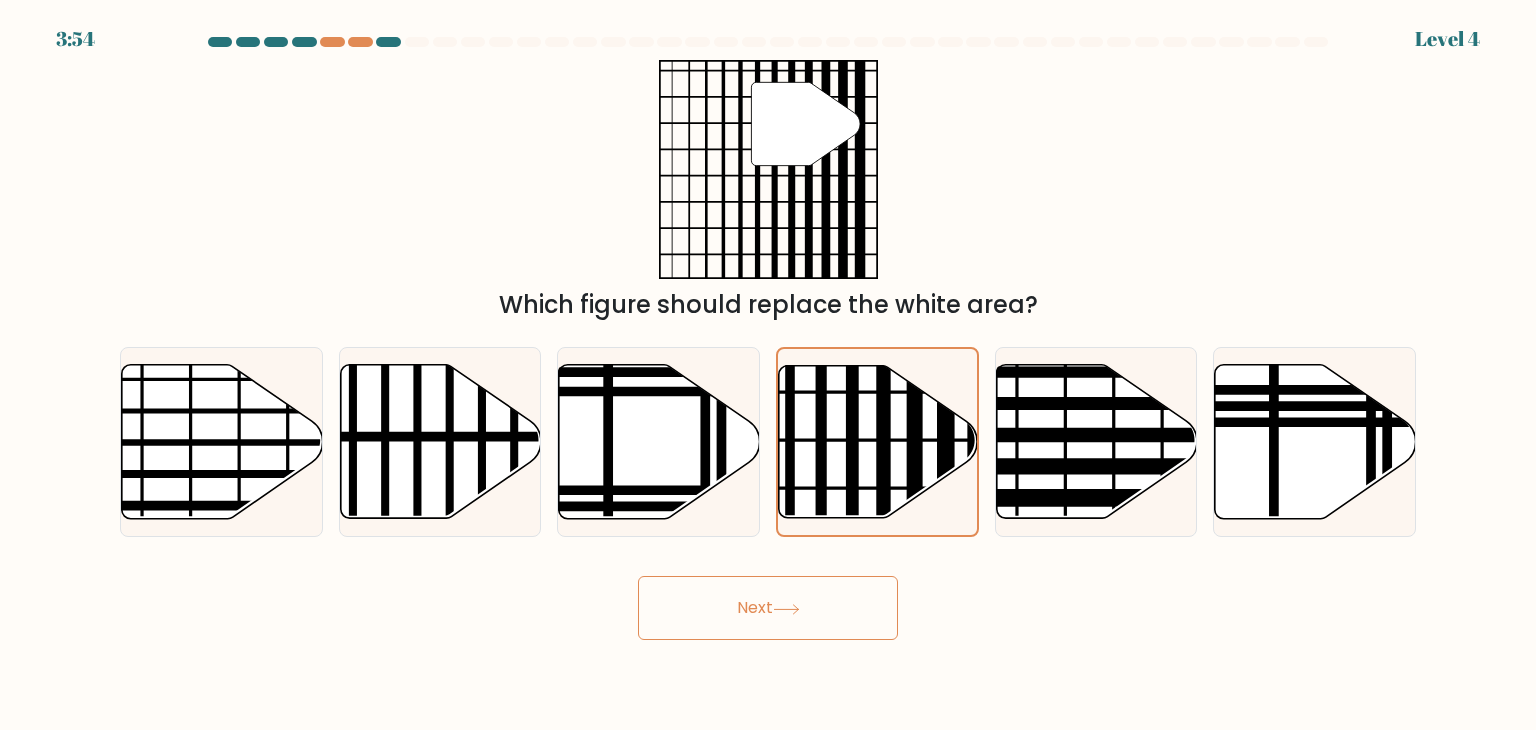 click on "Next" at bounding box center [768, 608] 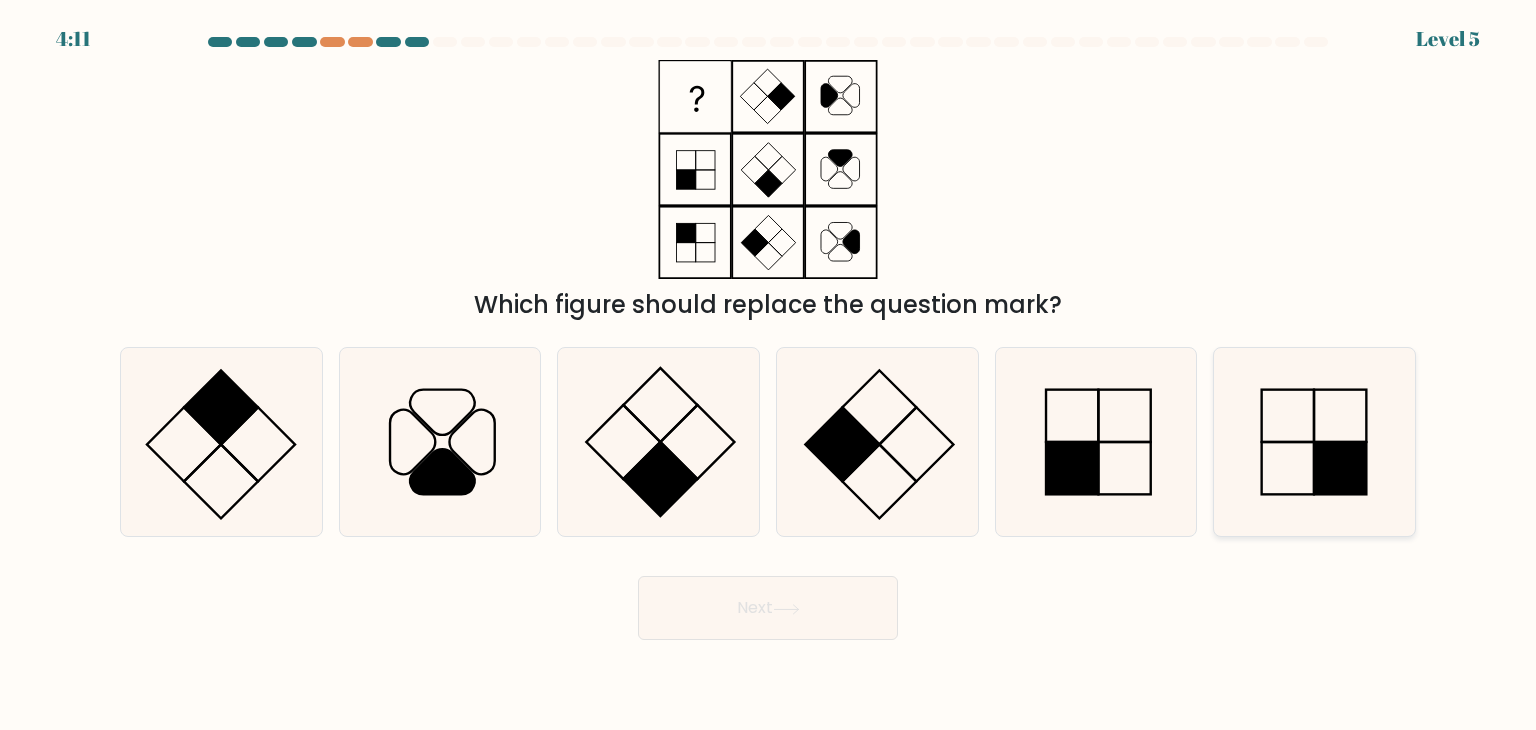click 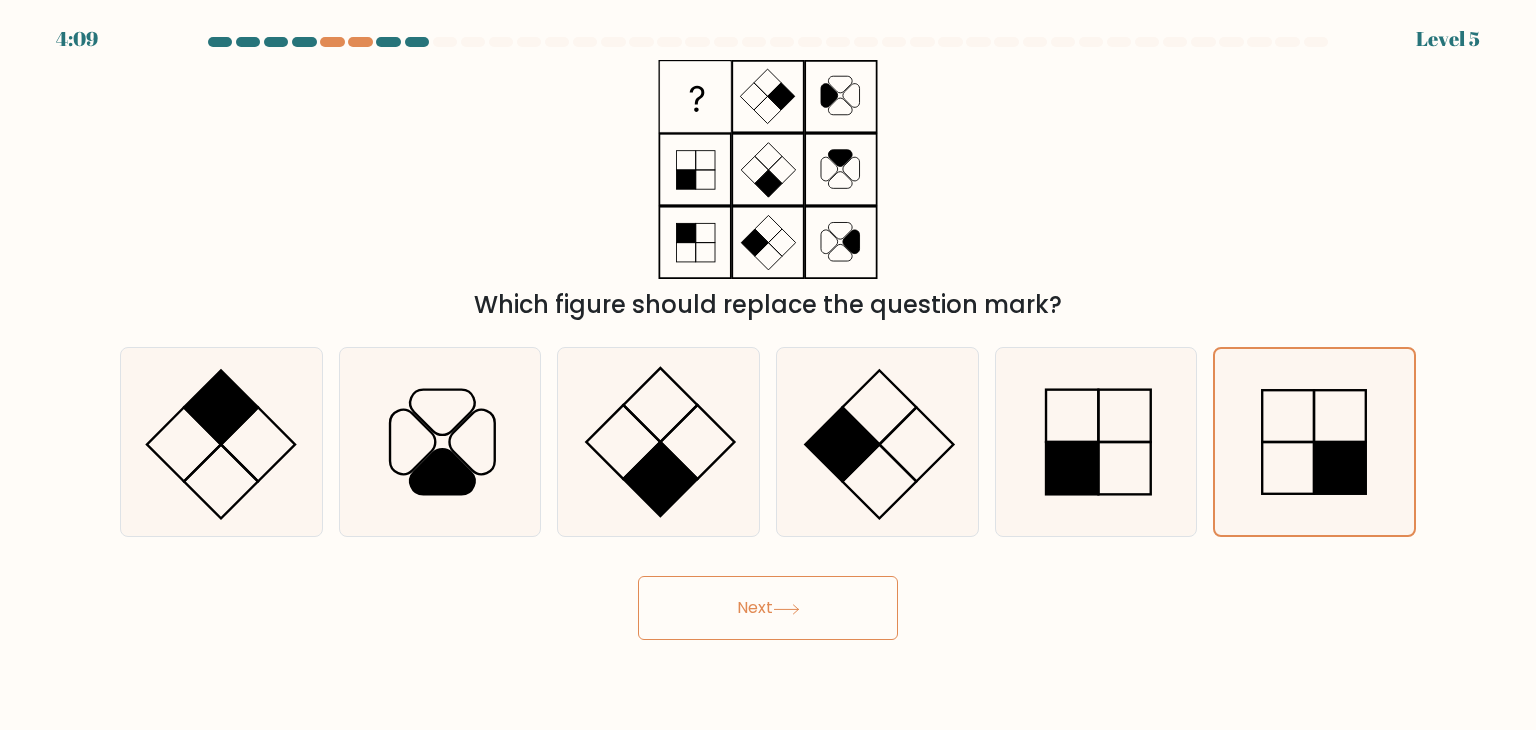 click on "Next" at bounding box center [768, 608] 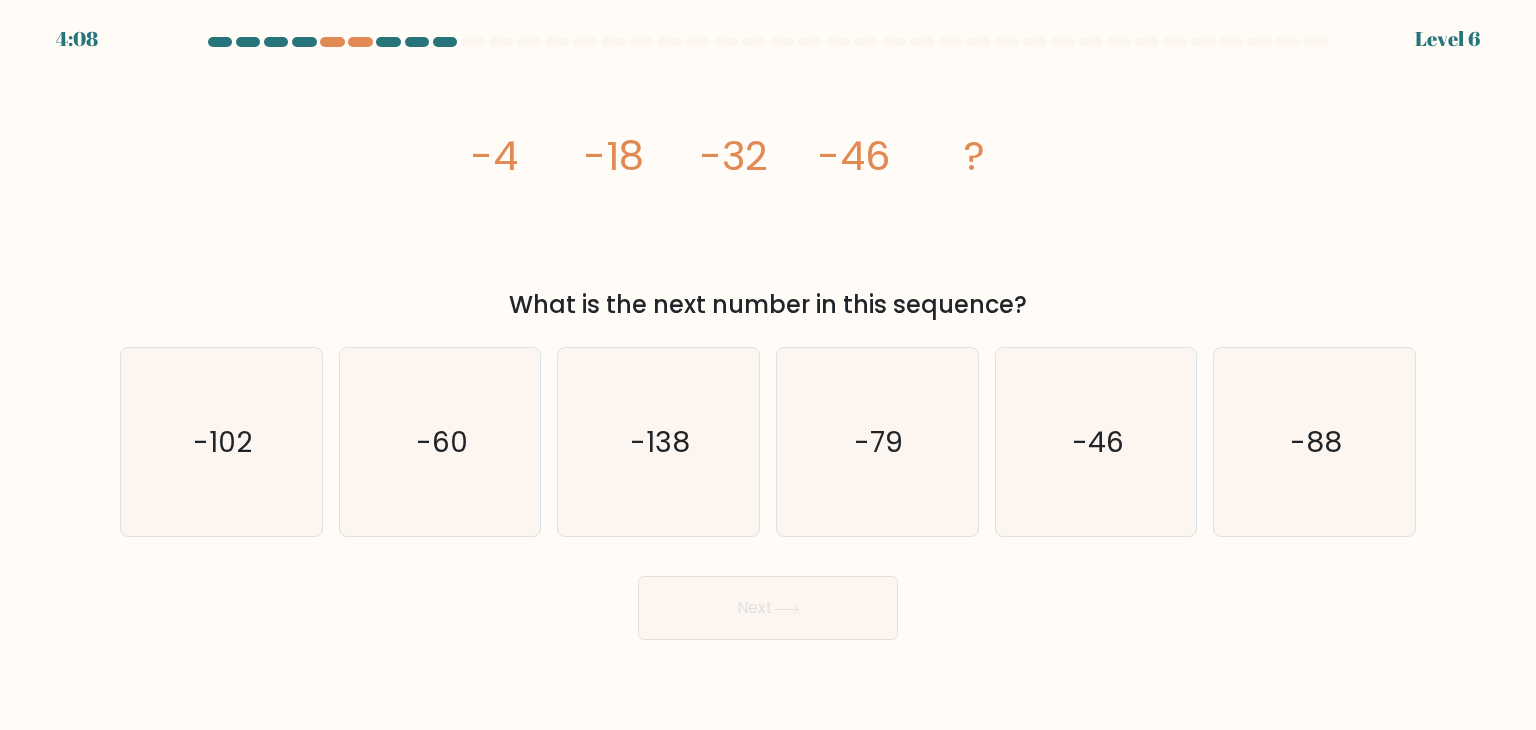 click on "Next" at bounding box center (768, 608) 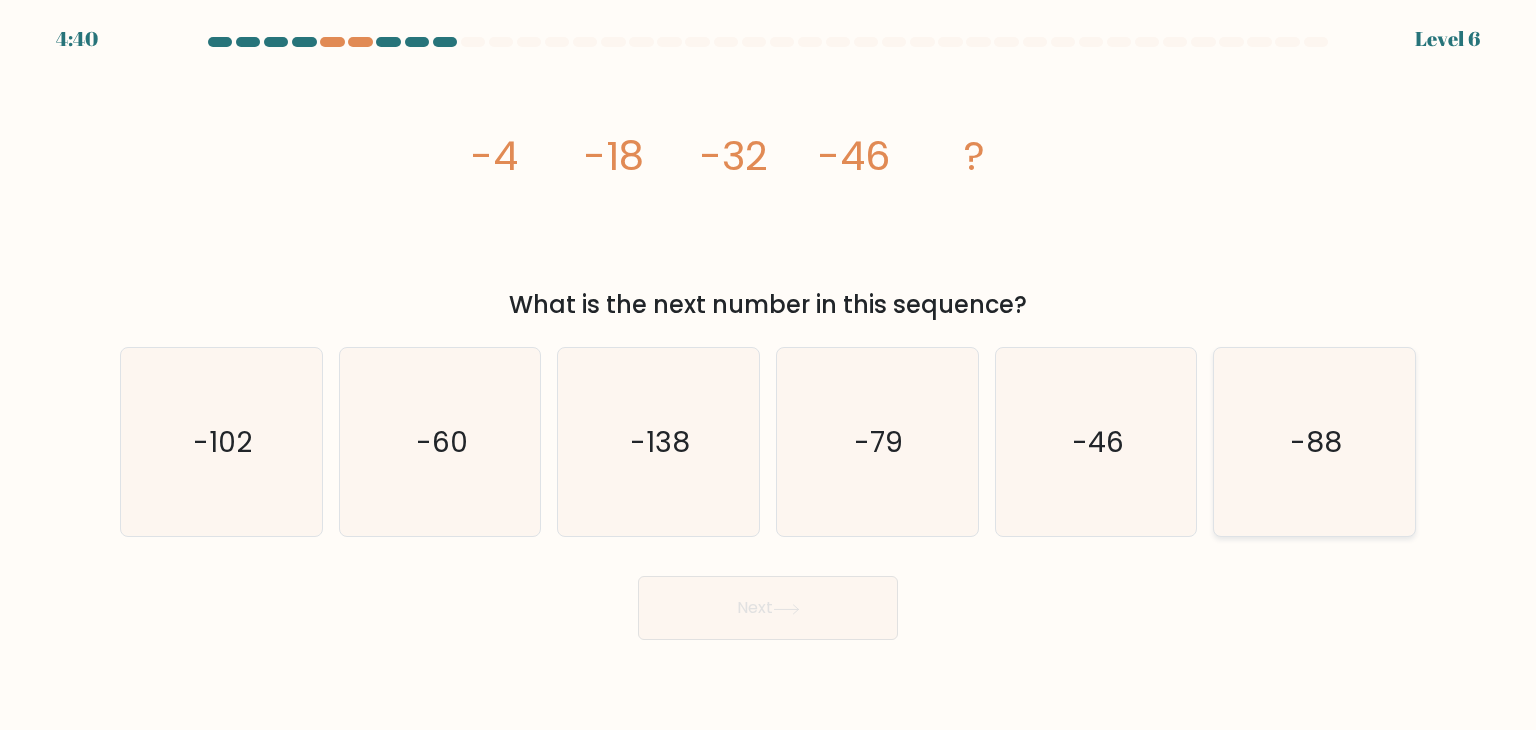 click on "-88" 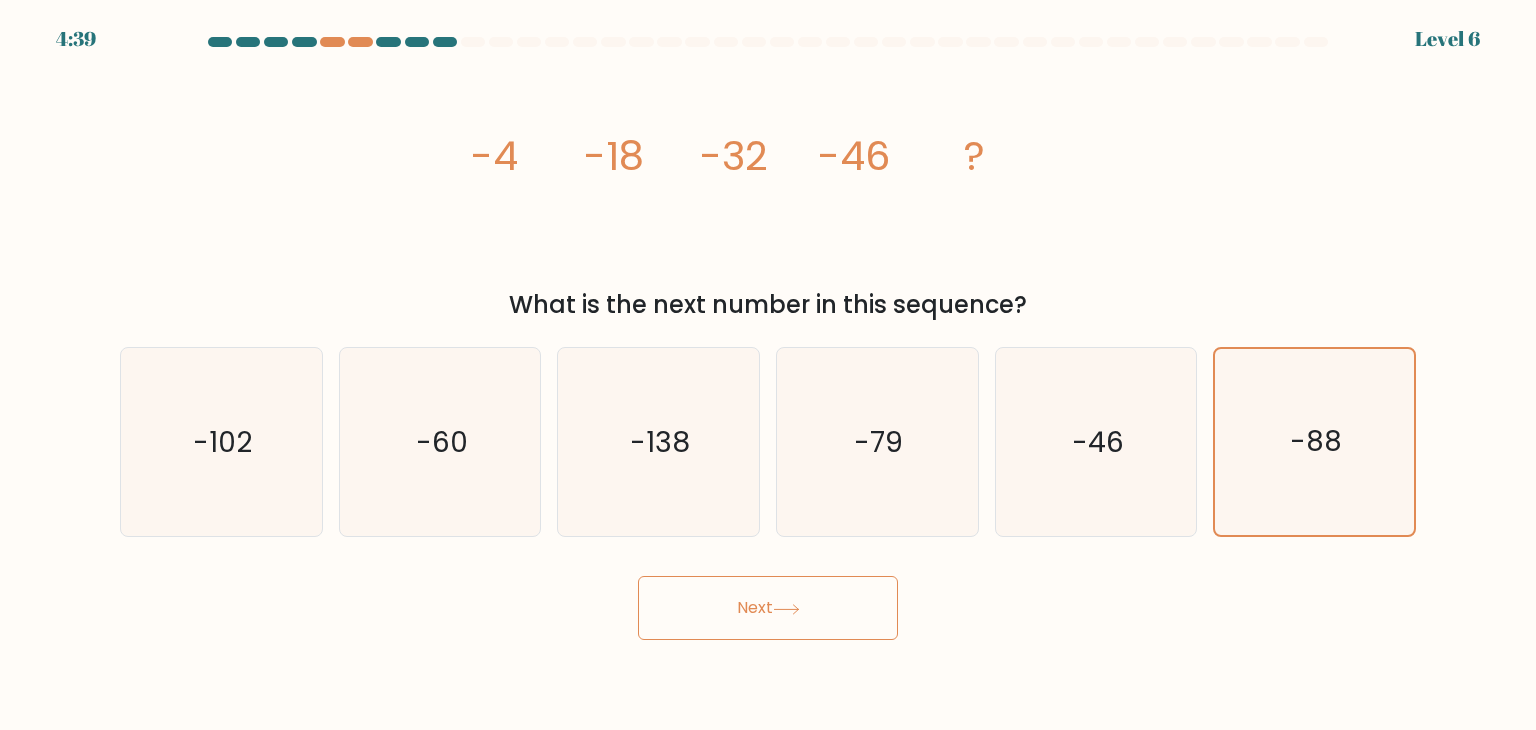 click on "Next" at bounding box center (768, 608) 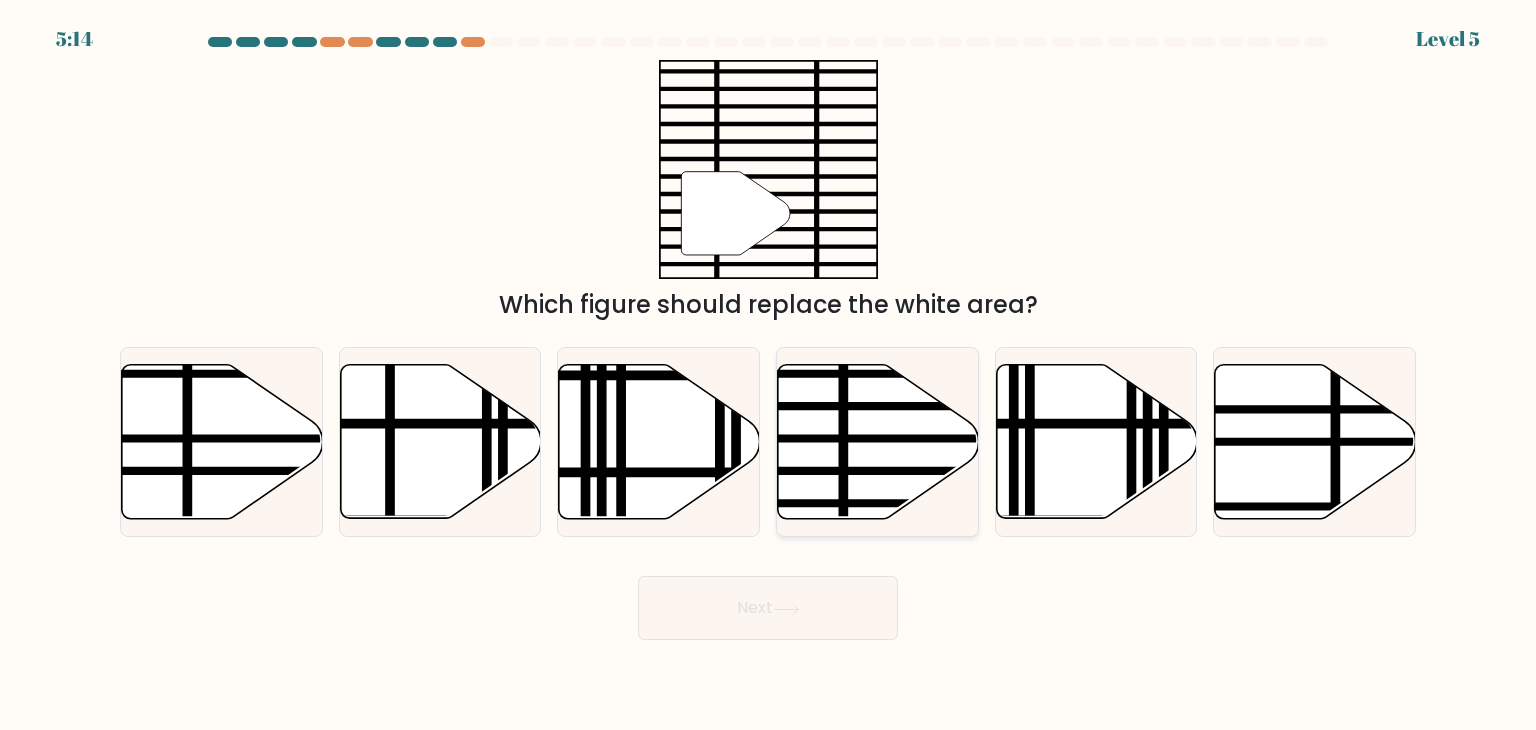 drag, startPoint x: 931, startPoint y: 513, endPoint x: 916, endPoint y: 510, distance: 15.297058 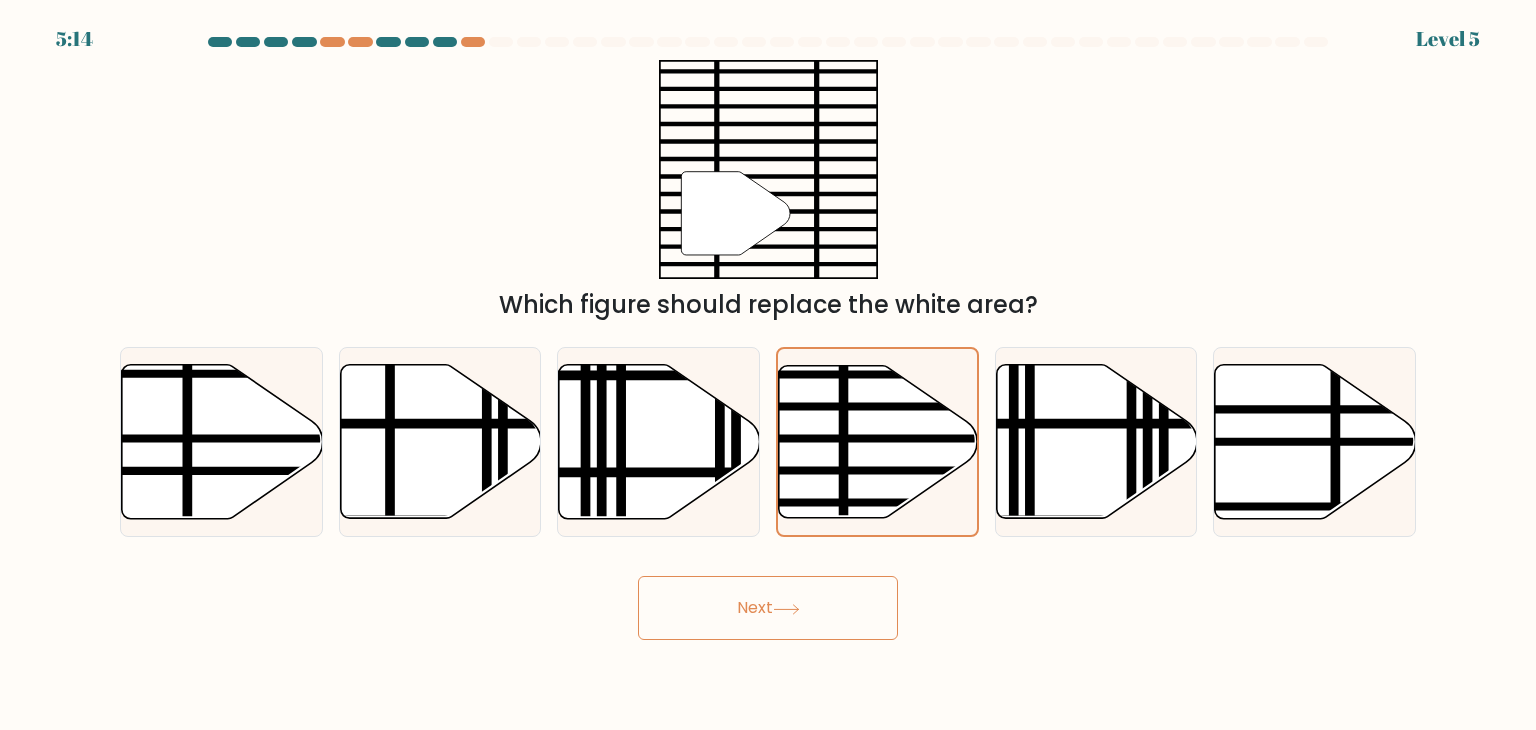 click on "Next" at bounding box center (768, 608) 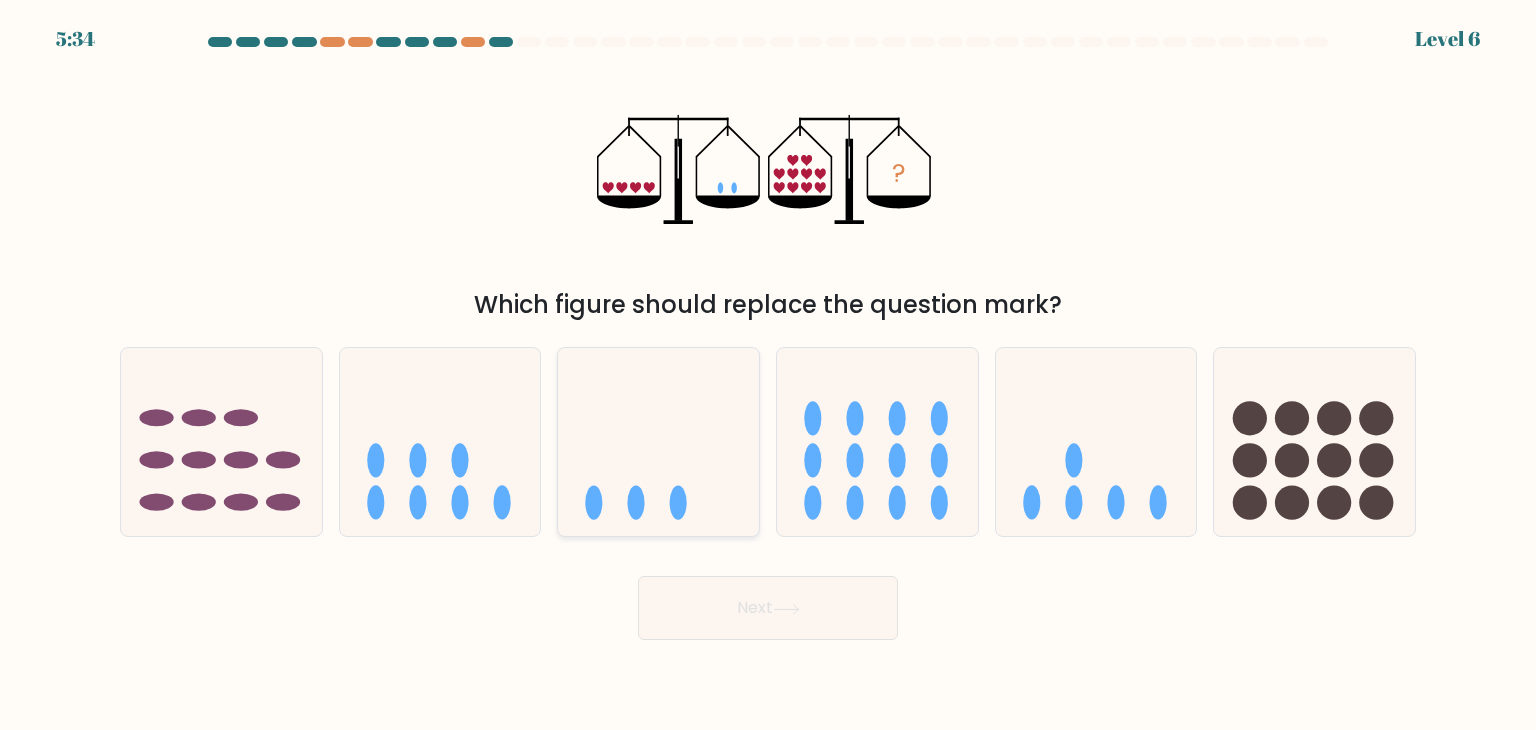 click 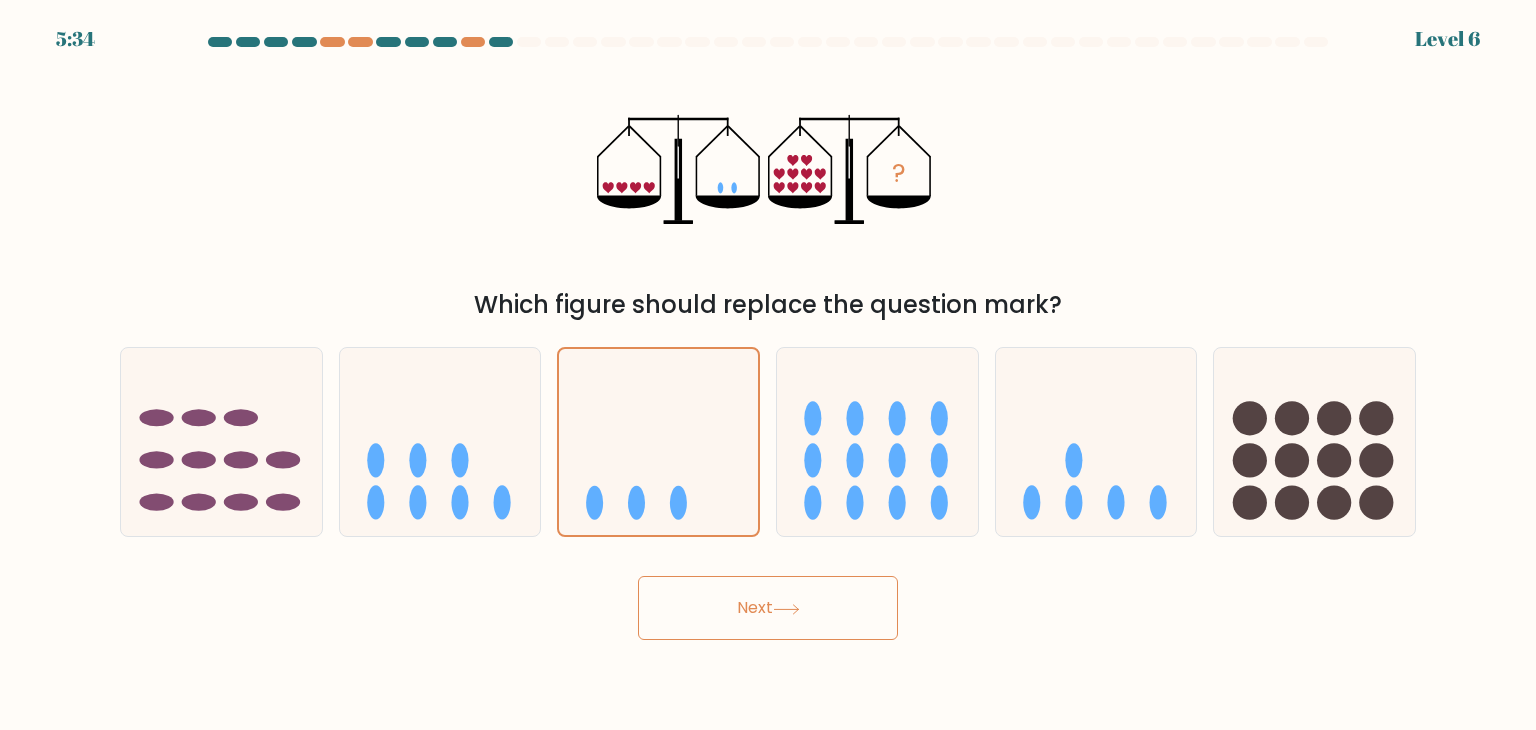 click on "Next" at bounding box center [768, 608] 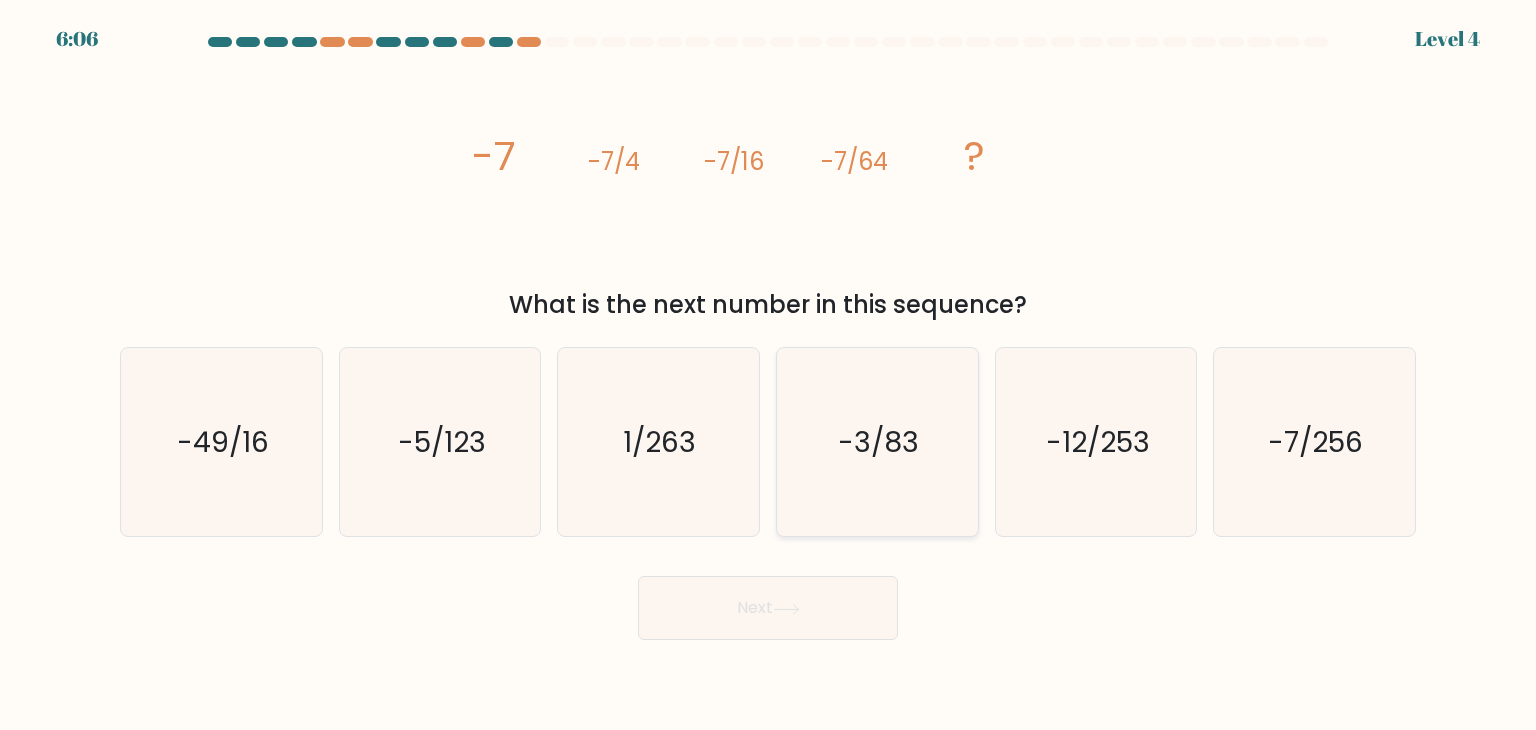 click on "-3/83" 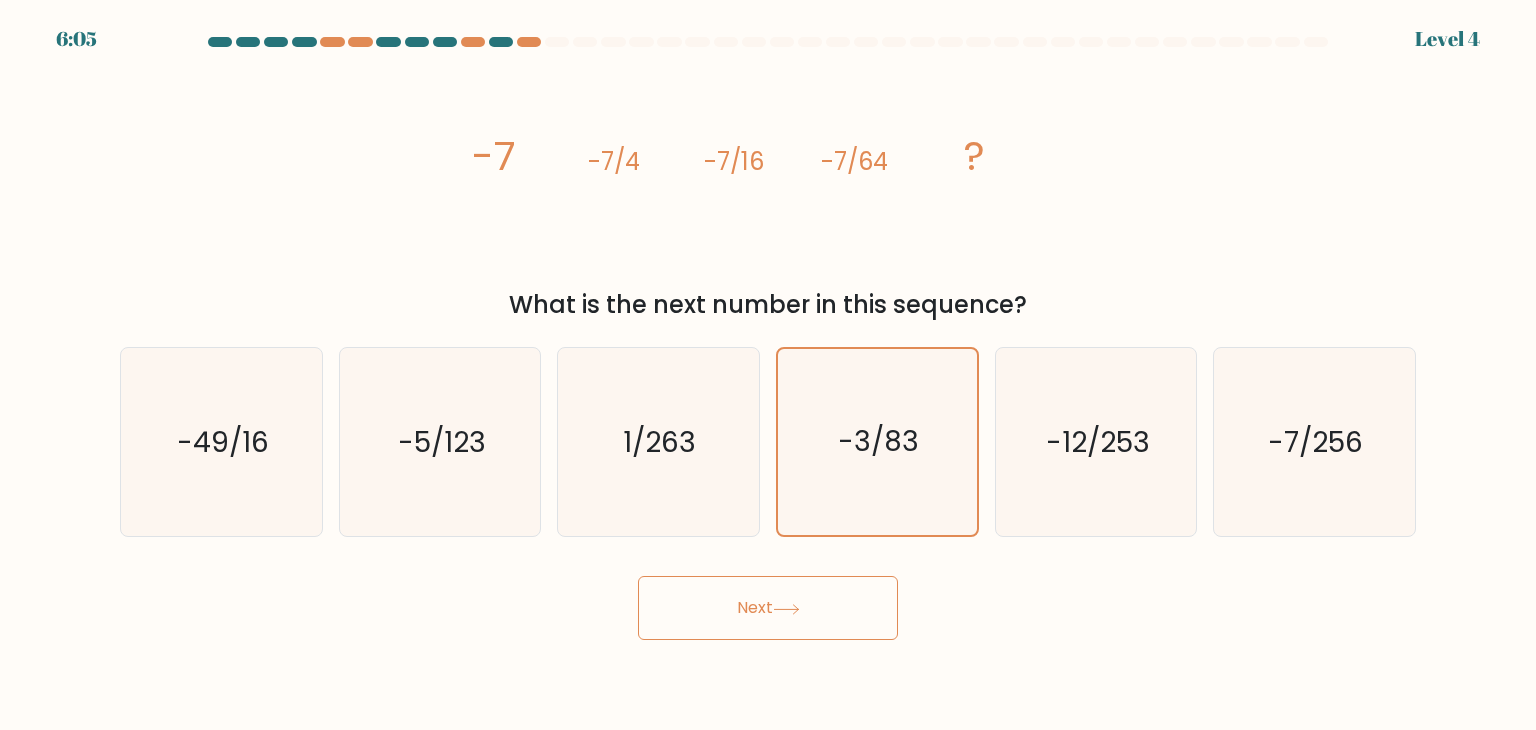 click on "Next" at bounding box center (768, 608) 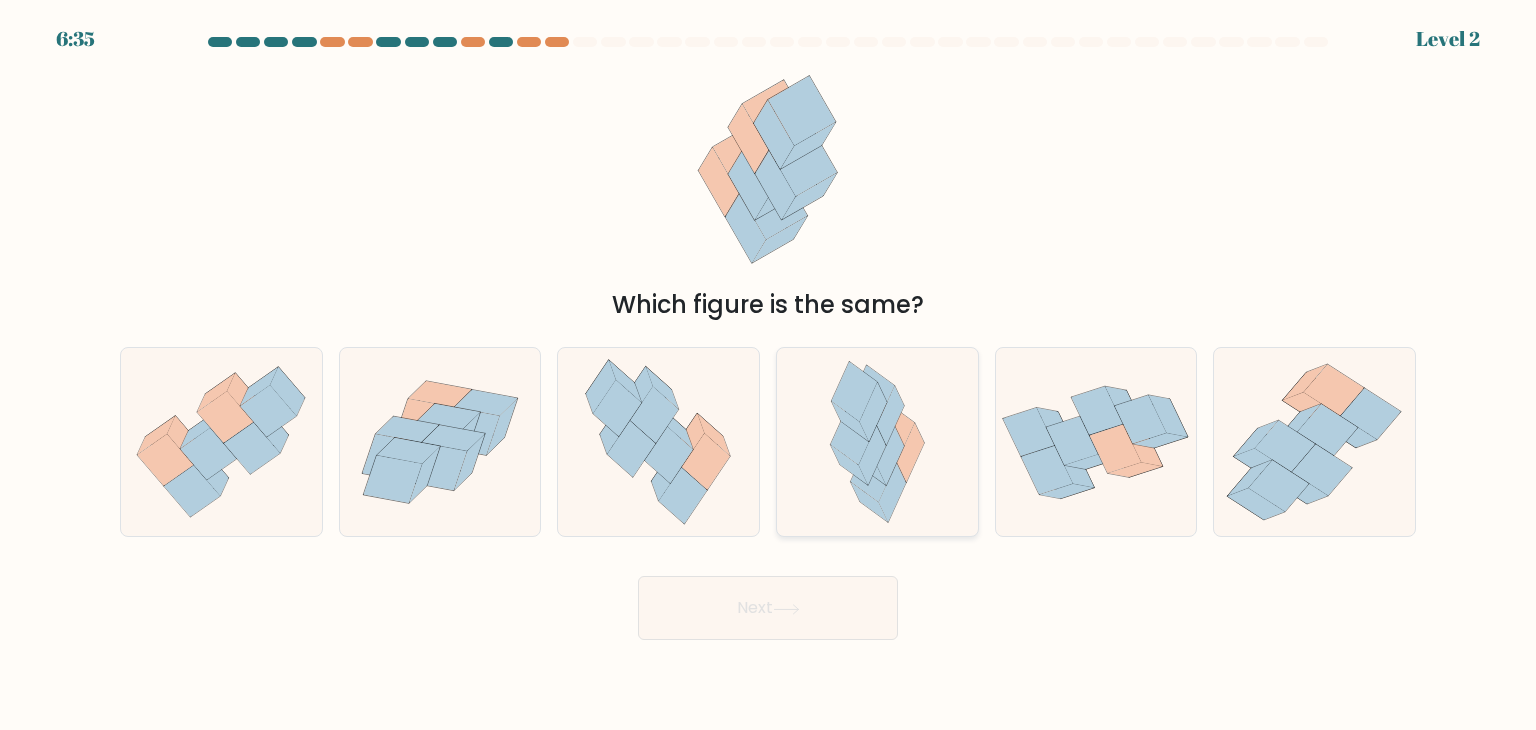 click 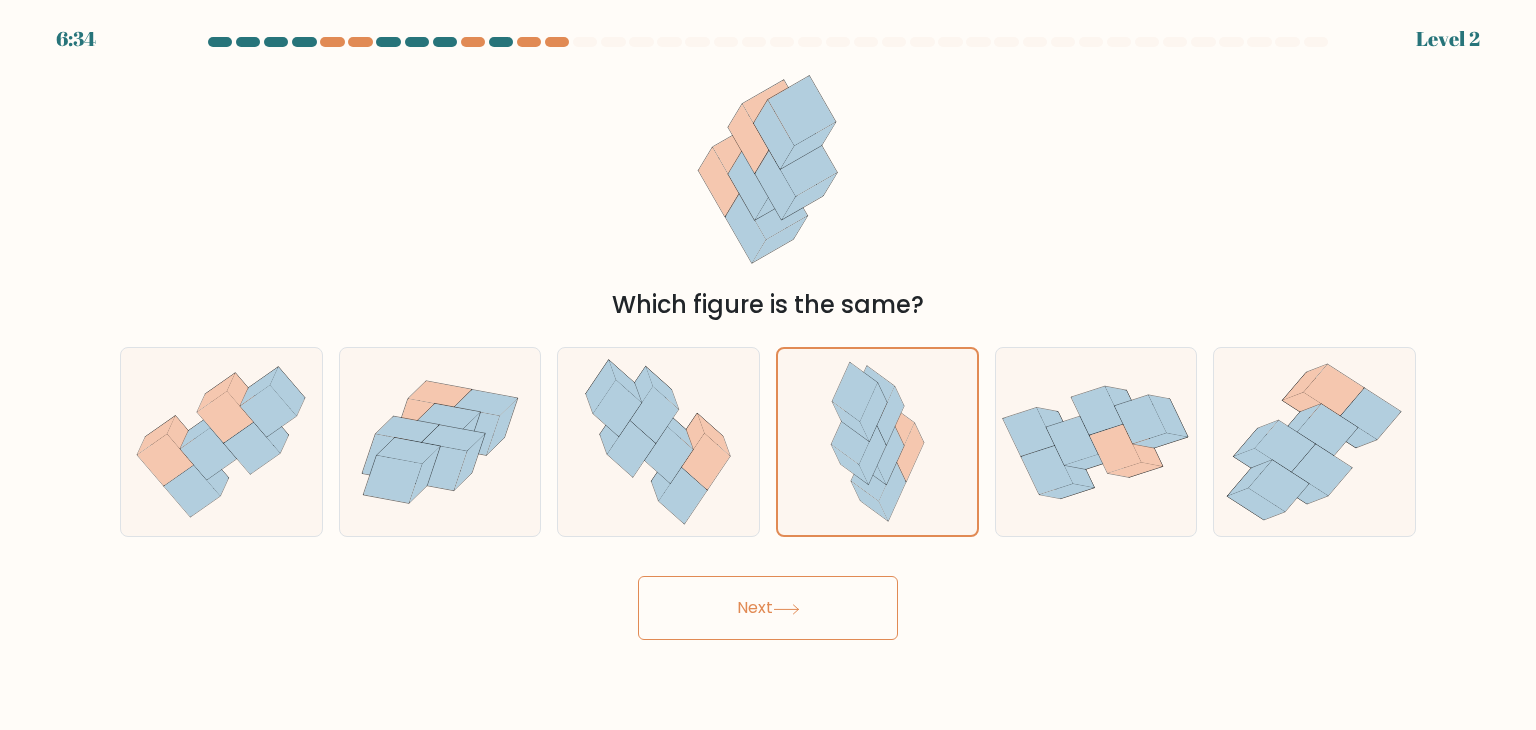 click on "Next" at bounding box center (768, 608) 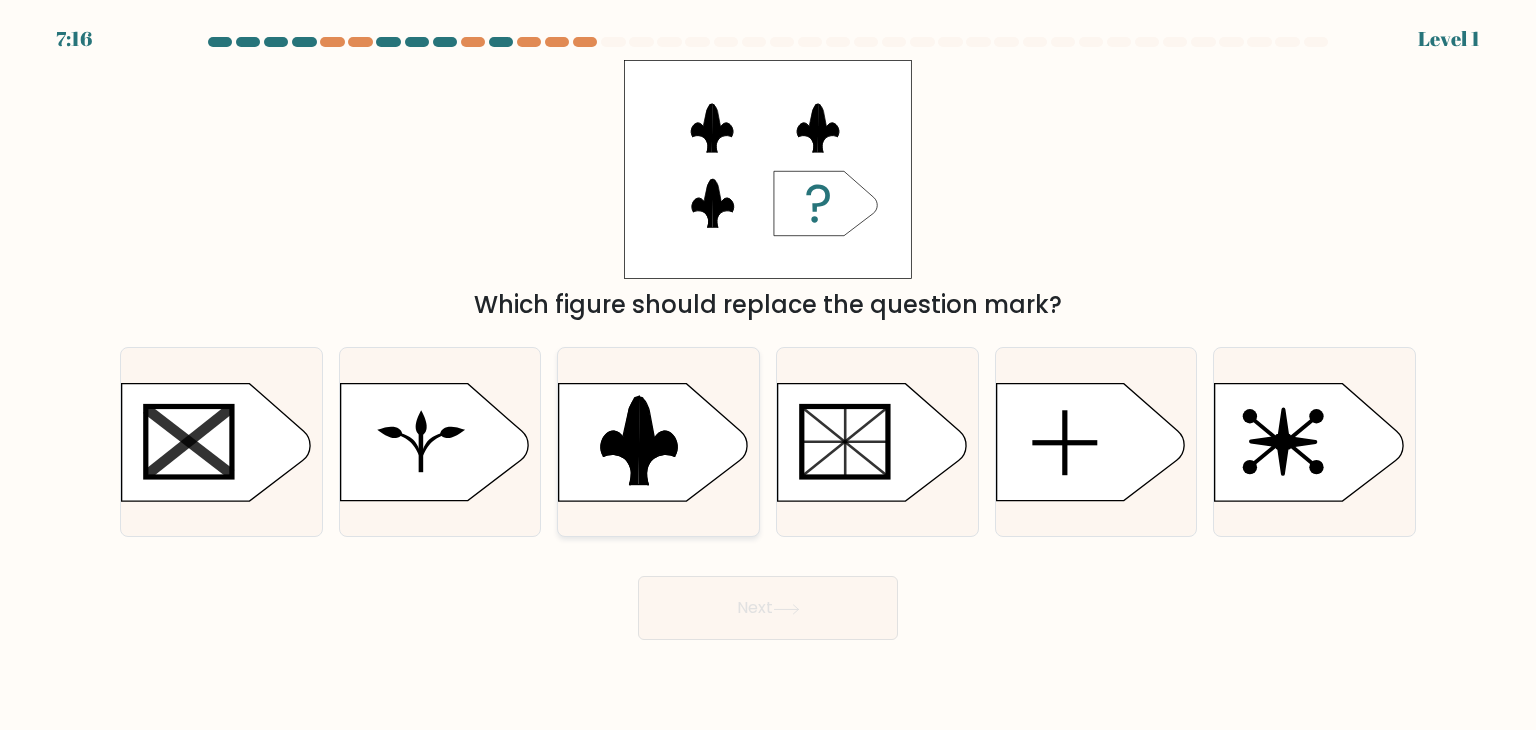 click 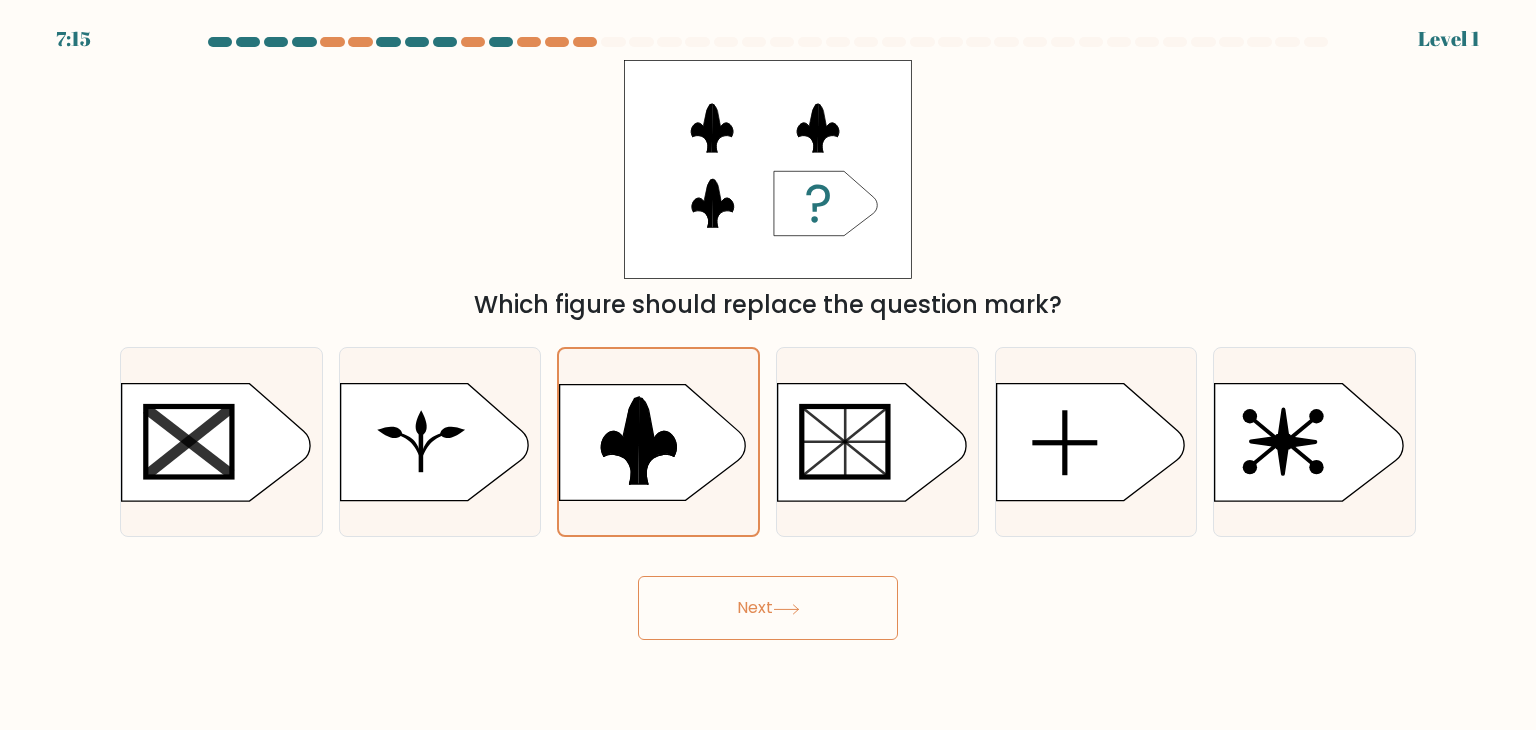 click on "Next" at bounding box center (768, 608) 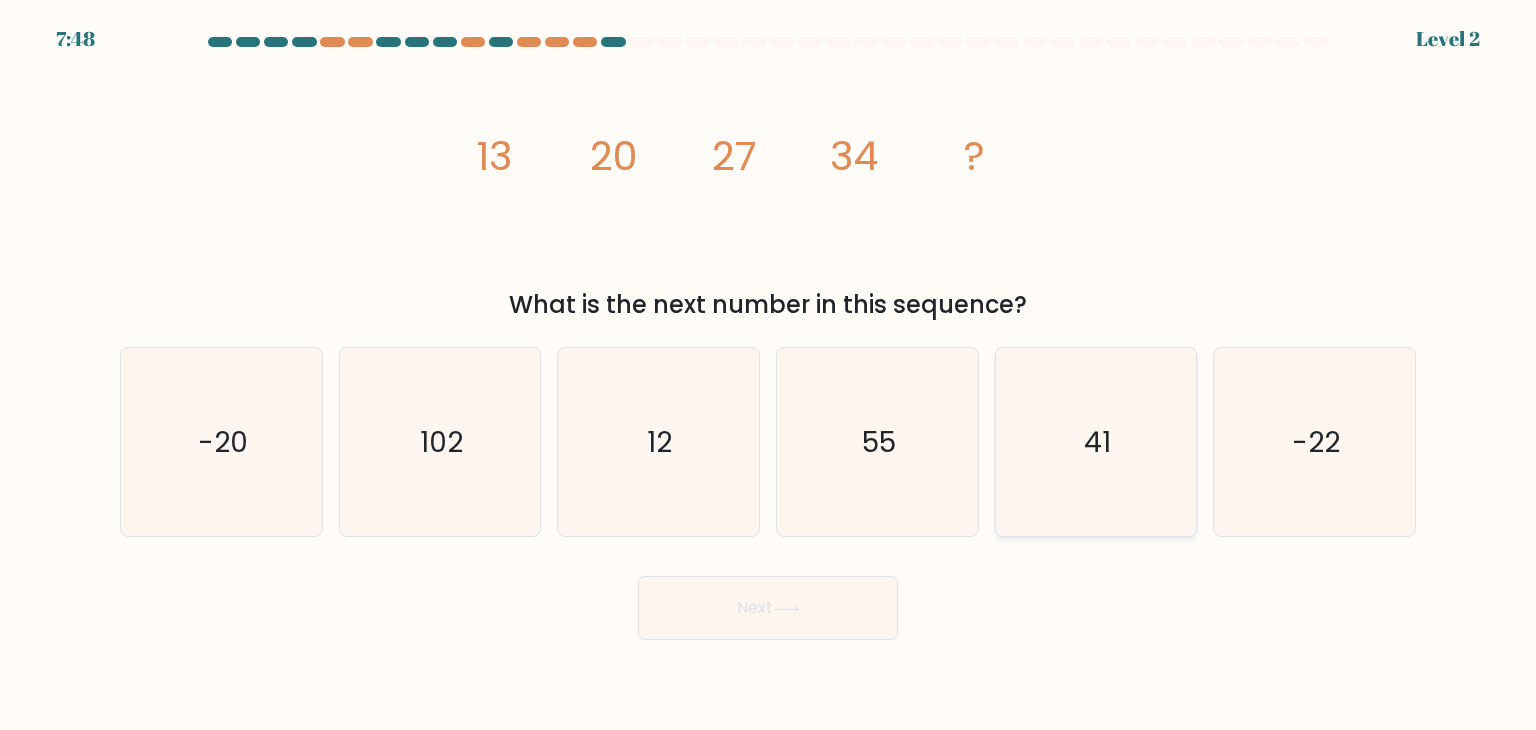 click on "41" 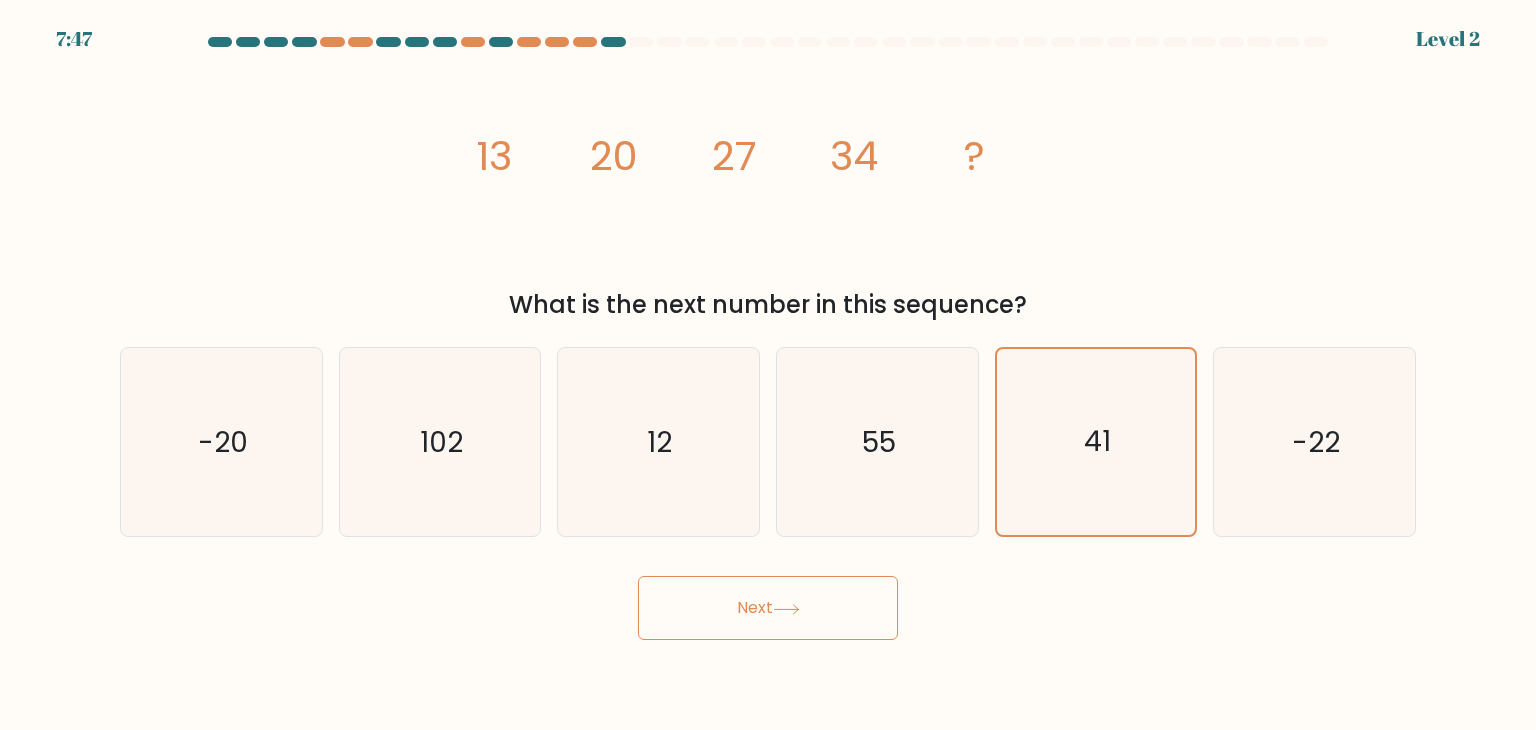 click on "Next" at bounding box center [768, 608] 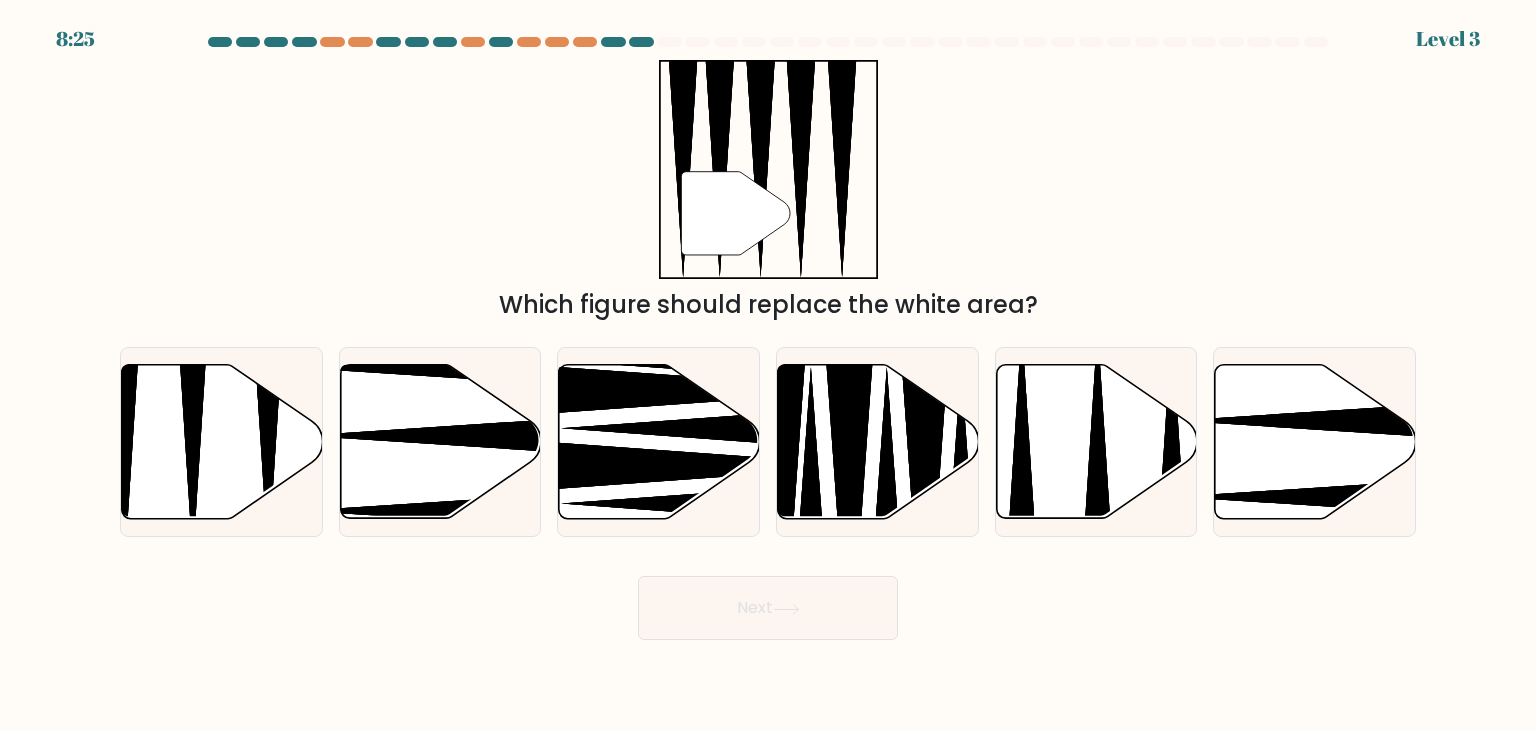 click on "a." at bounding box center [221, 442] 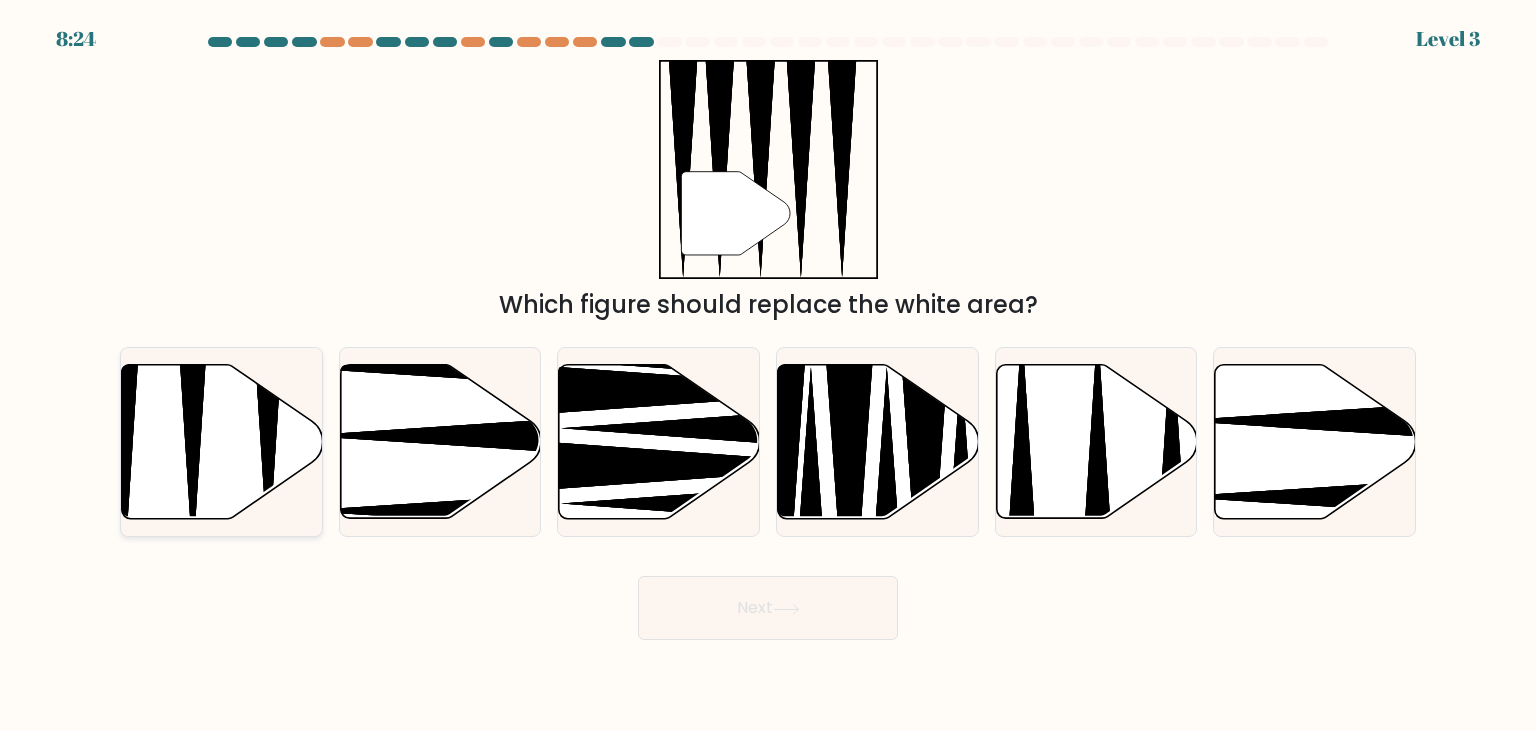 click 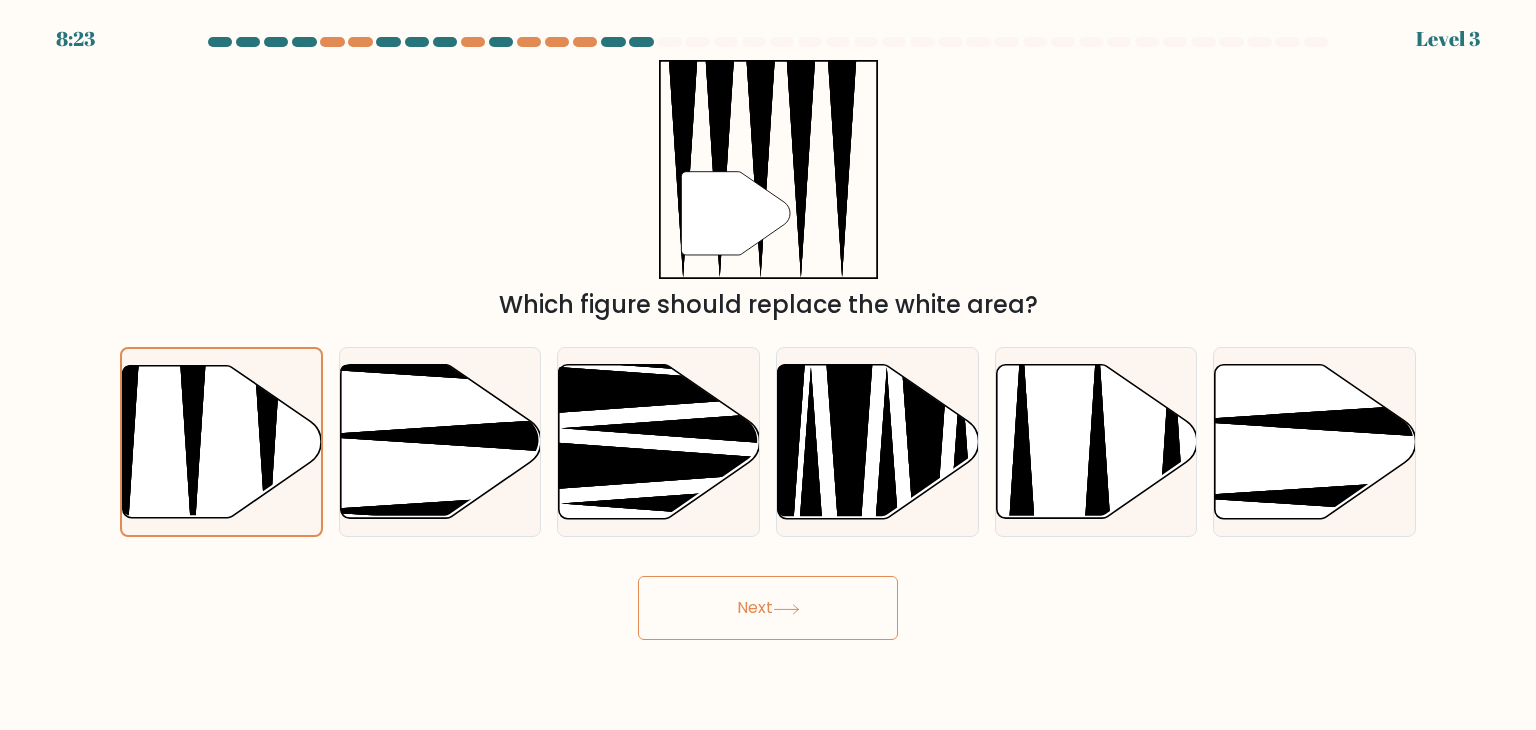 click on "Next" at bounding box center (768, 608) 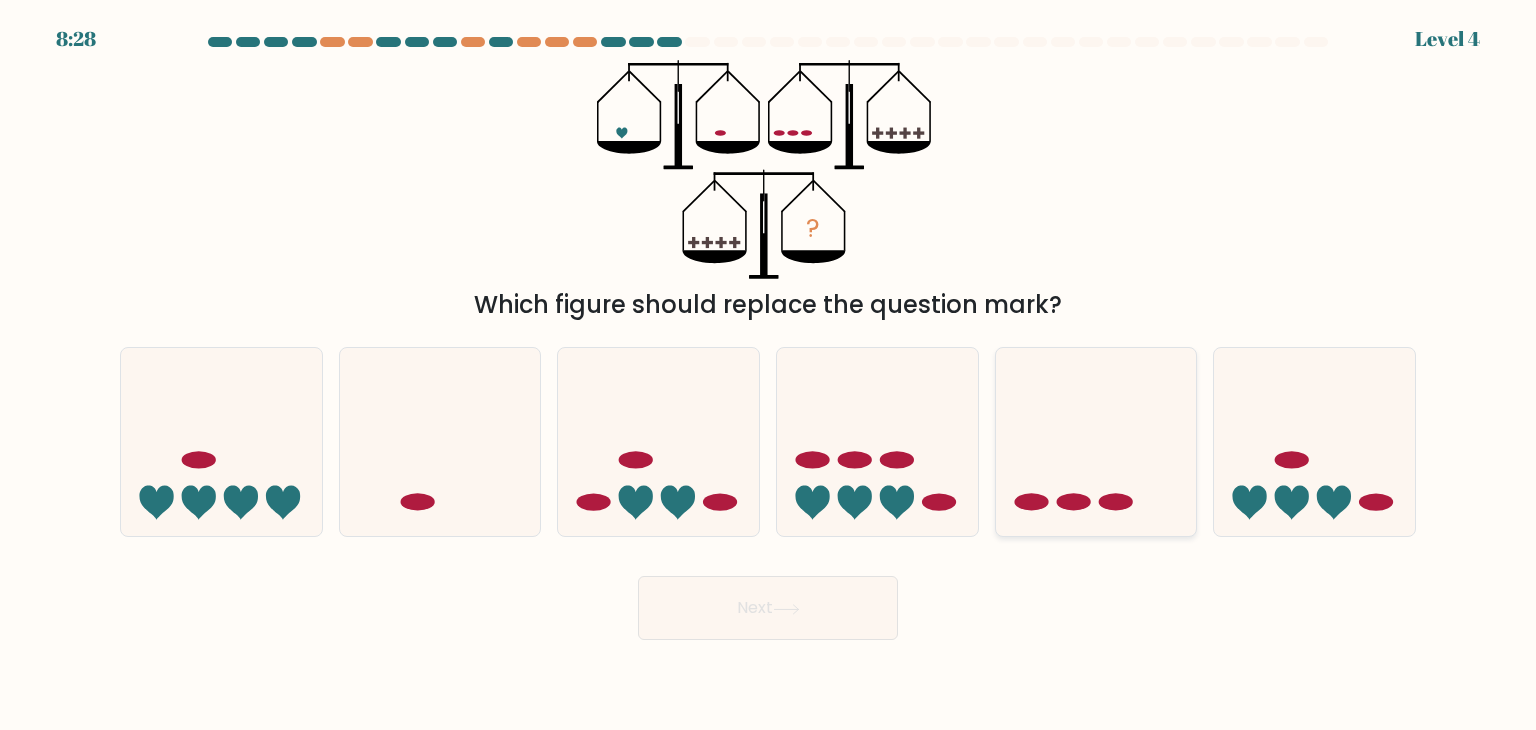 click 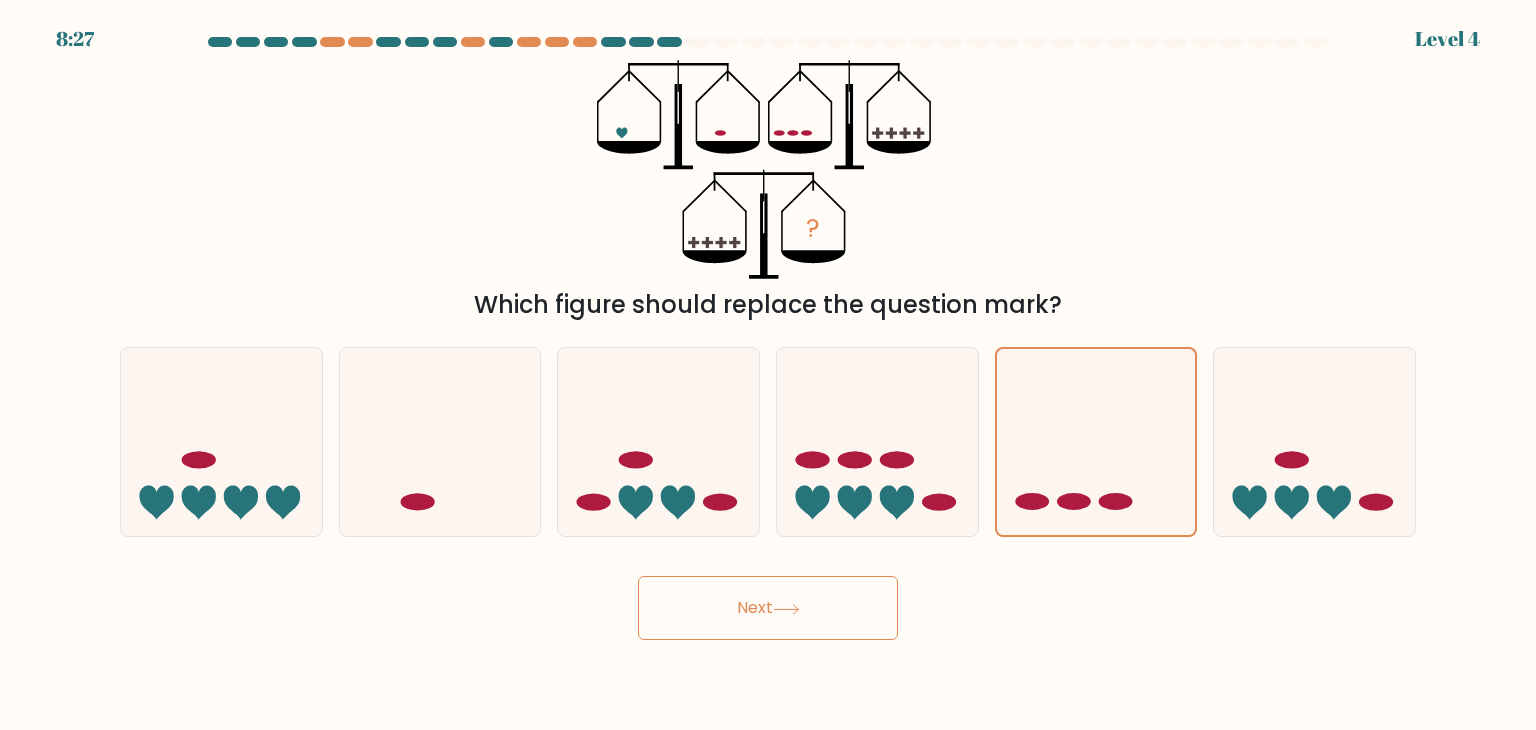 click on "8:27
Level 4" at bounding box center (768, 365) 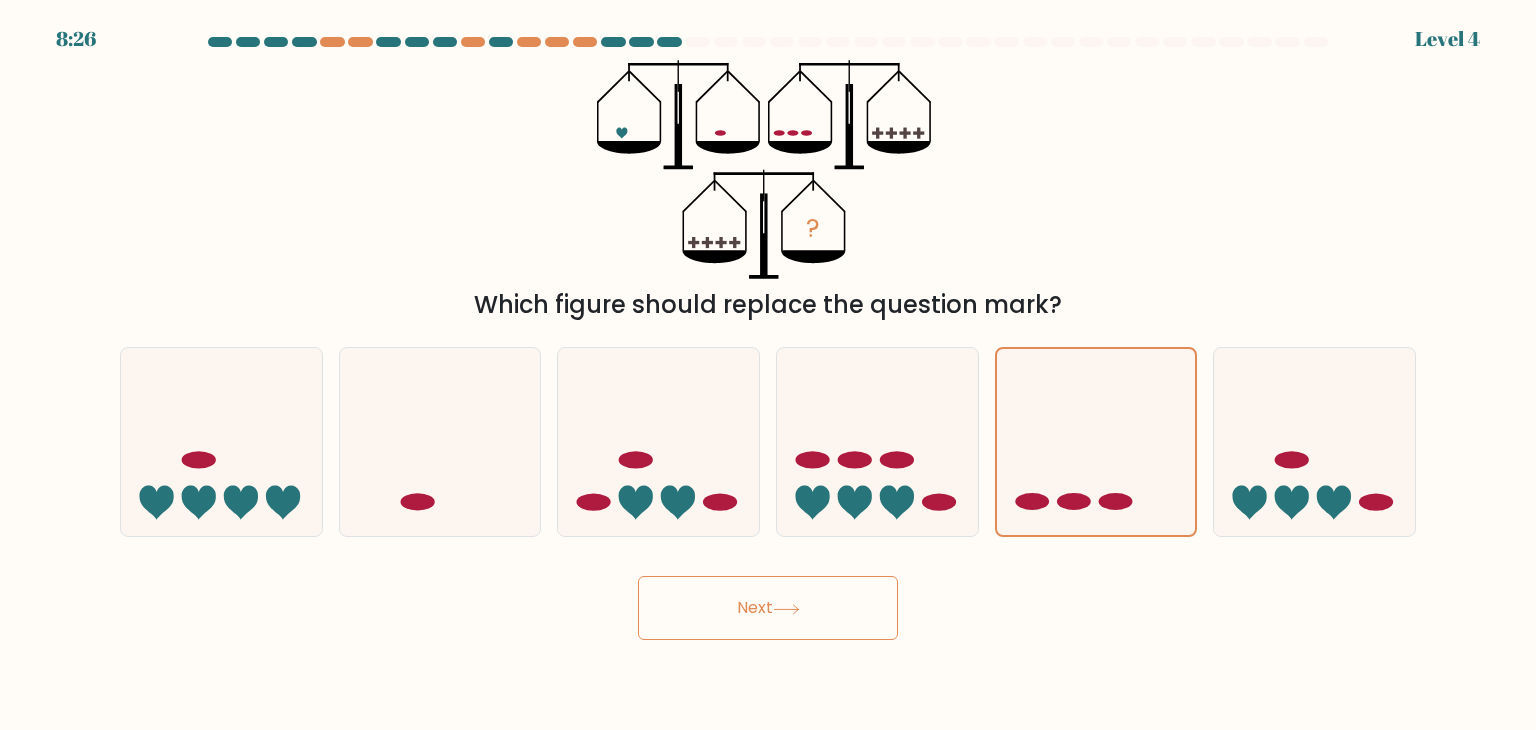 click on "Next" at bounding box center [768, 608] 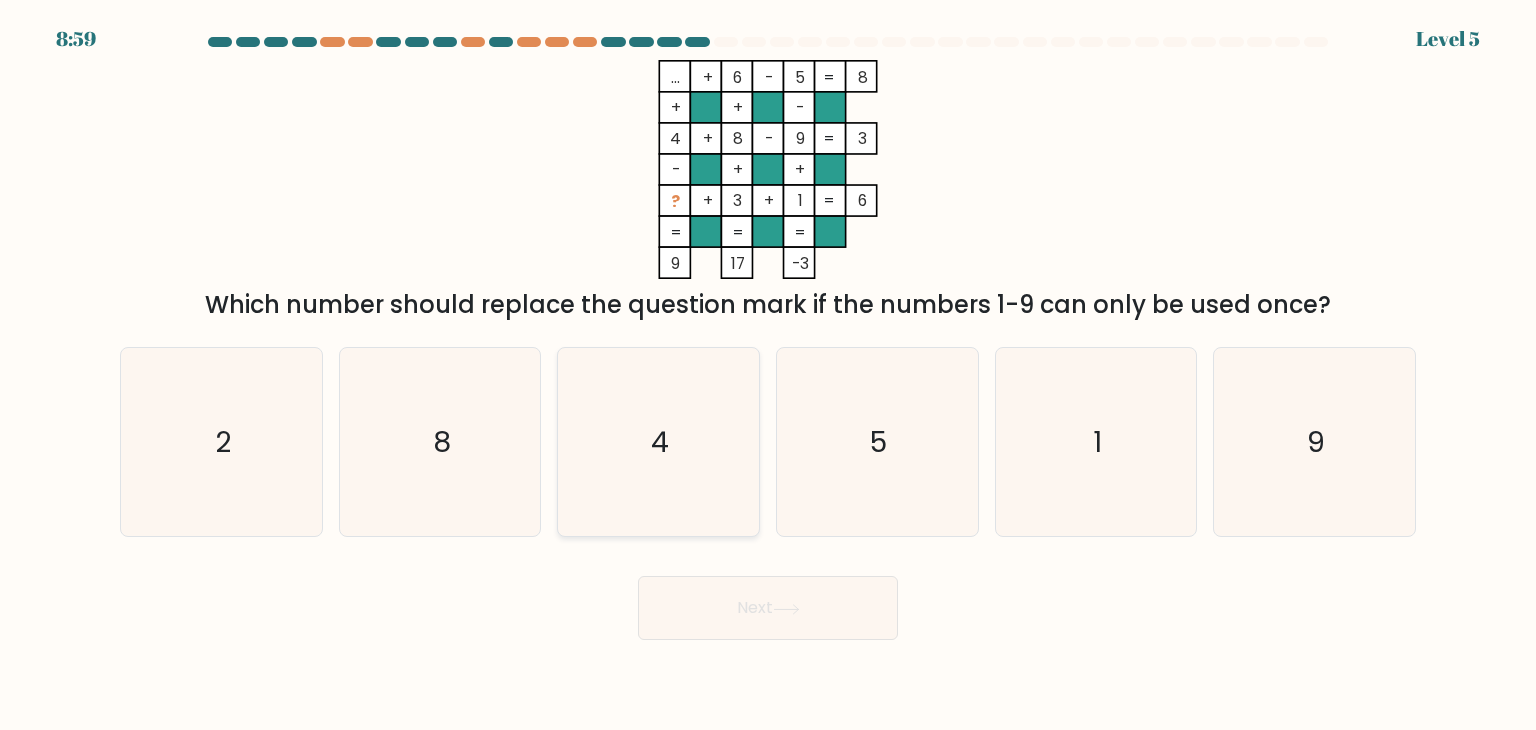 click on "4" 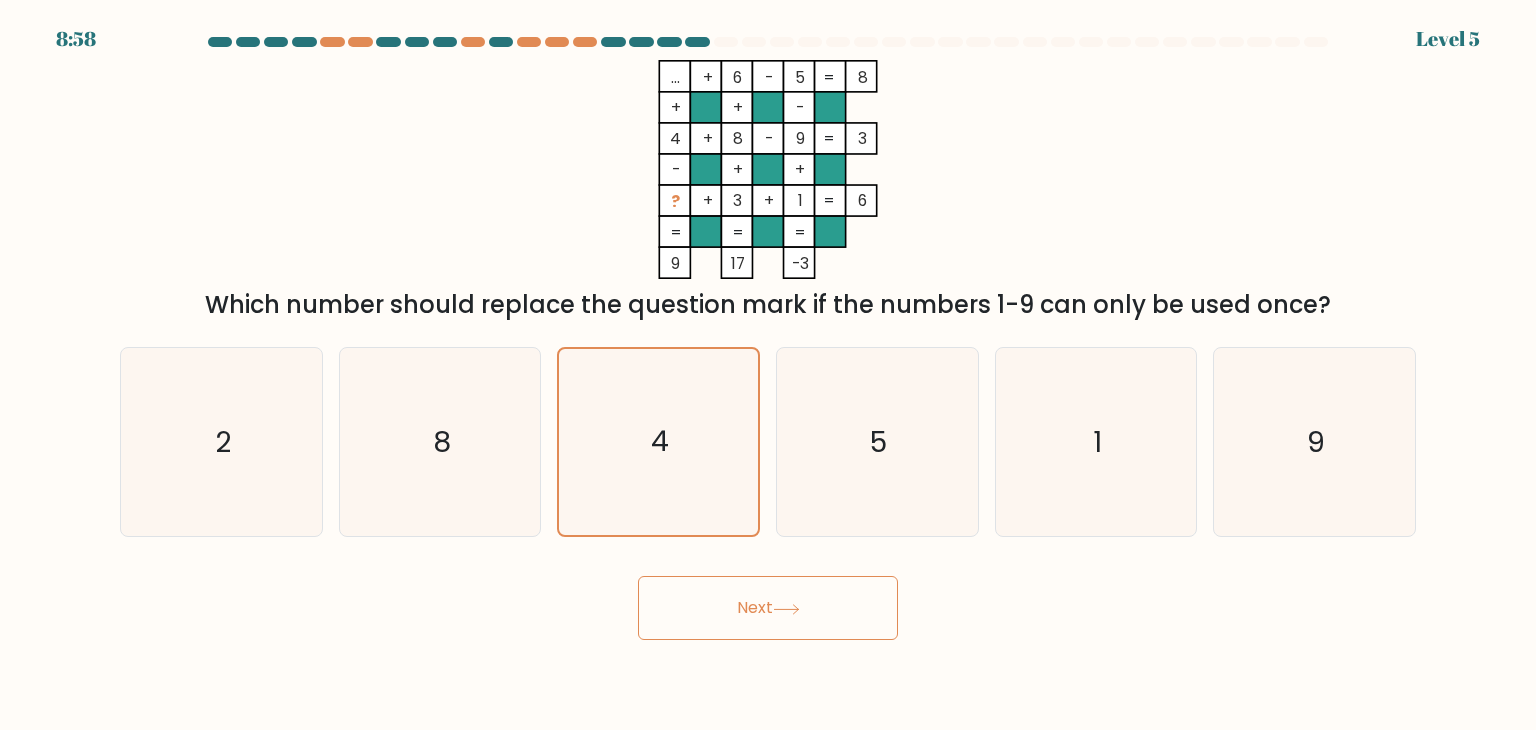 click on "Next" at bounding box center (768, 608) 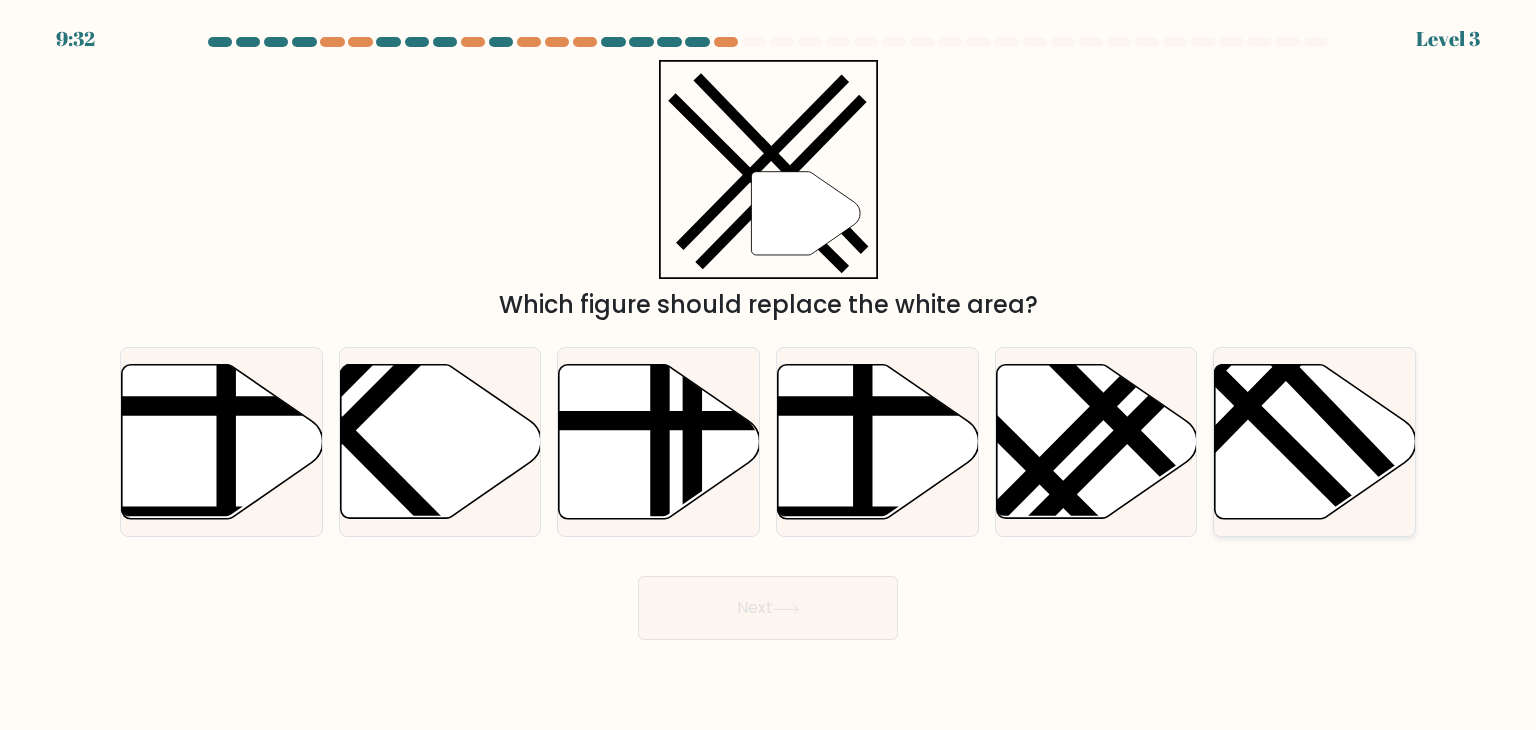 click 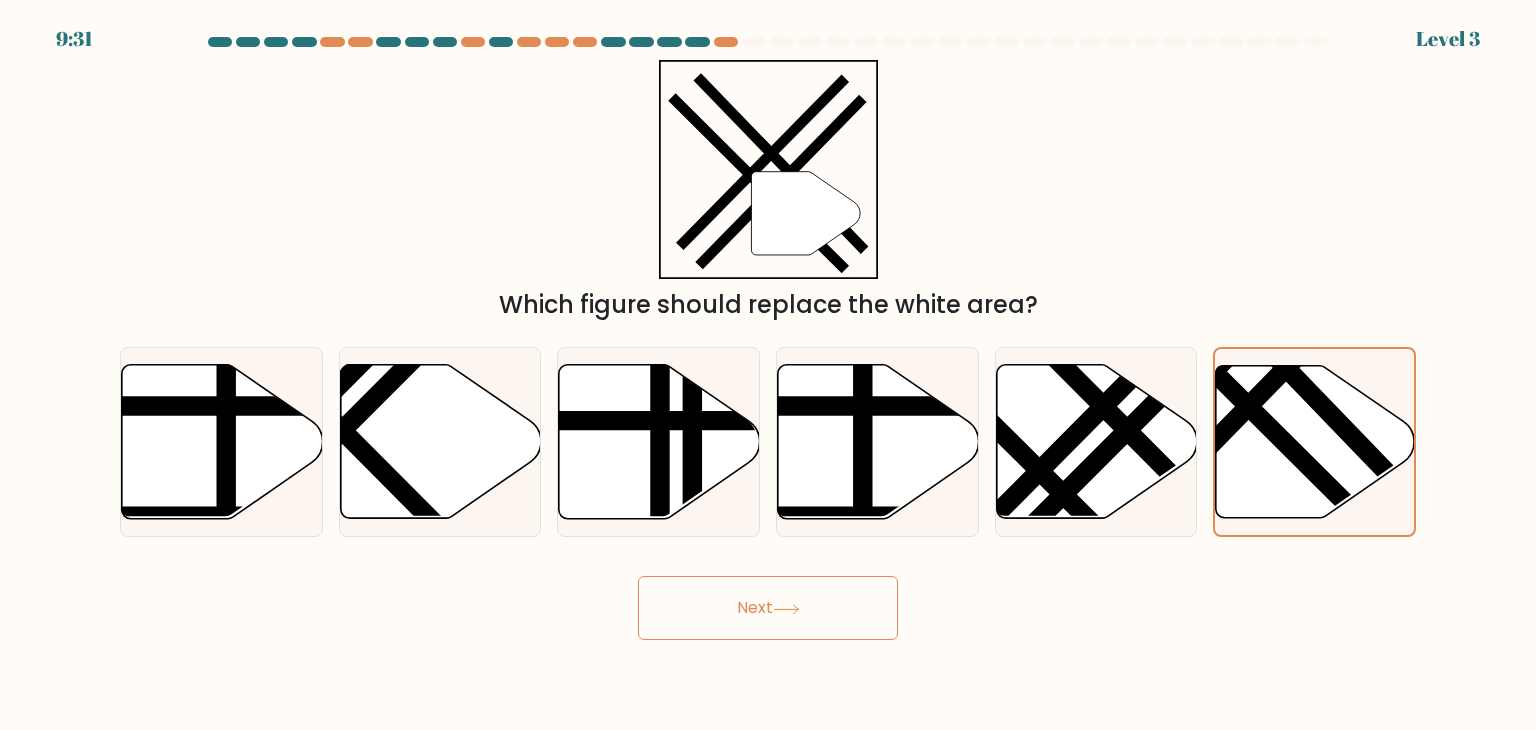 click on "Next" at bounding box center (768, 608) 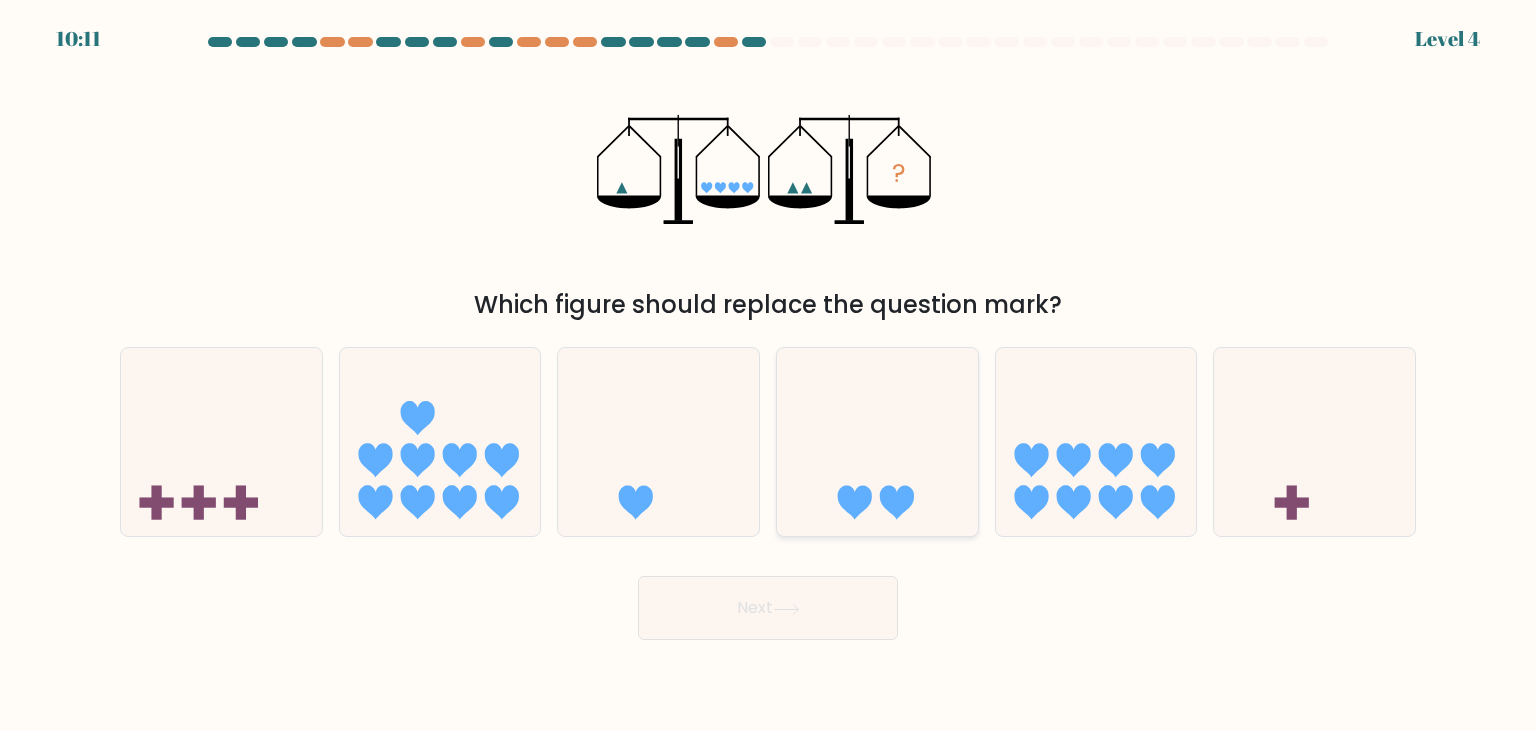click 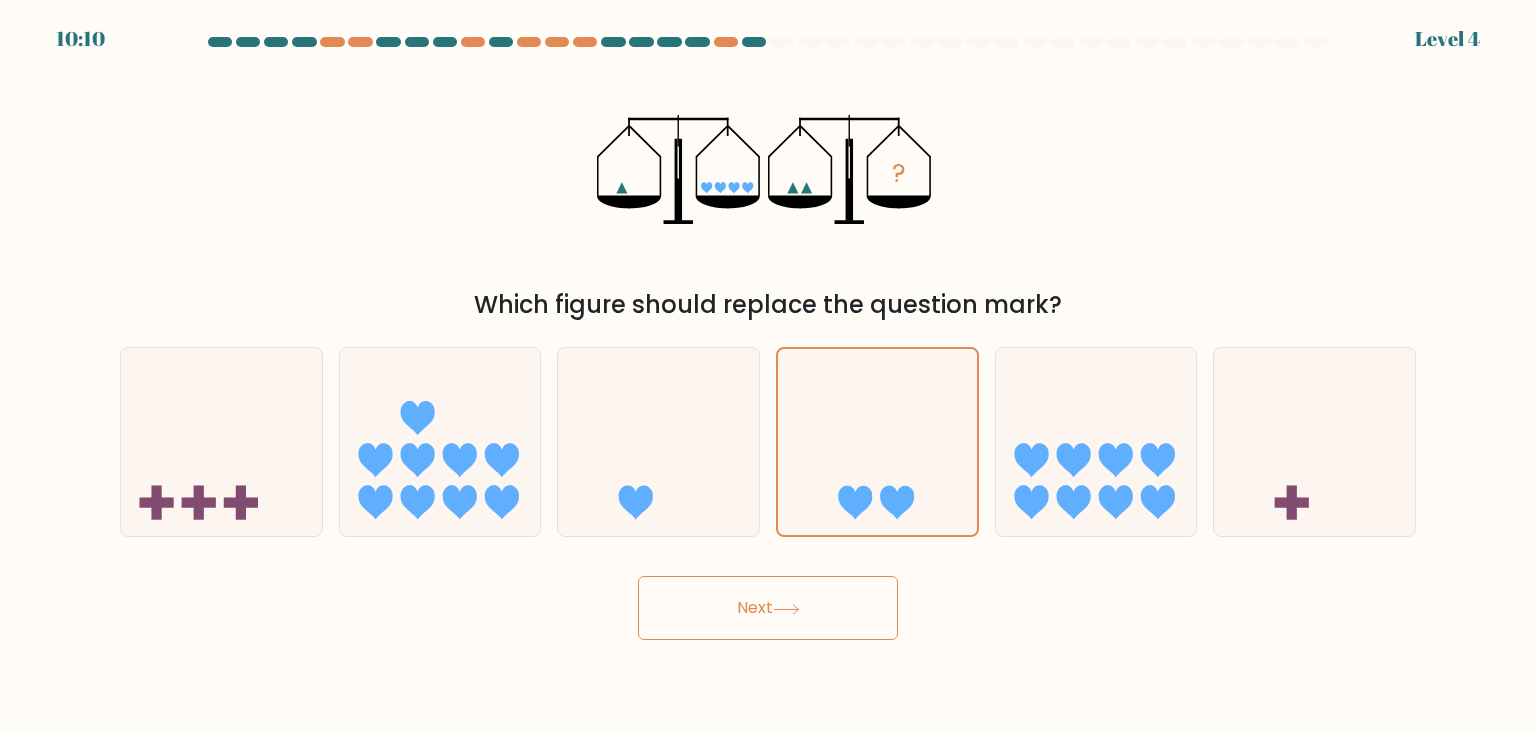 click on "Next" at bounding box center (768, 608) 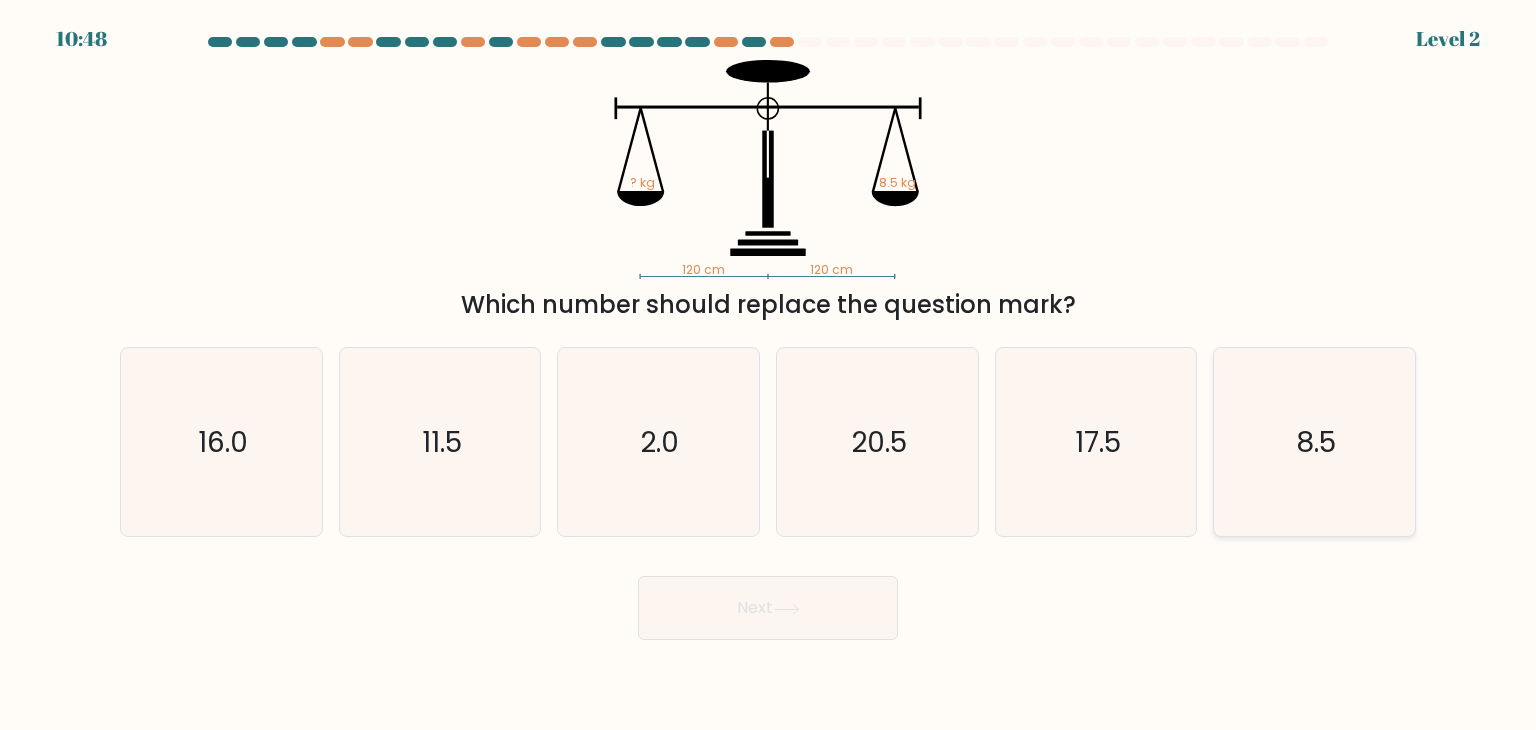 click on "8.5" 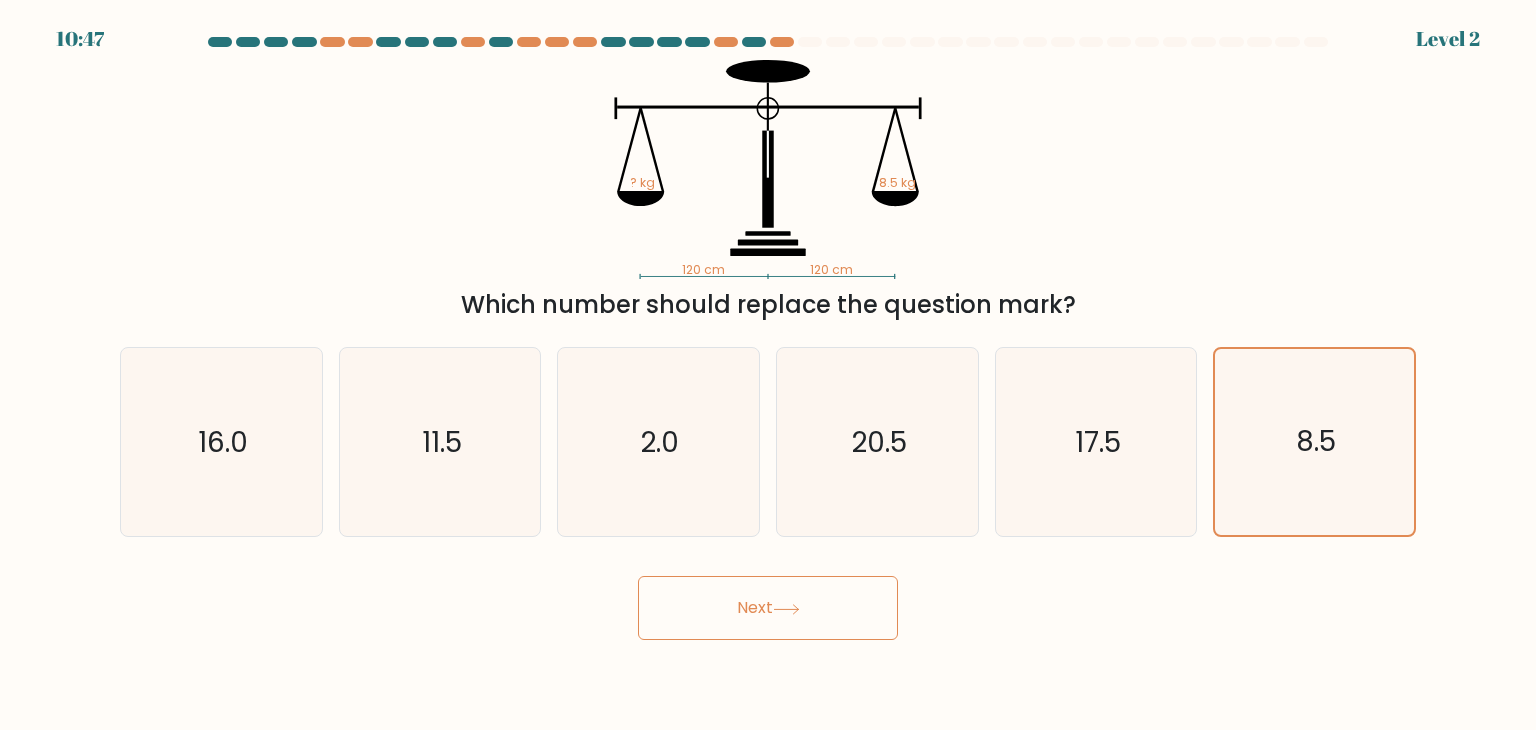 click 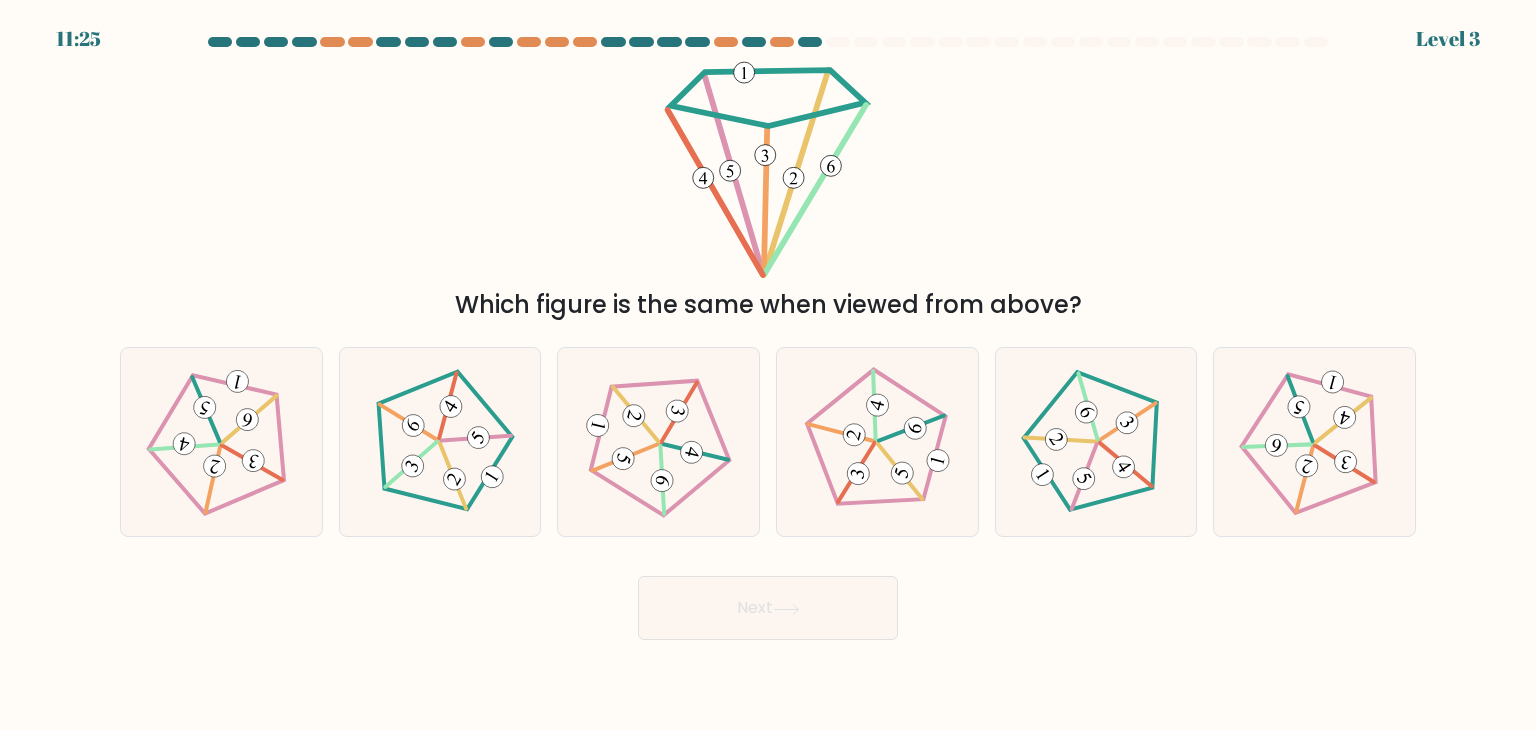 click on "d." at bounding box center (877, 442) 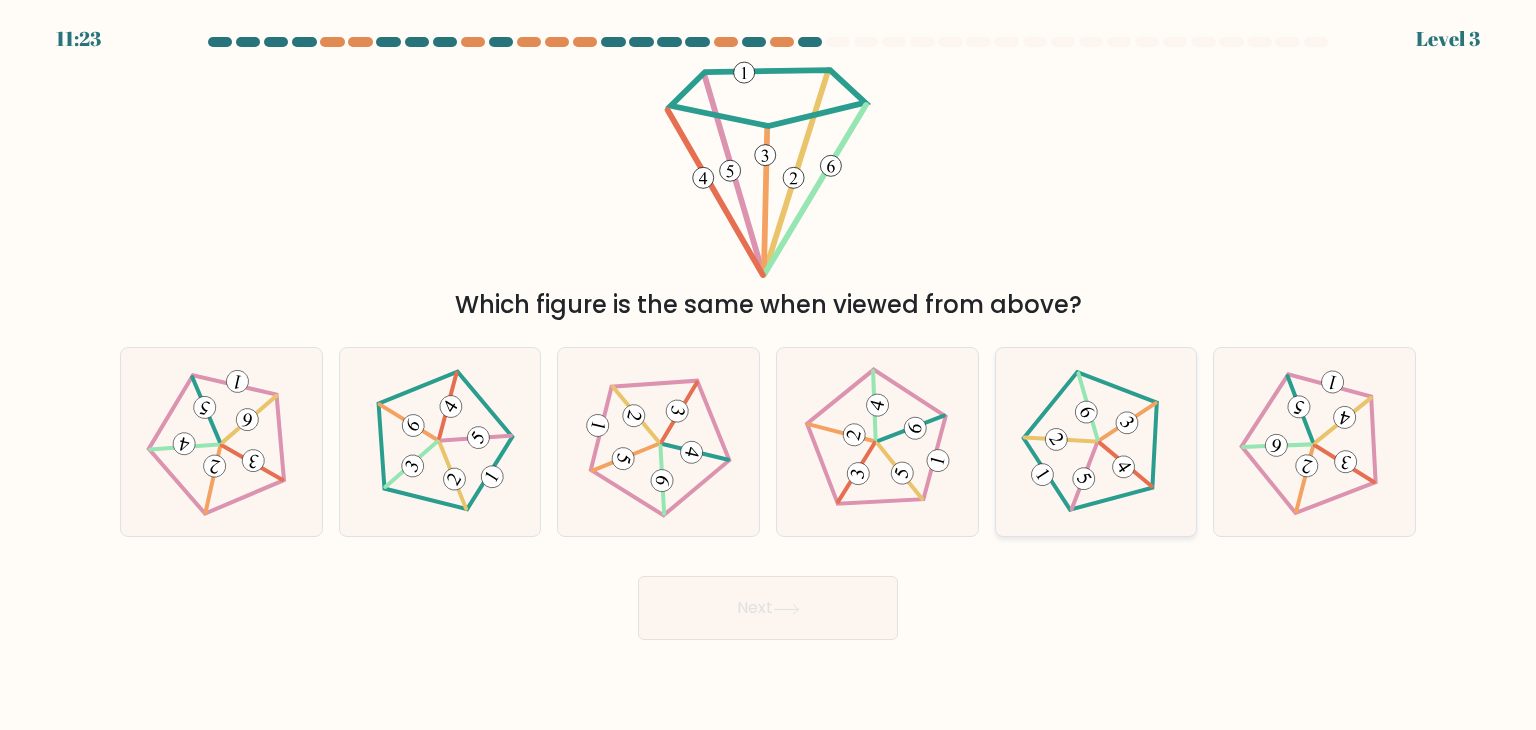 click 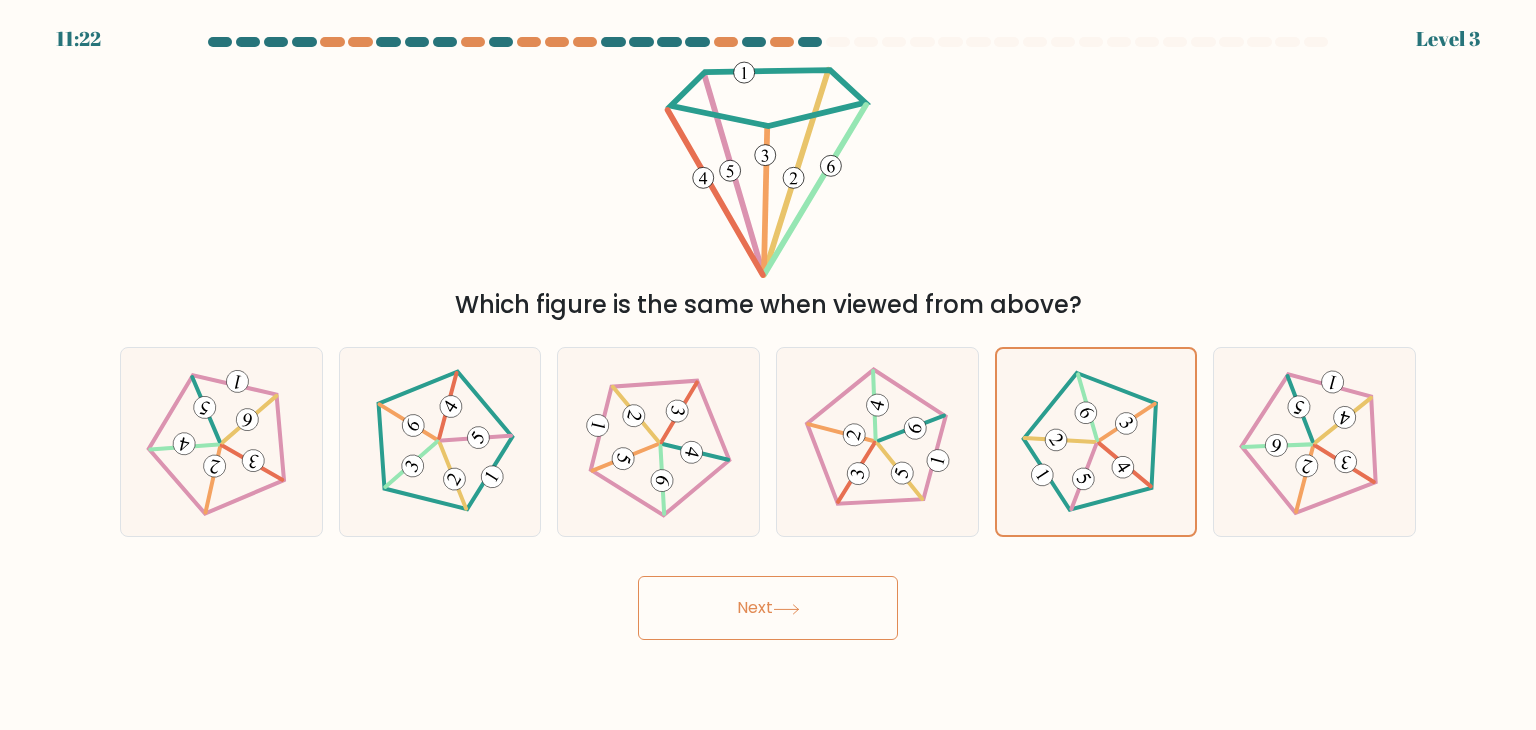 click on "Next" at bounding box center (768, 608) 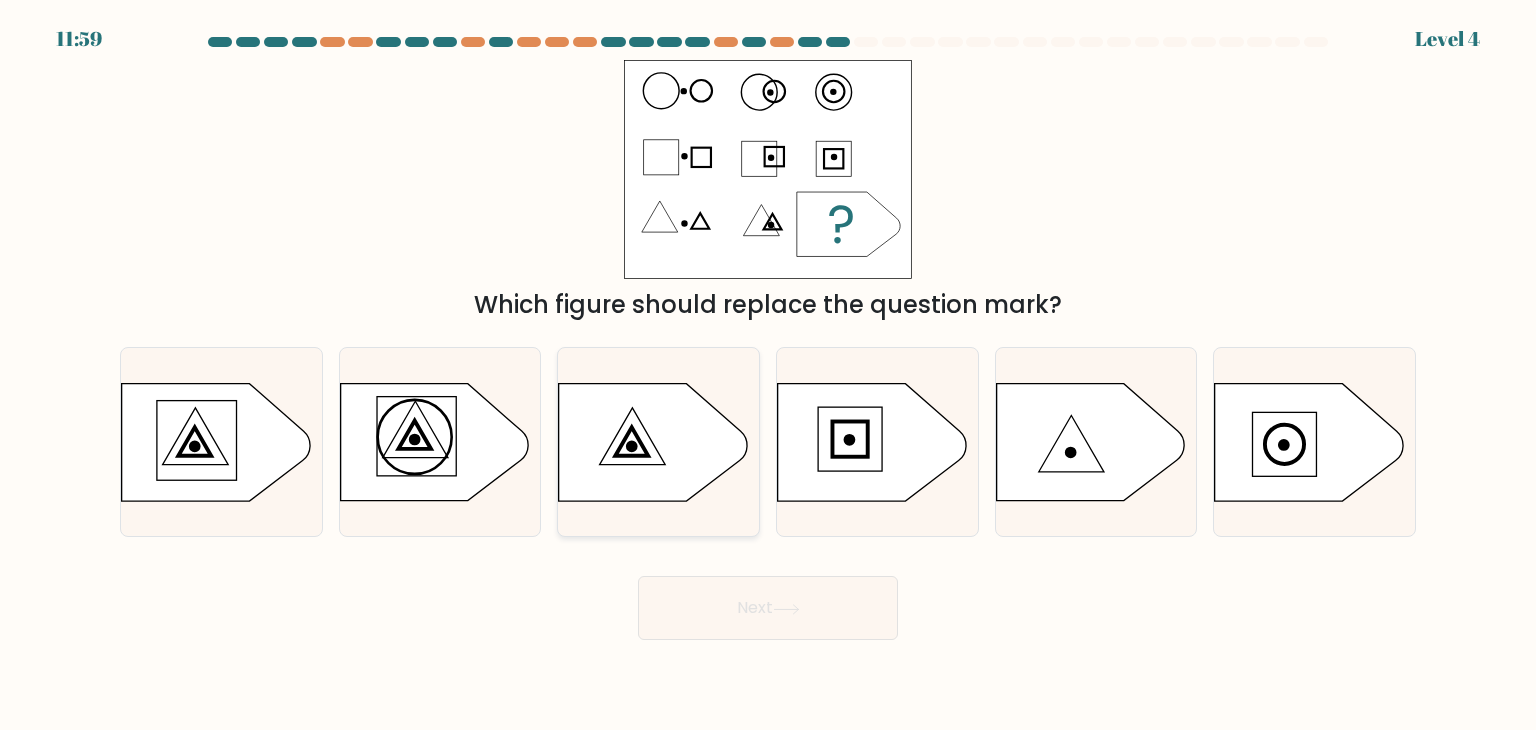 click 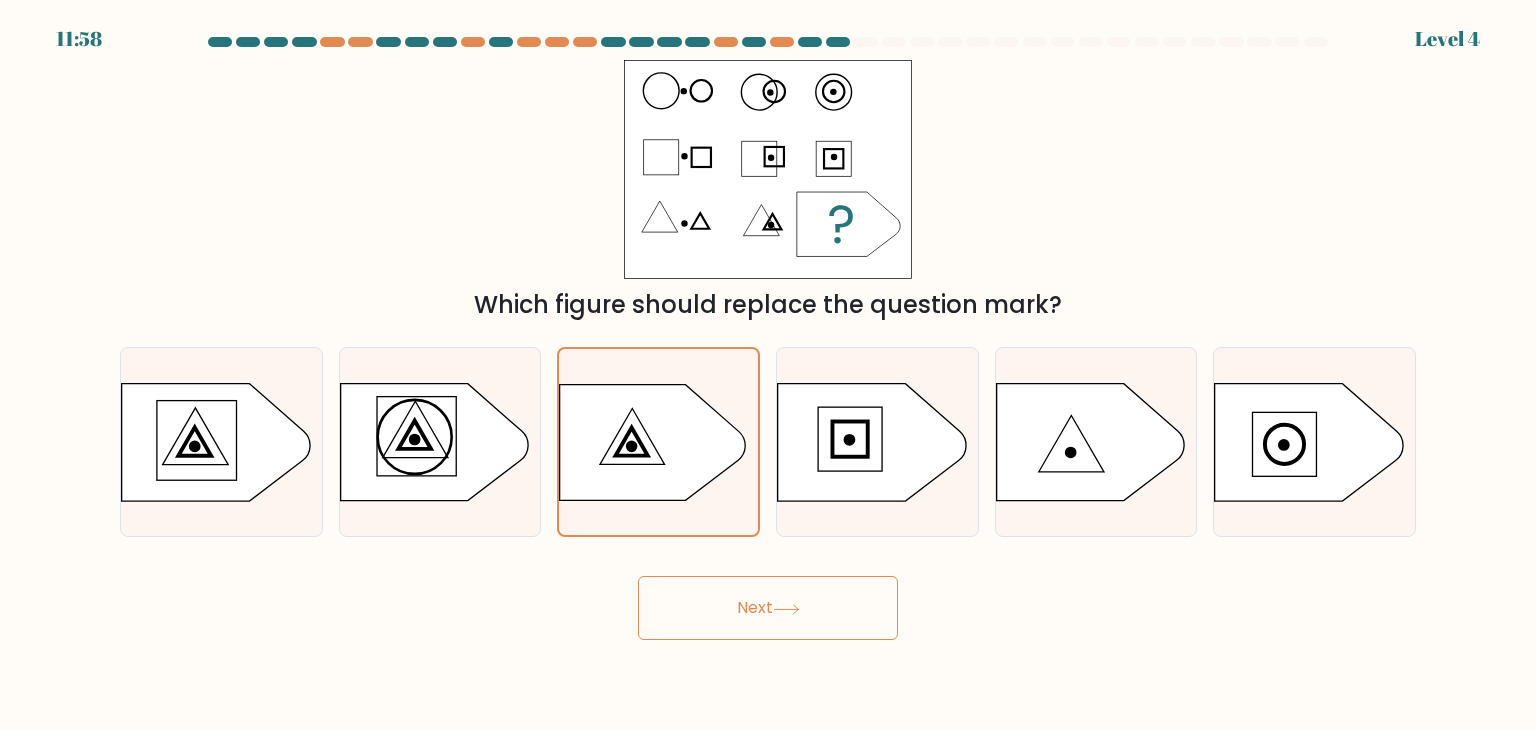 click on "Next" at bounding box center (768, 608) 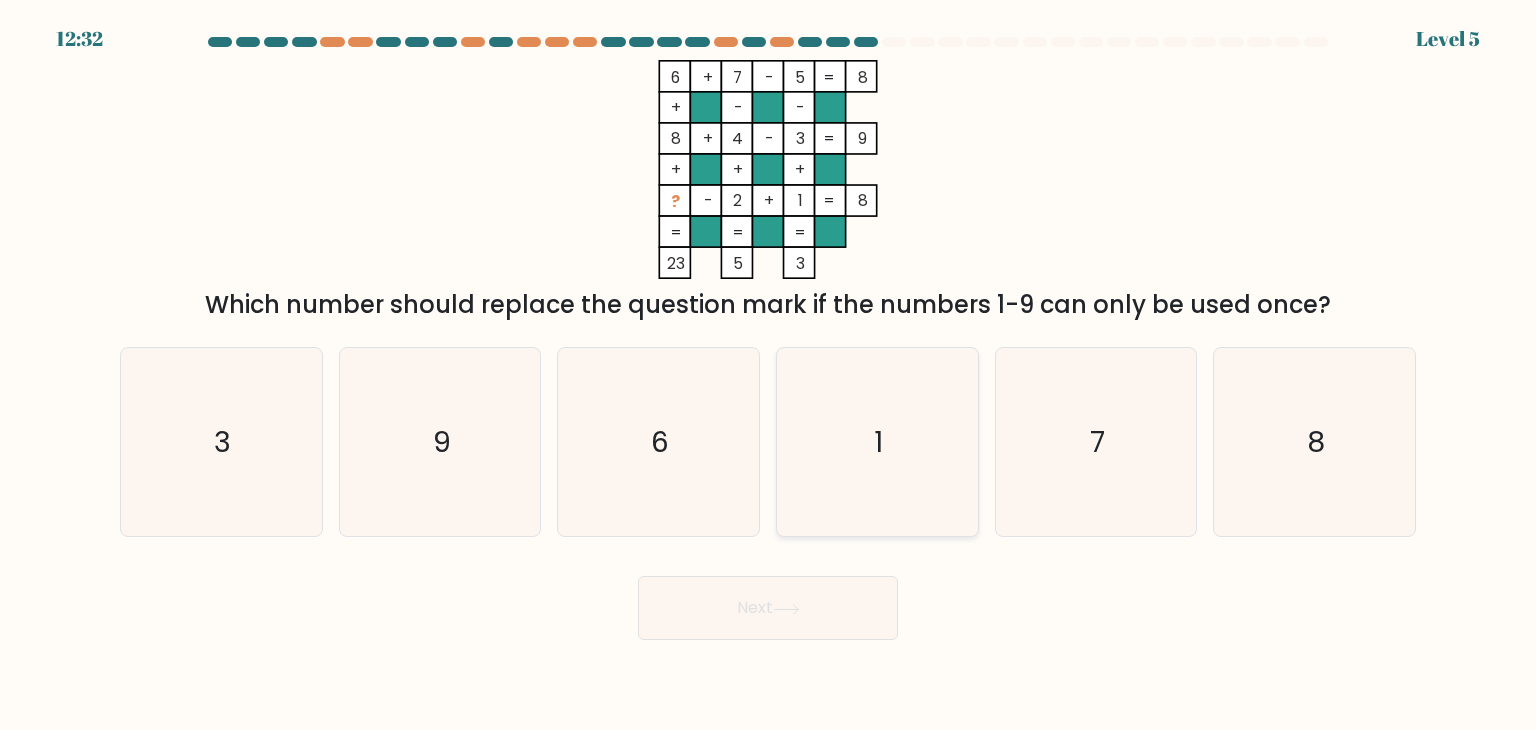 drag, startPoint x: 1105, startPoint y: 465, endPoint x: 915, endPoint y: 534, distance: 202.14104 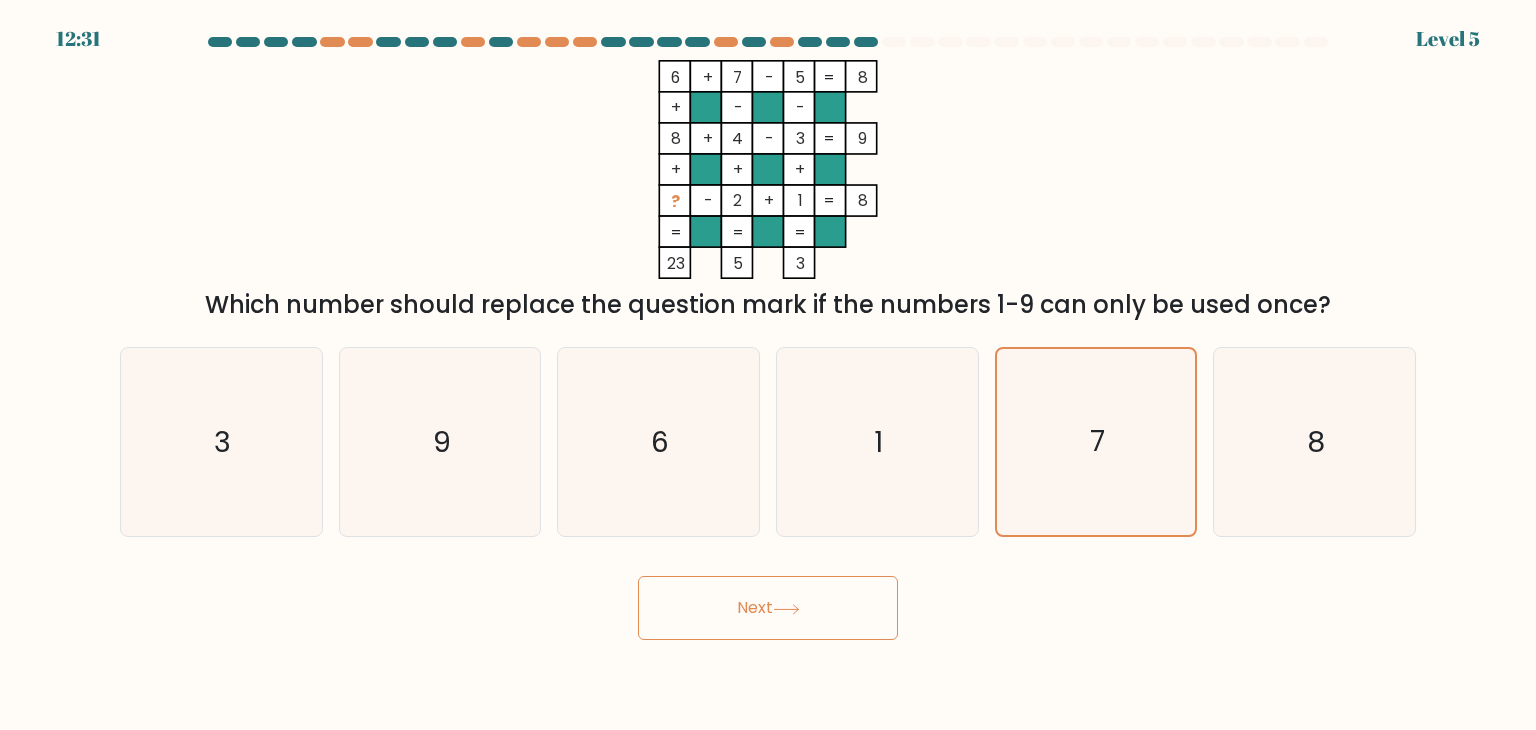 click 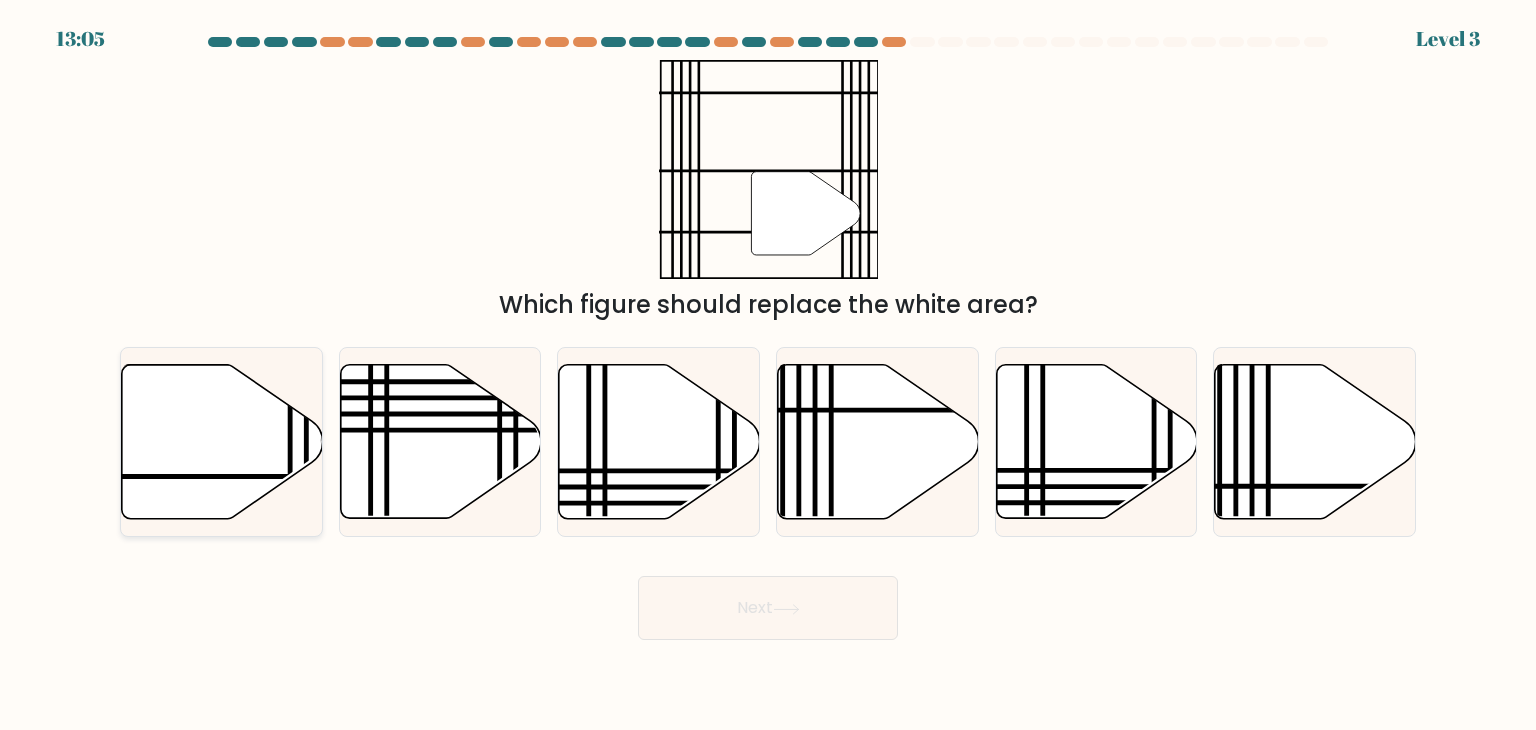 click 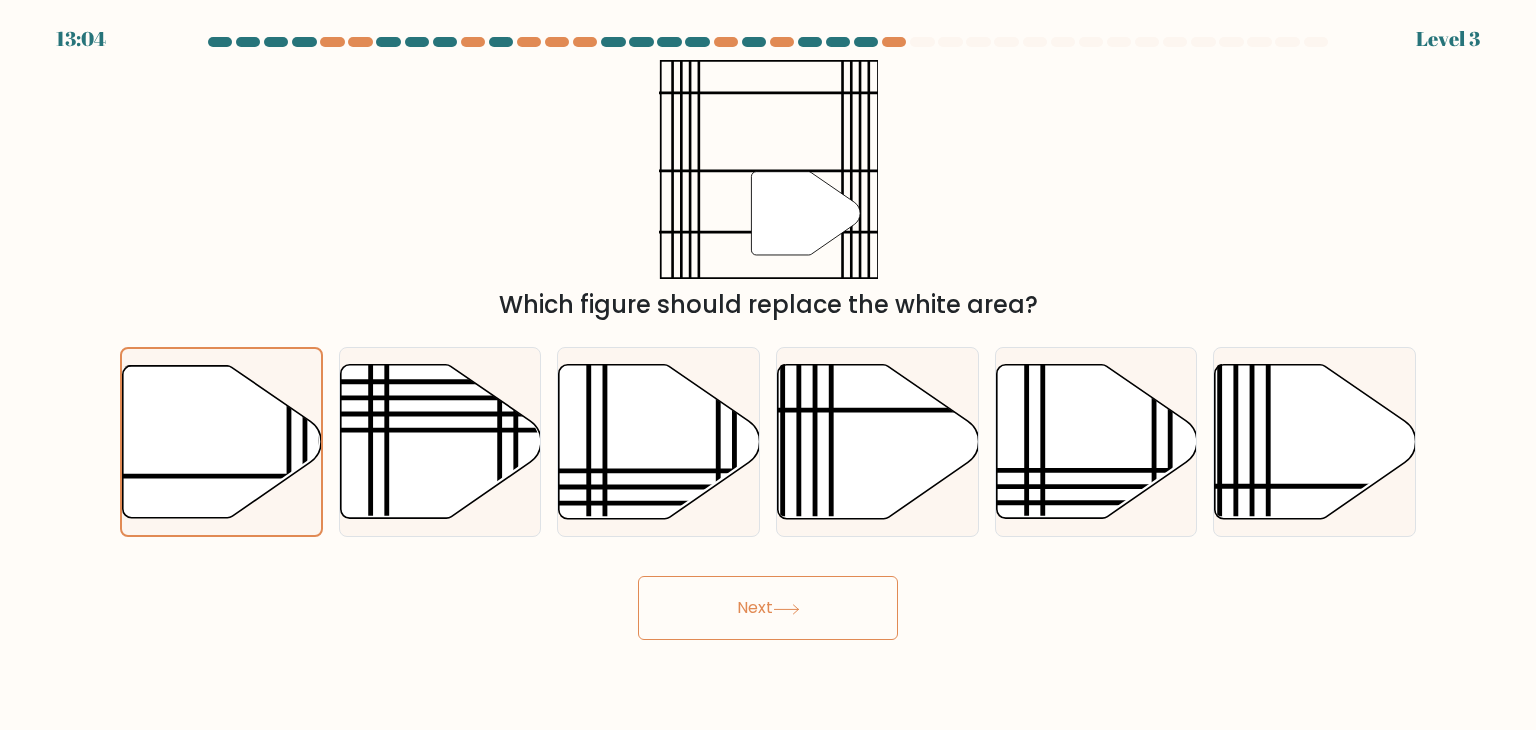 click on "Next" at bounding box center [768, 608] 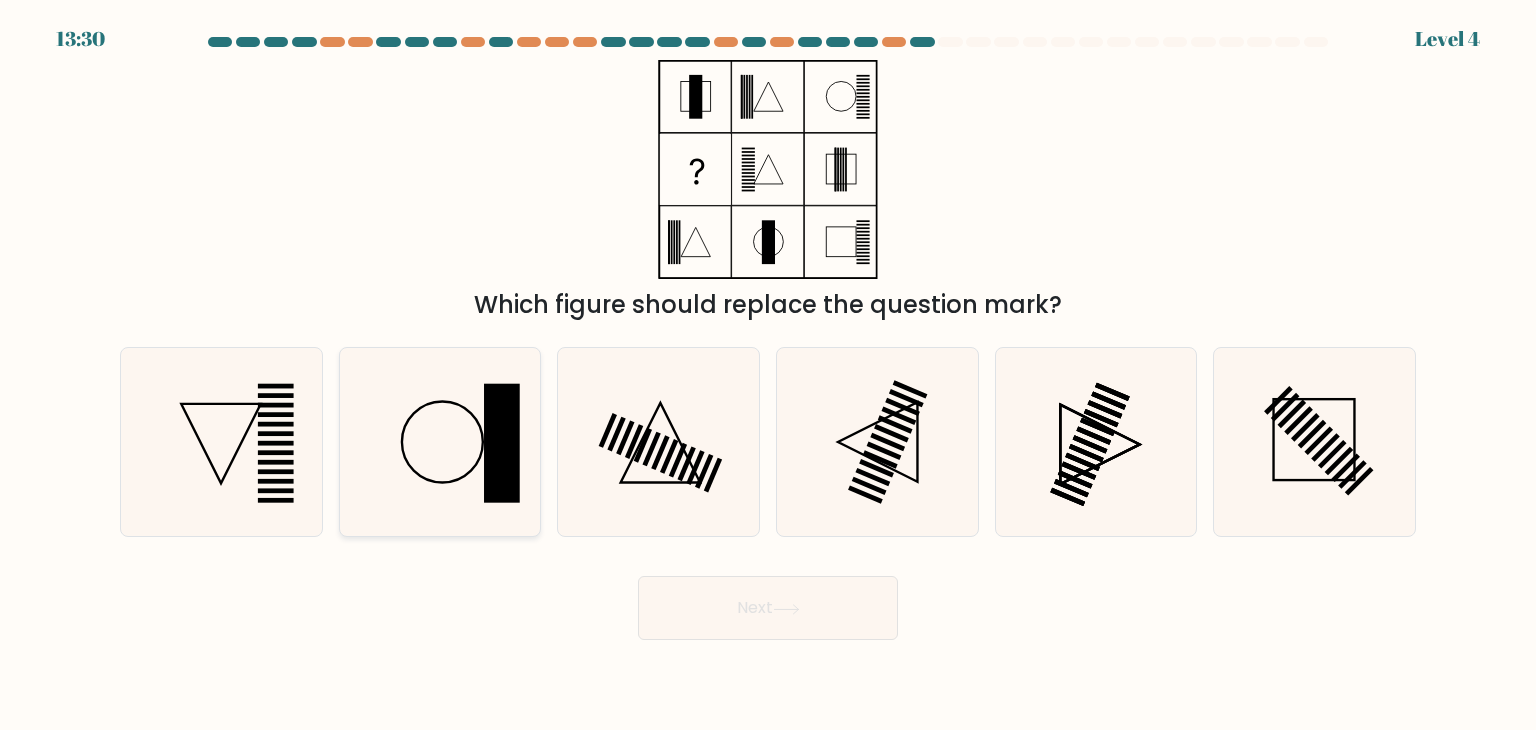 click 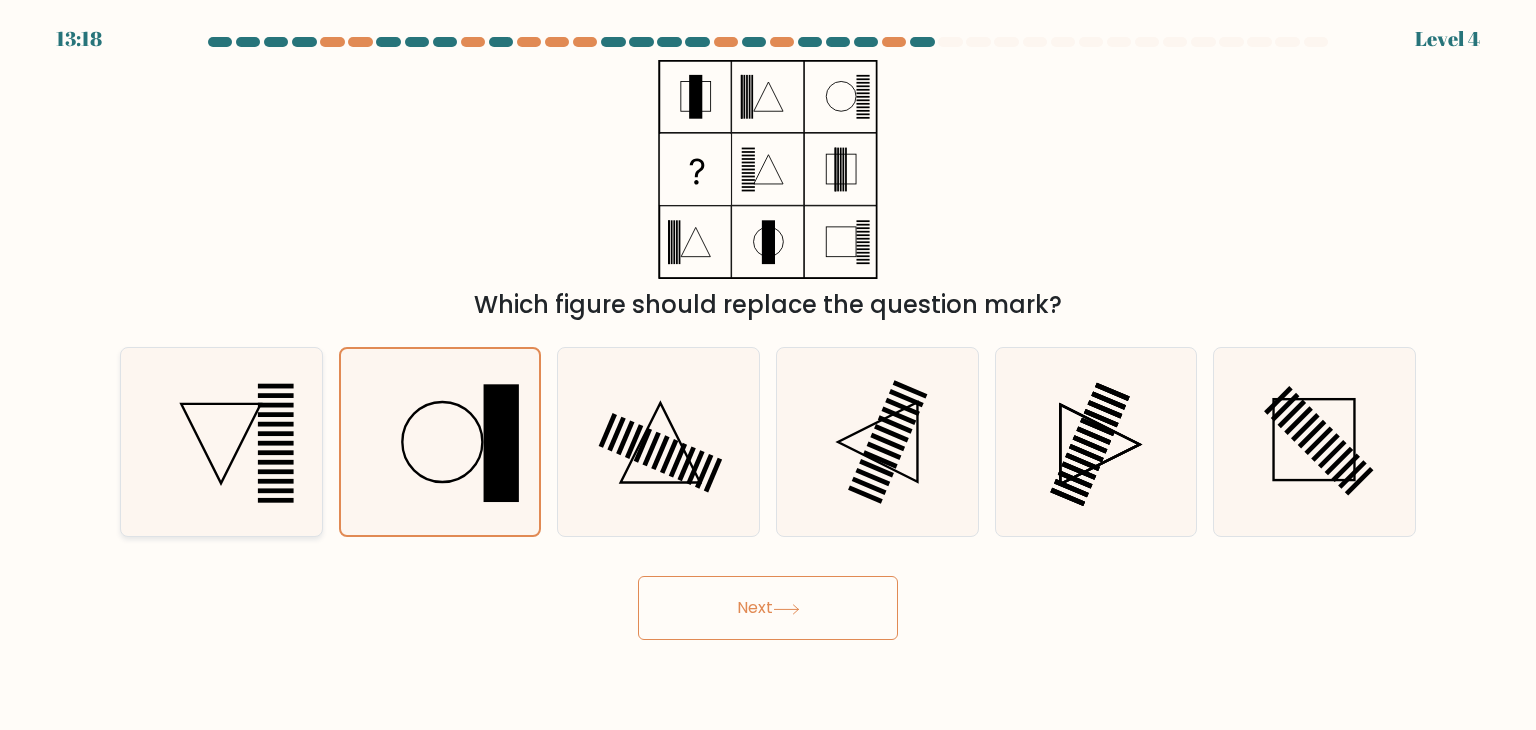 click 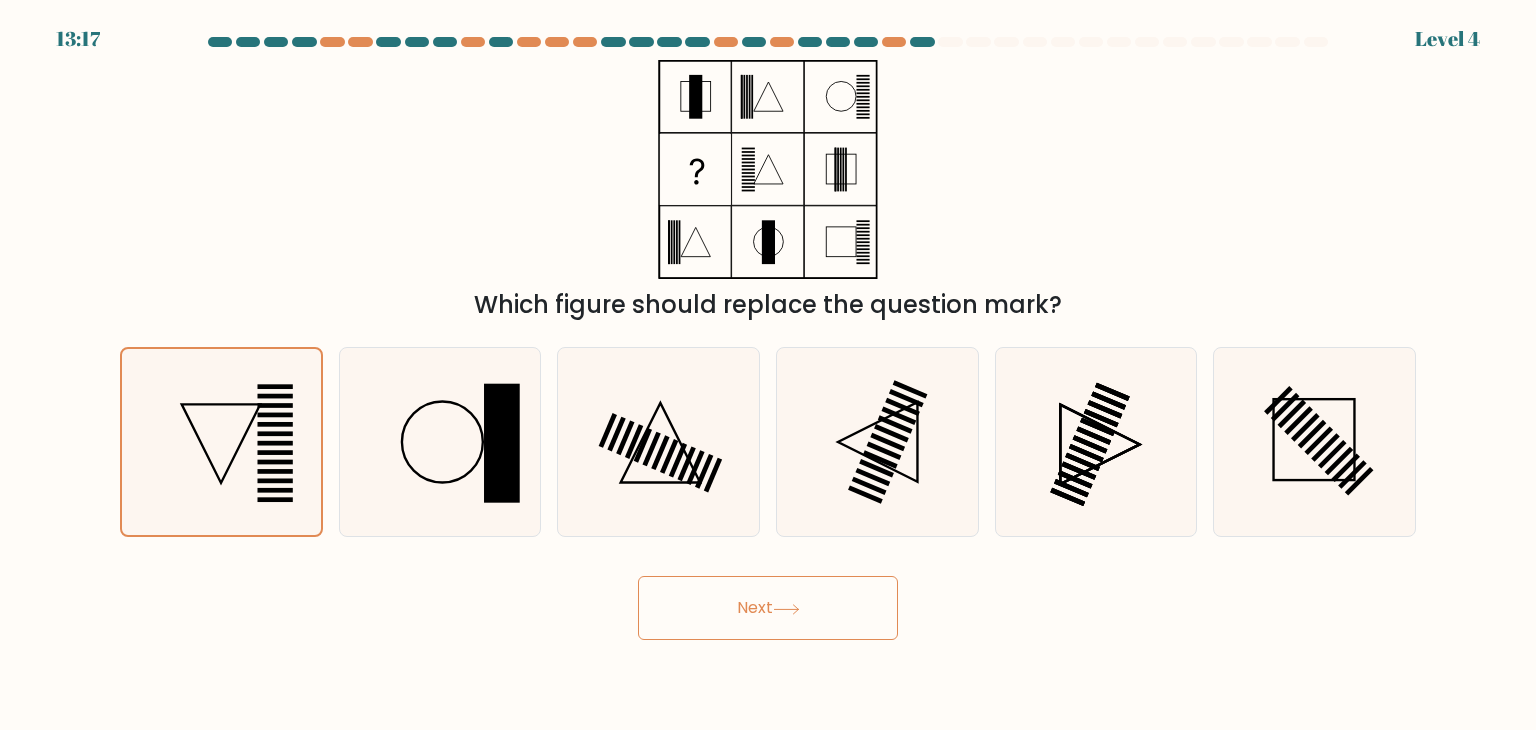 click on "Next" at bounding box center (768, 608) 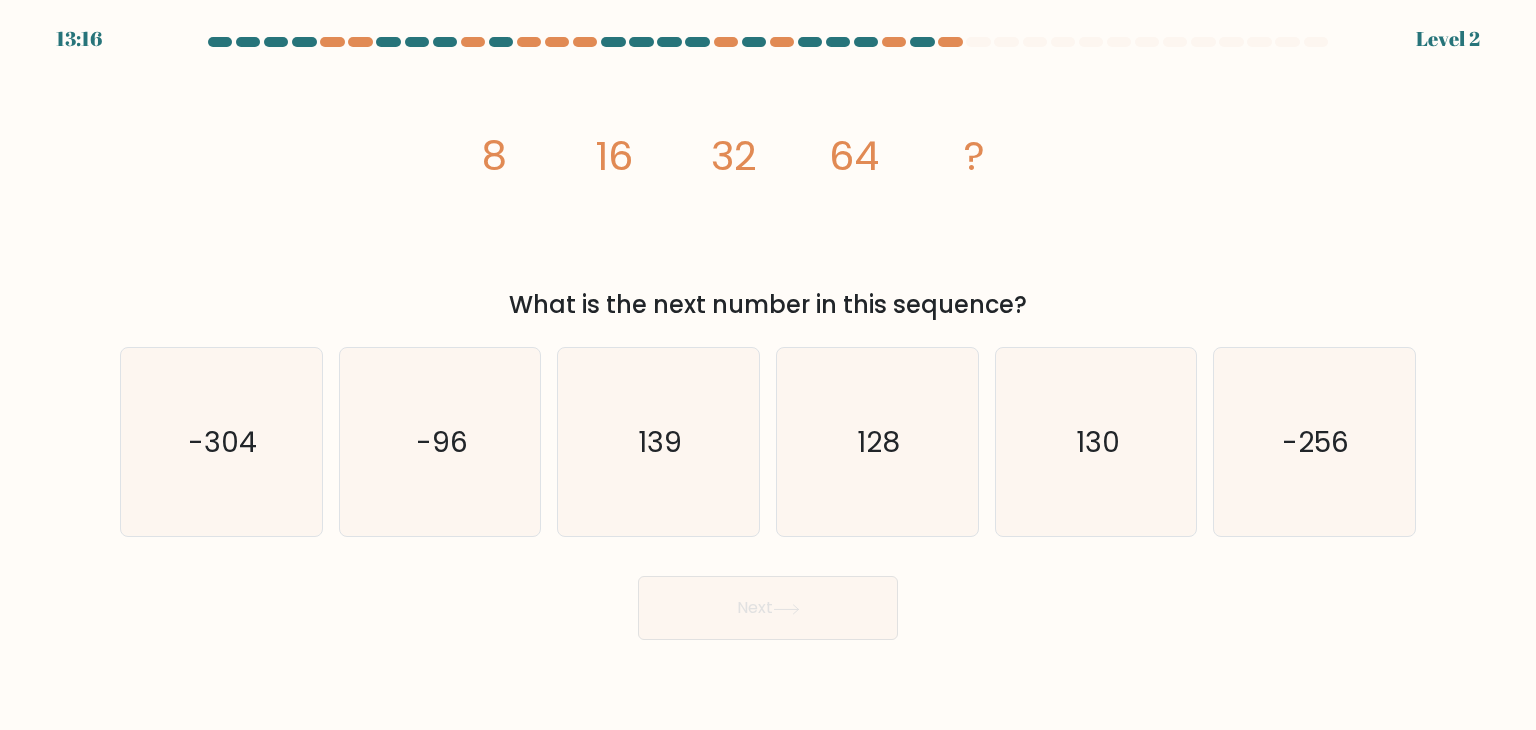 click on "Next" at bounding box center [768, 608] 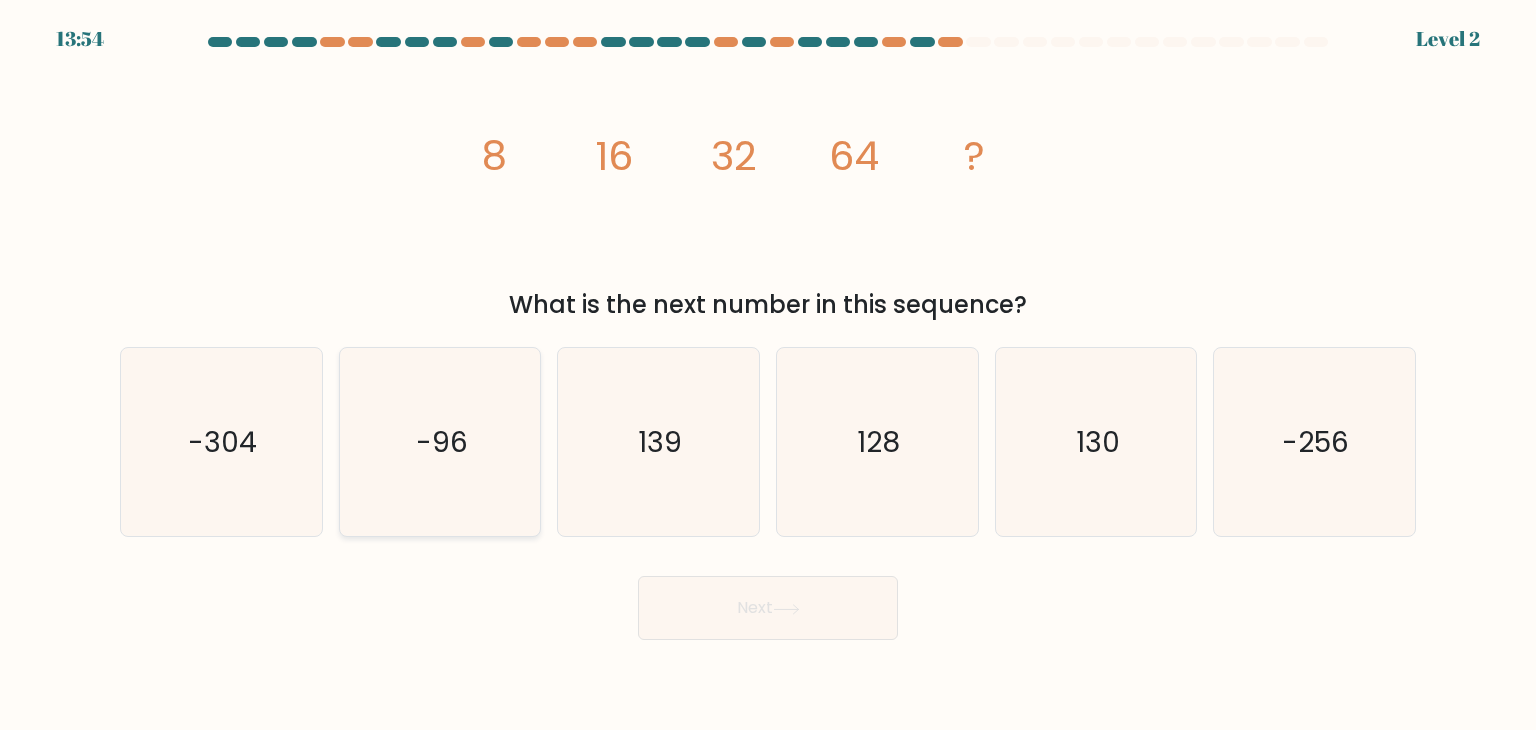 click on "-96" 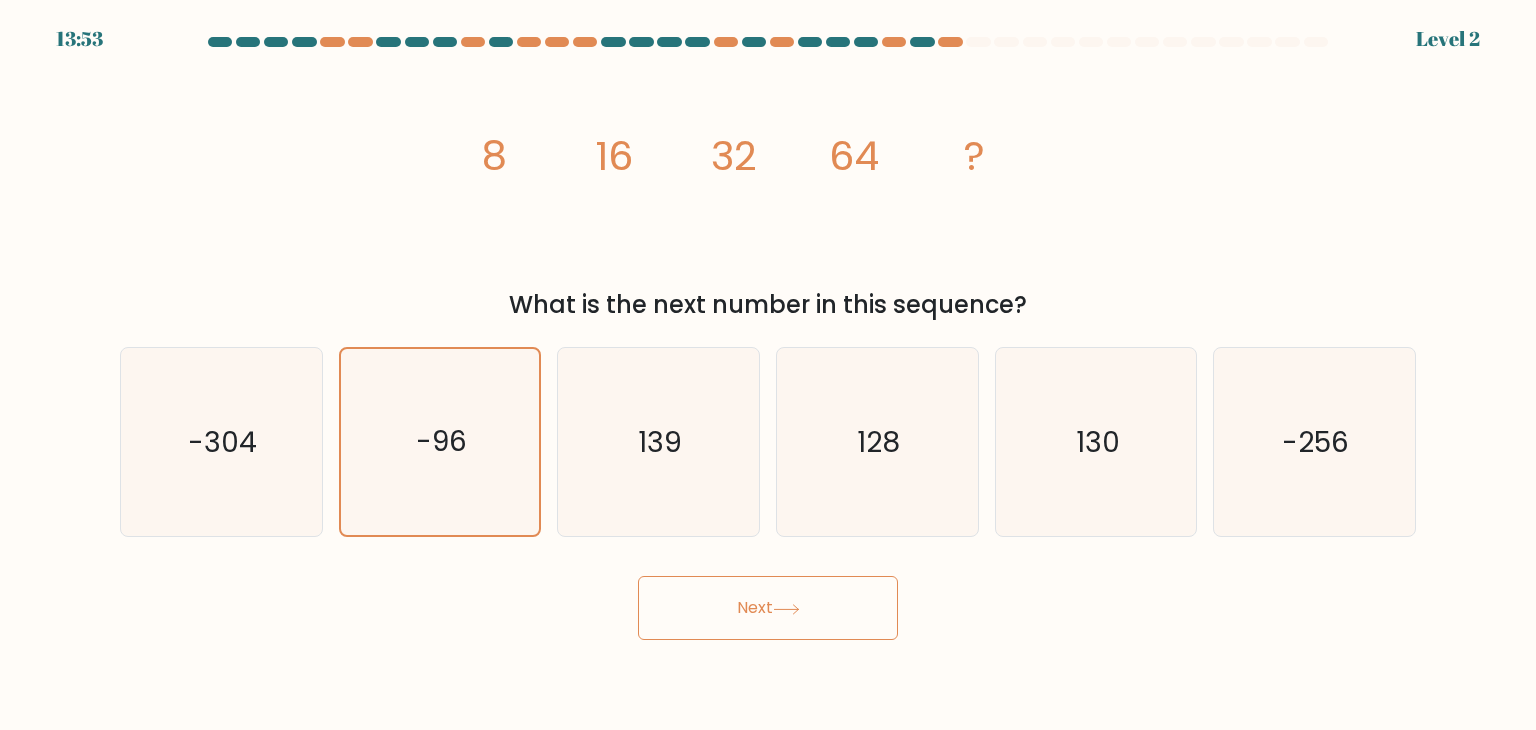 click on "Next" at bounding box center (768, 608) 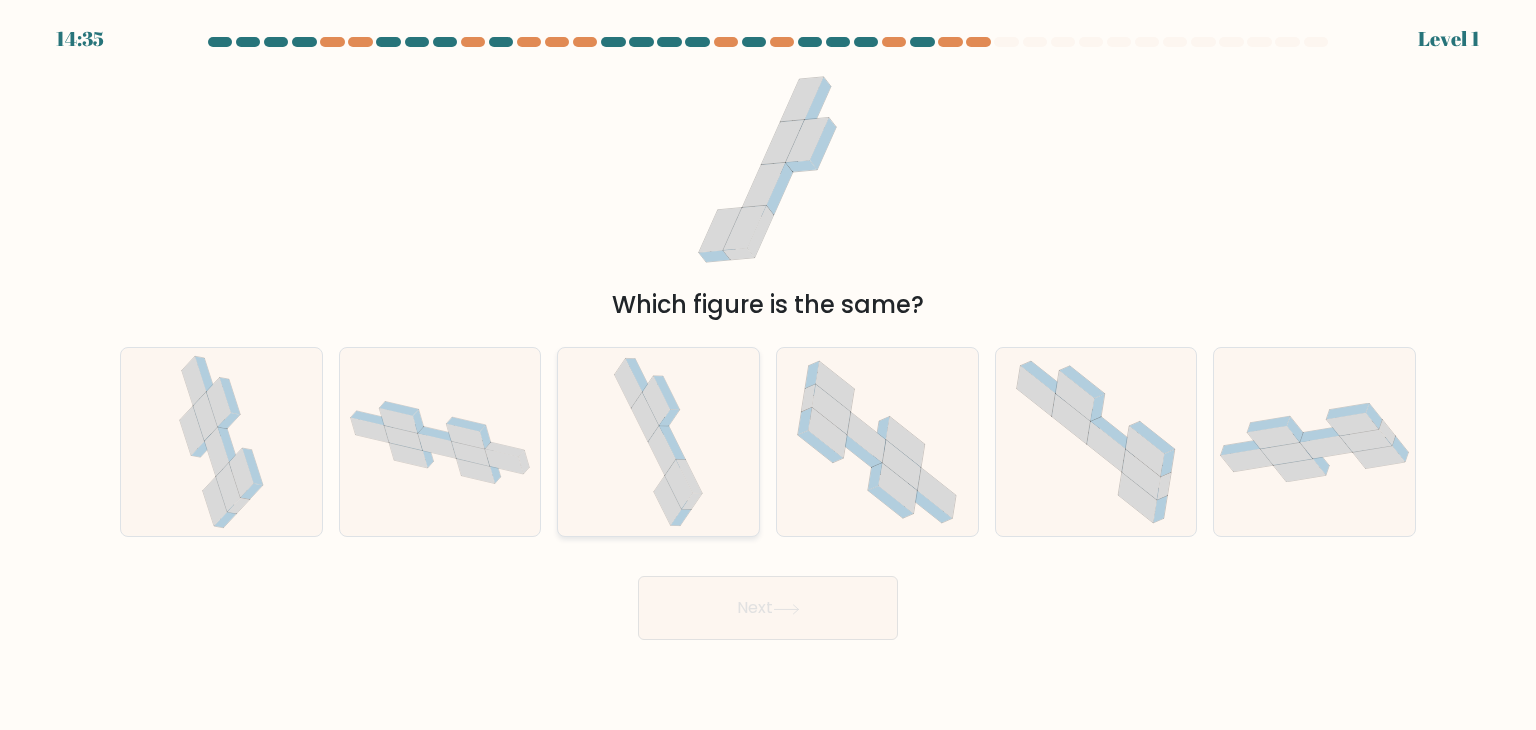 click 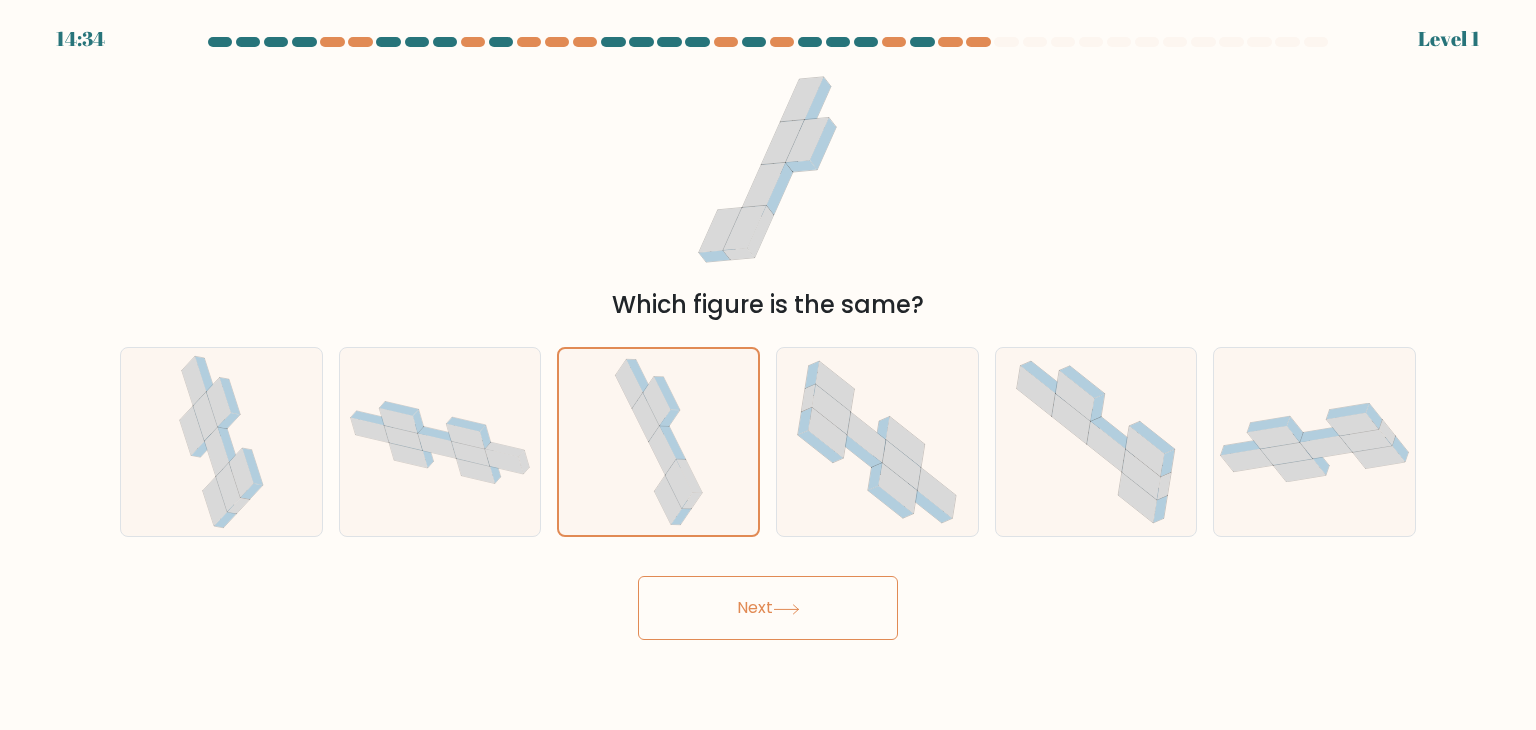 click on "Next" at bounding box center [768, 608] 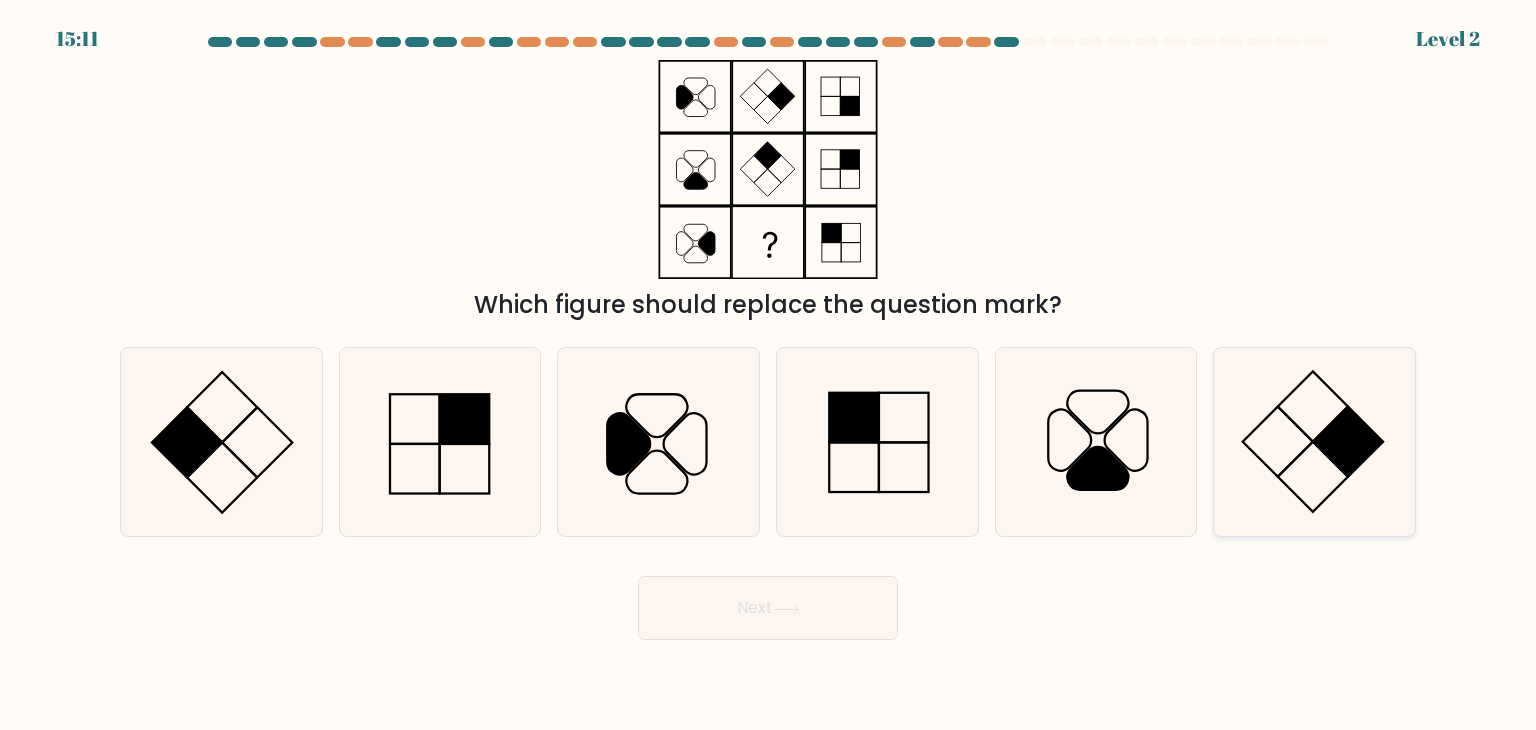 click 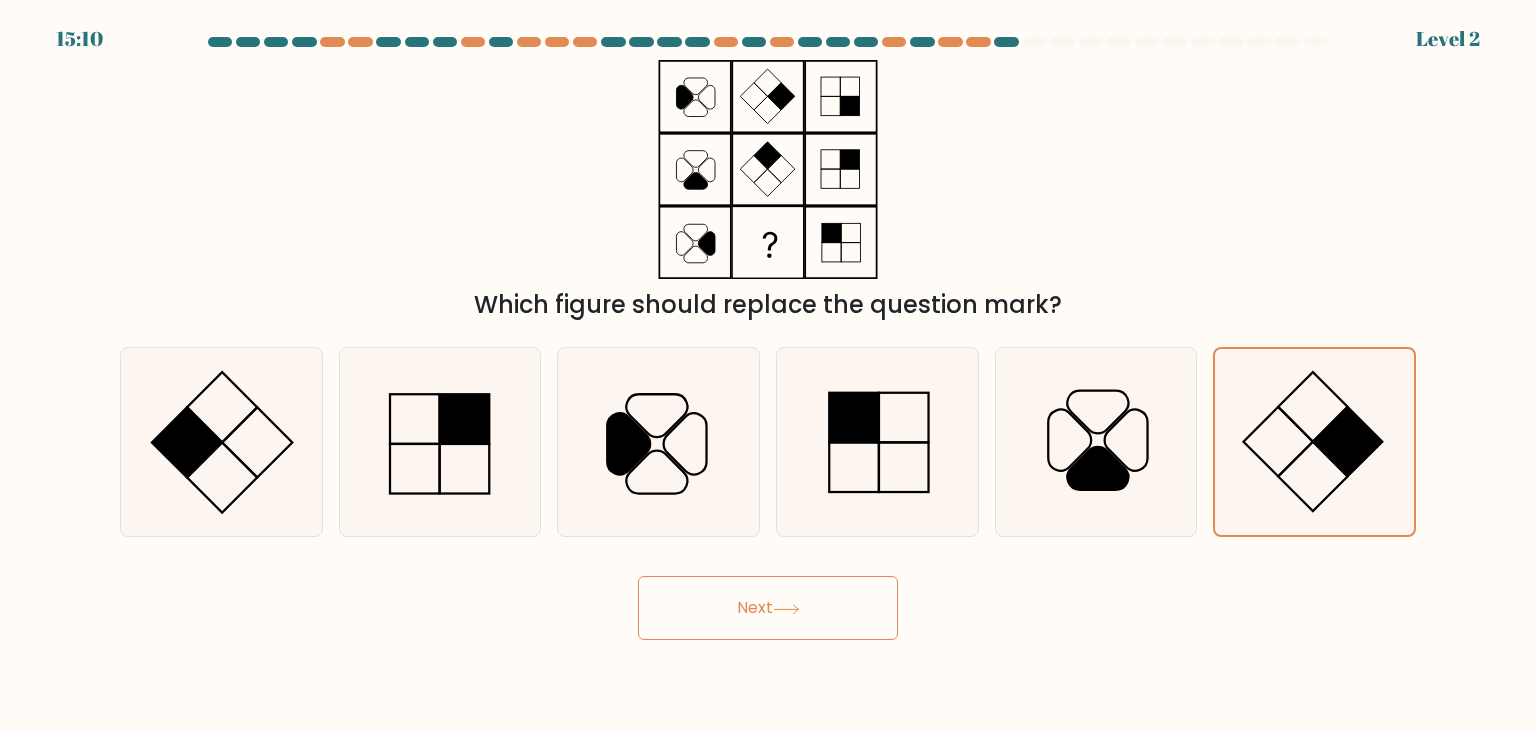 click on "Next" at bounding box center (768, 608) 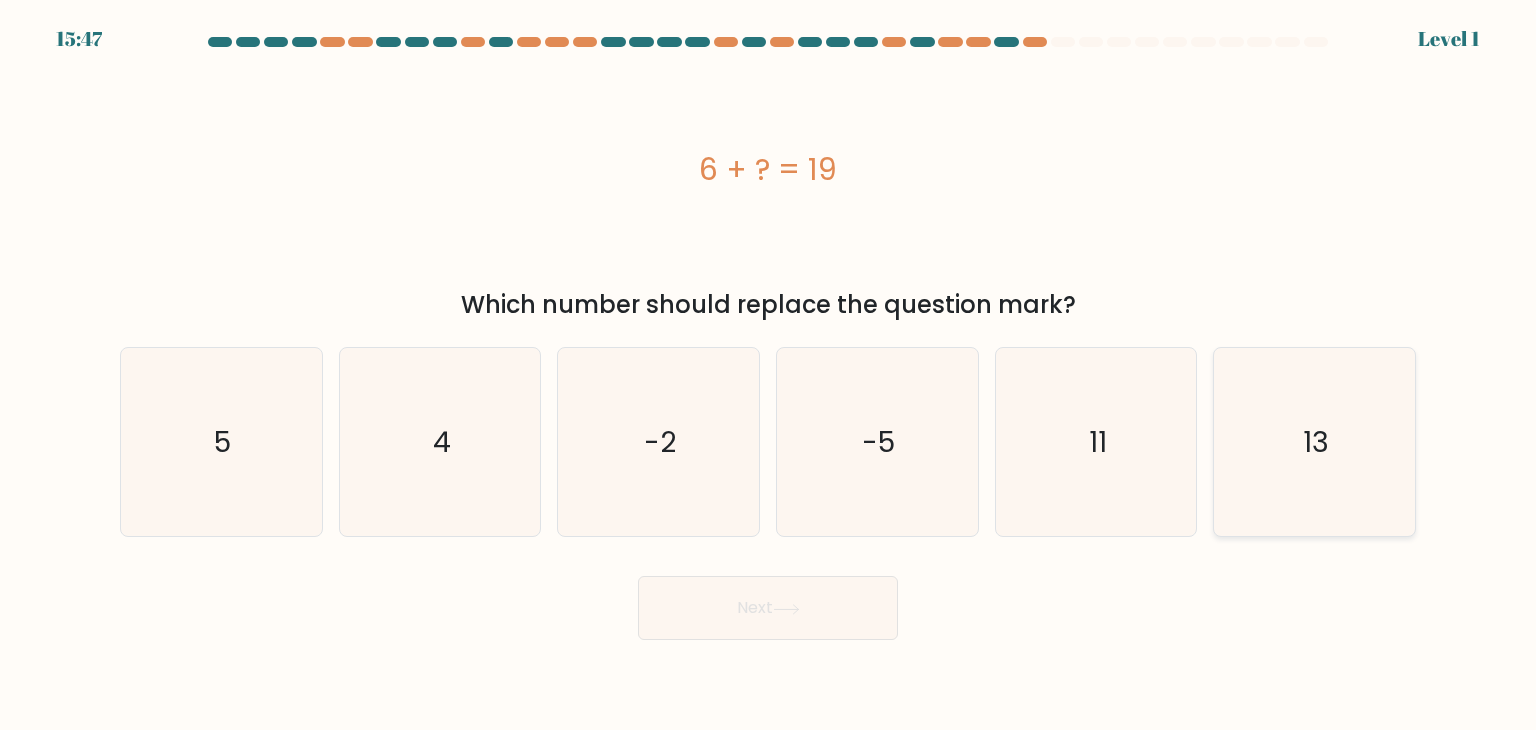 click on "13" 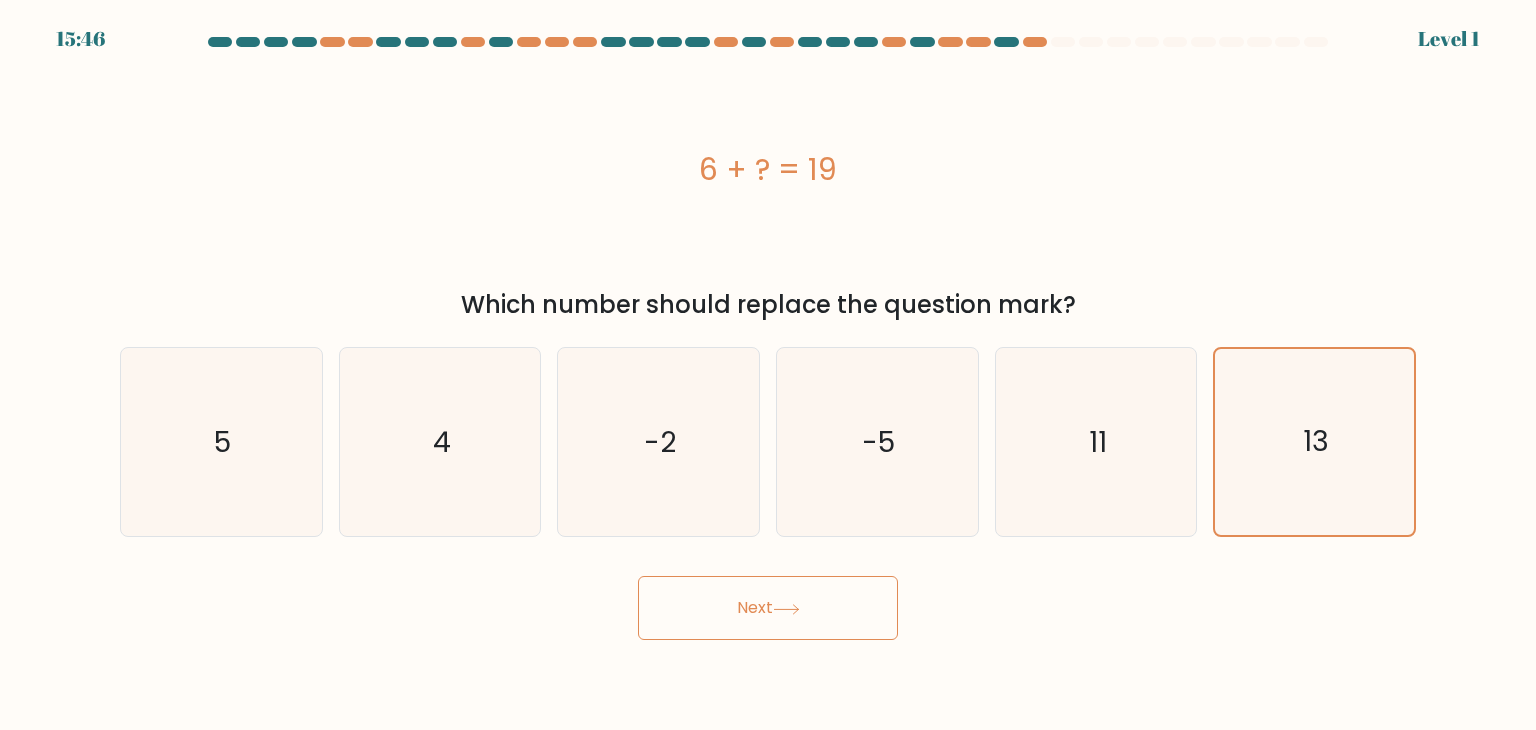 click 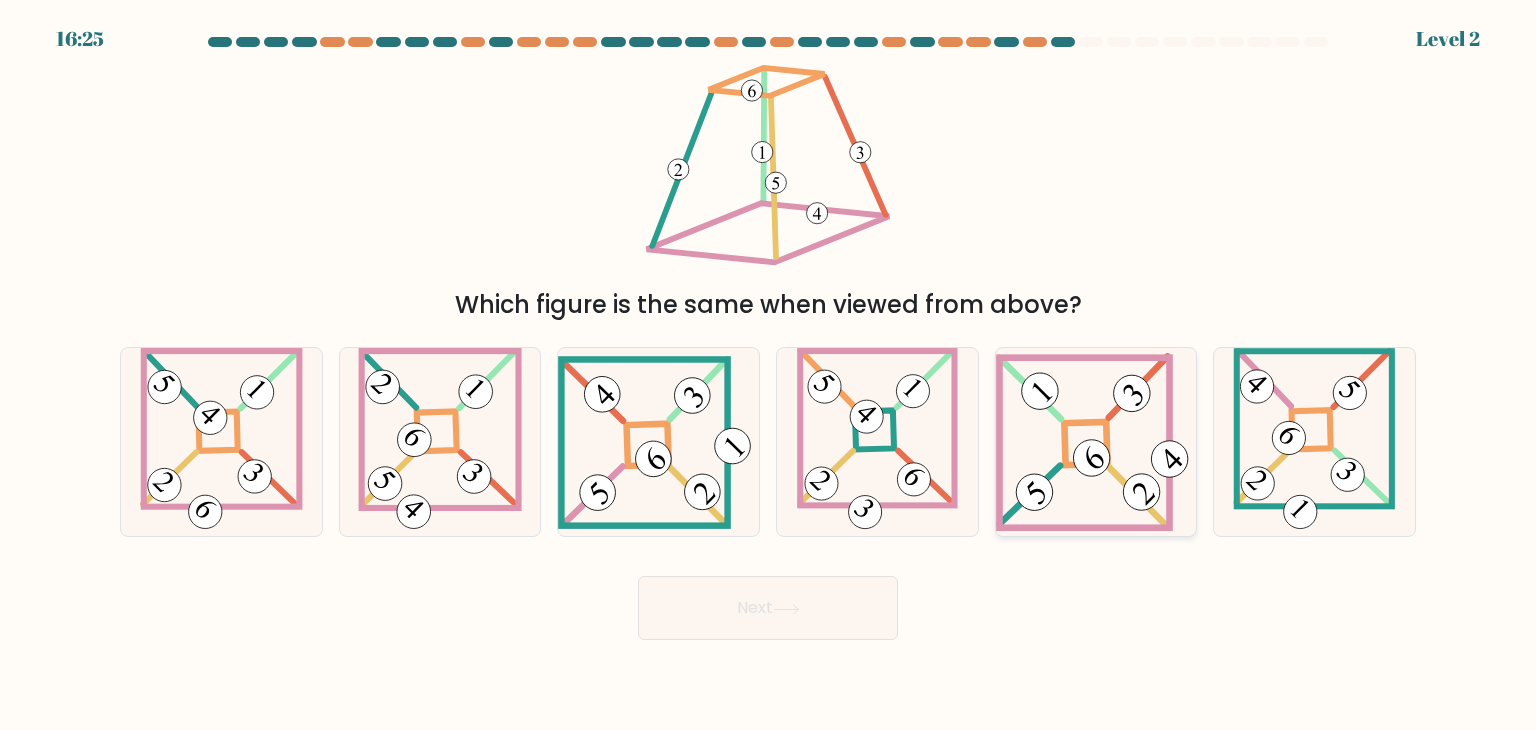 click 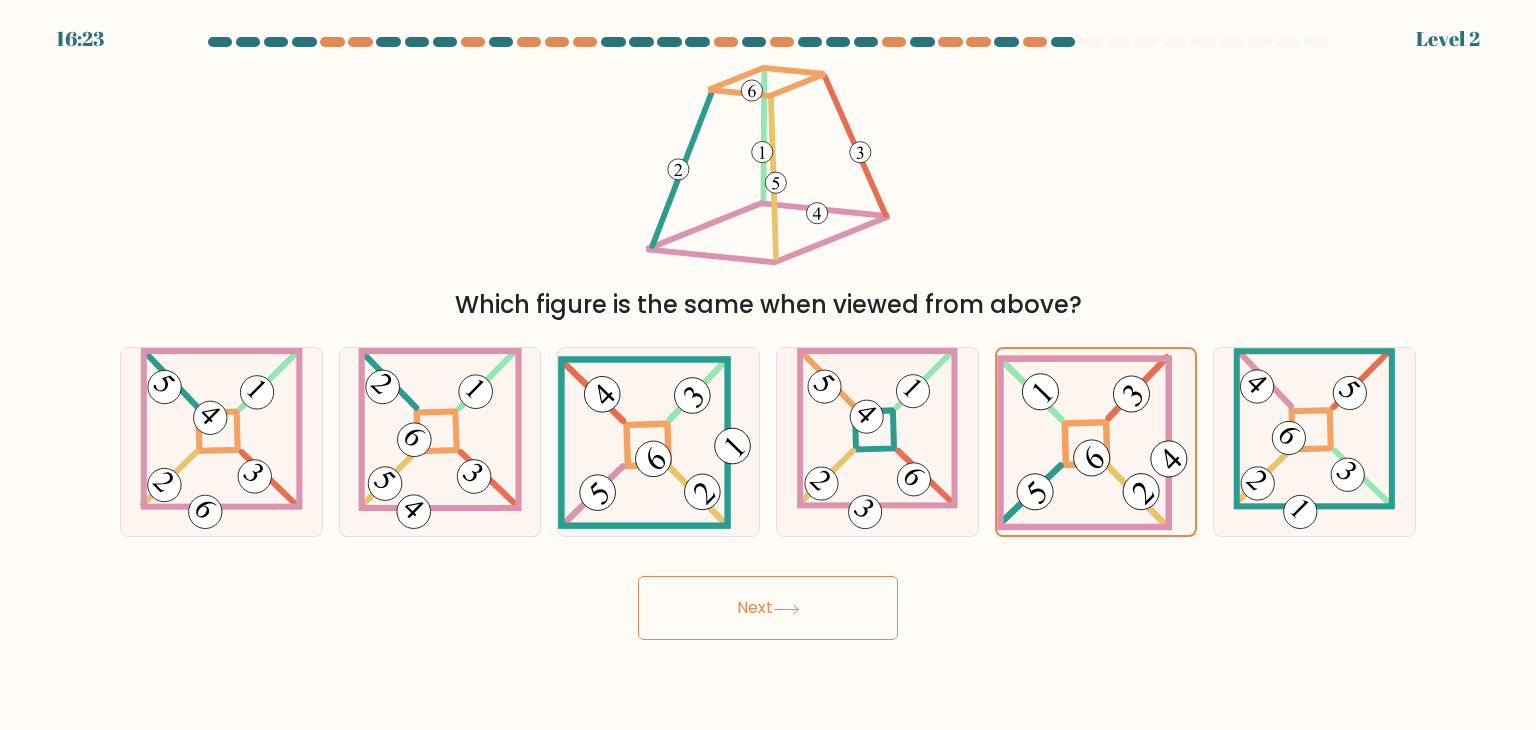click on "Next" at bounding box center (768, 608) 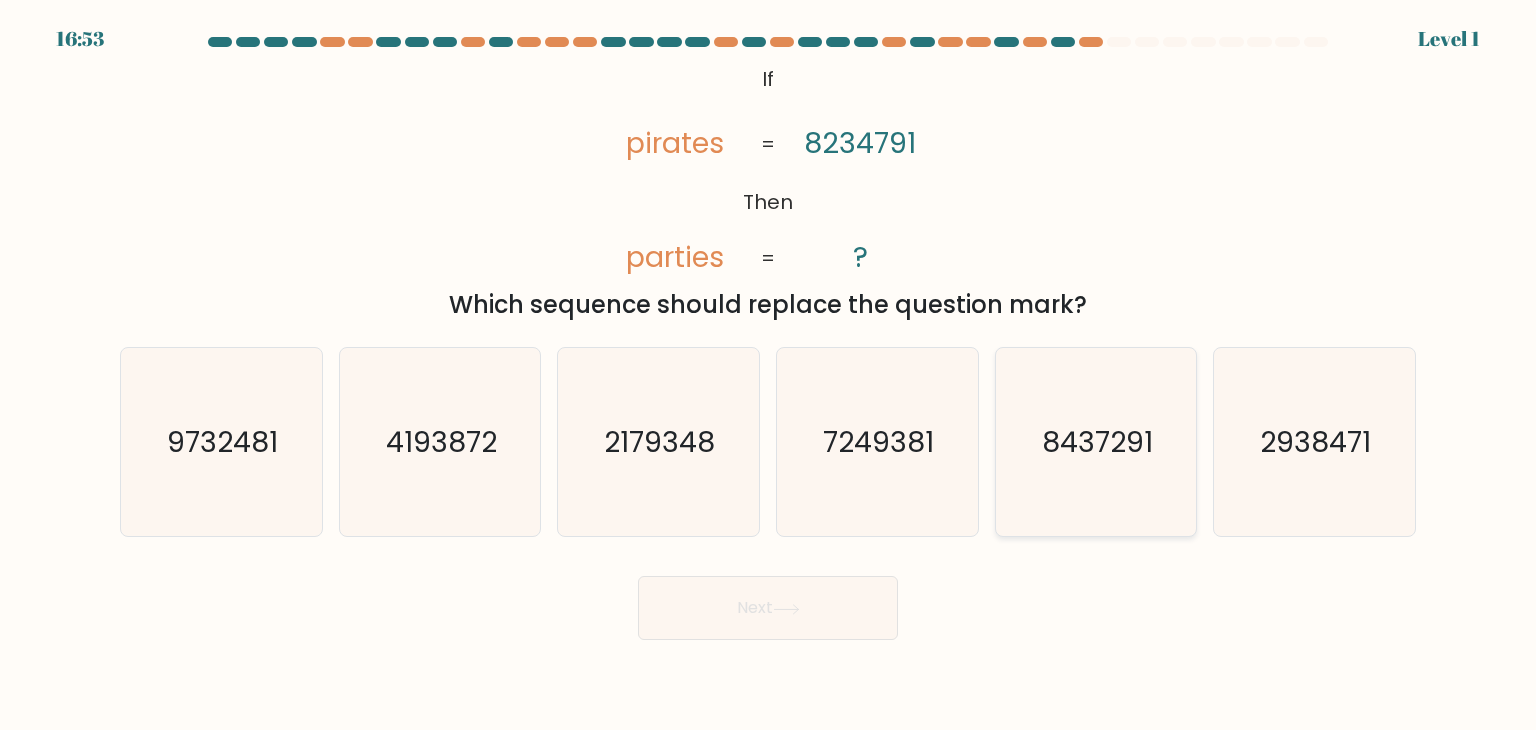 click on "8437291" 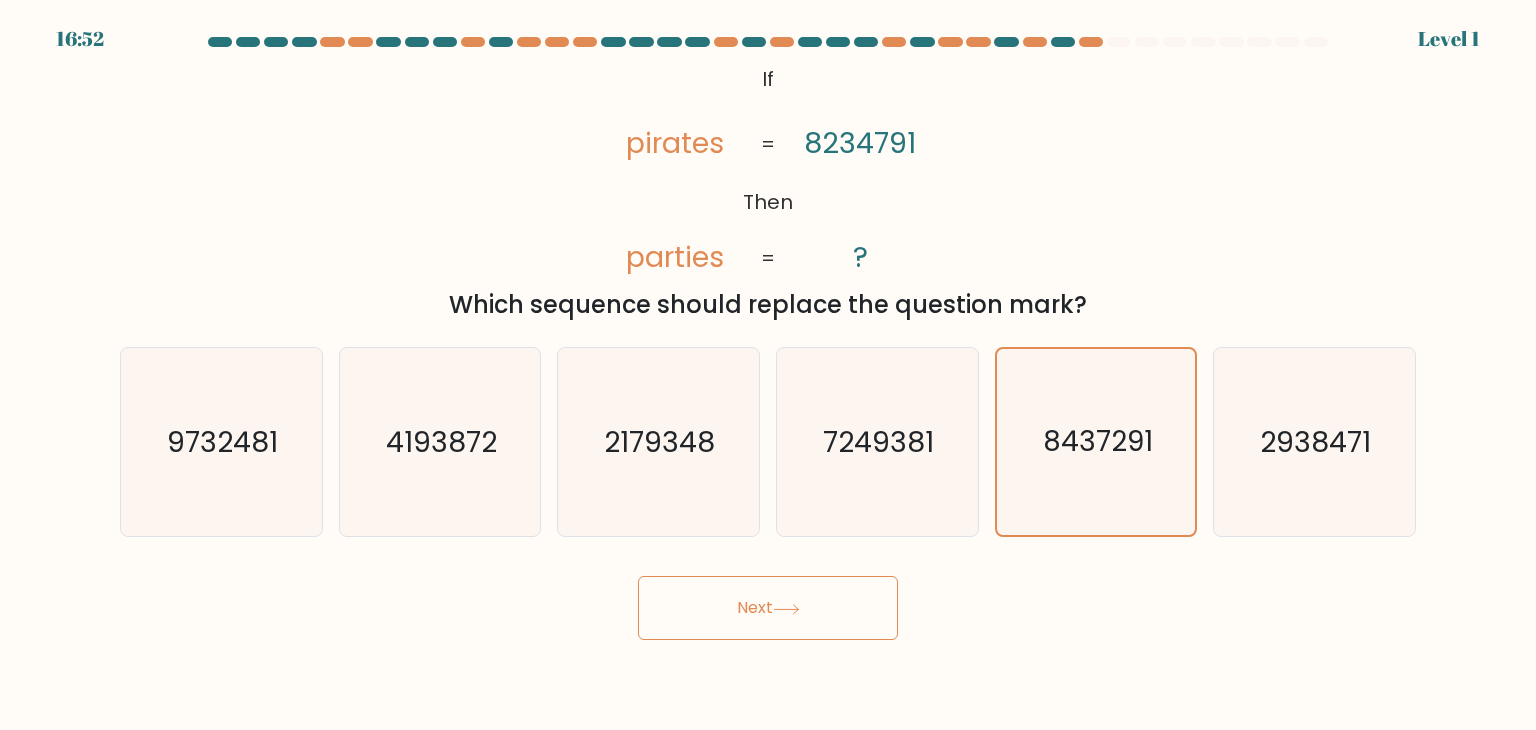 click on "Next" at bounding box center [768, 608] 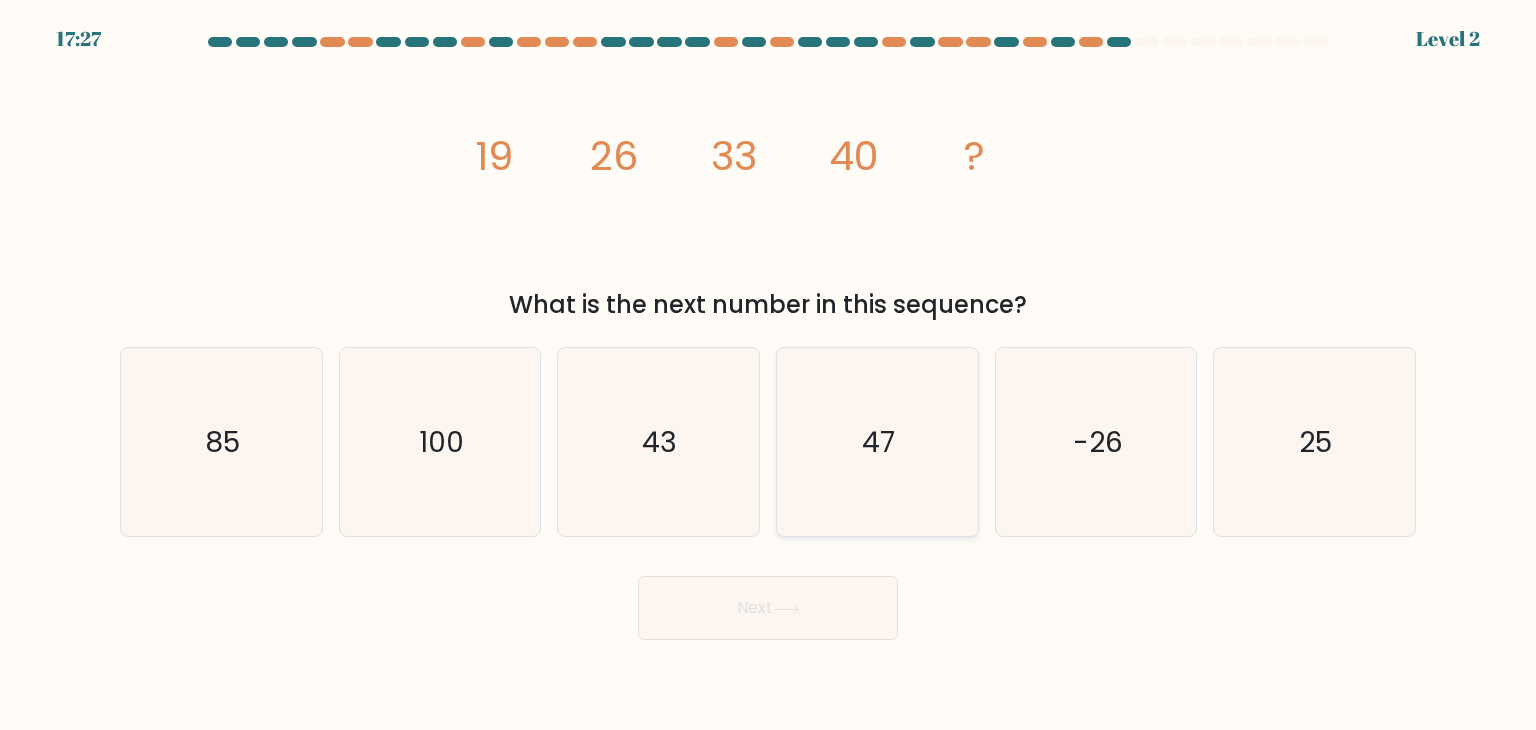 click on "47" 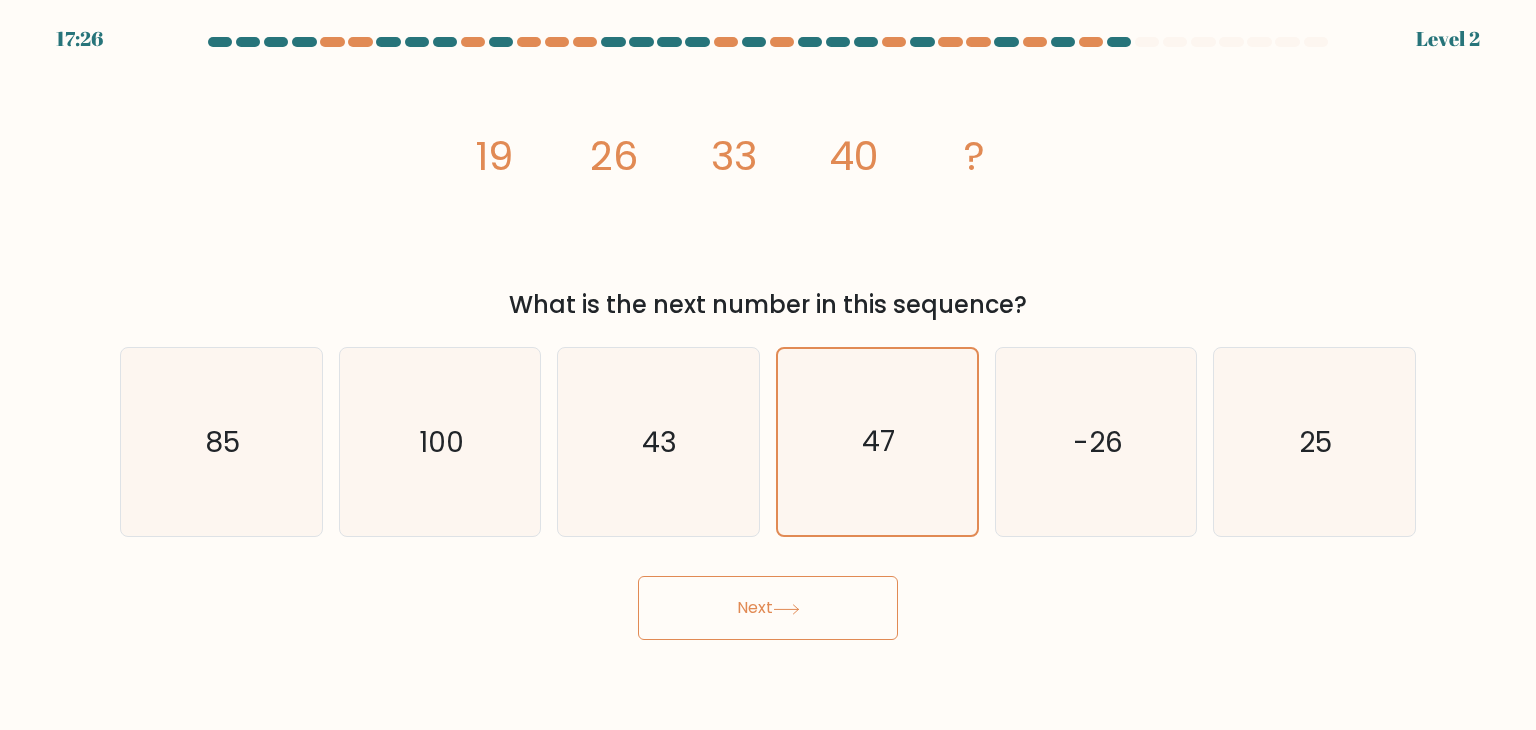 click on "Next" at bounding box center [768, 608] 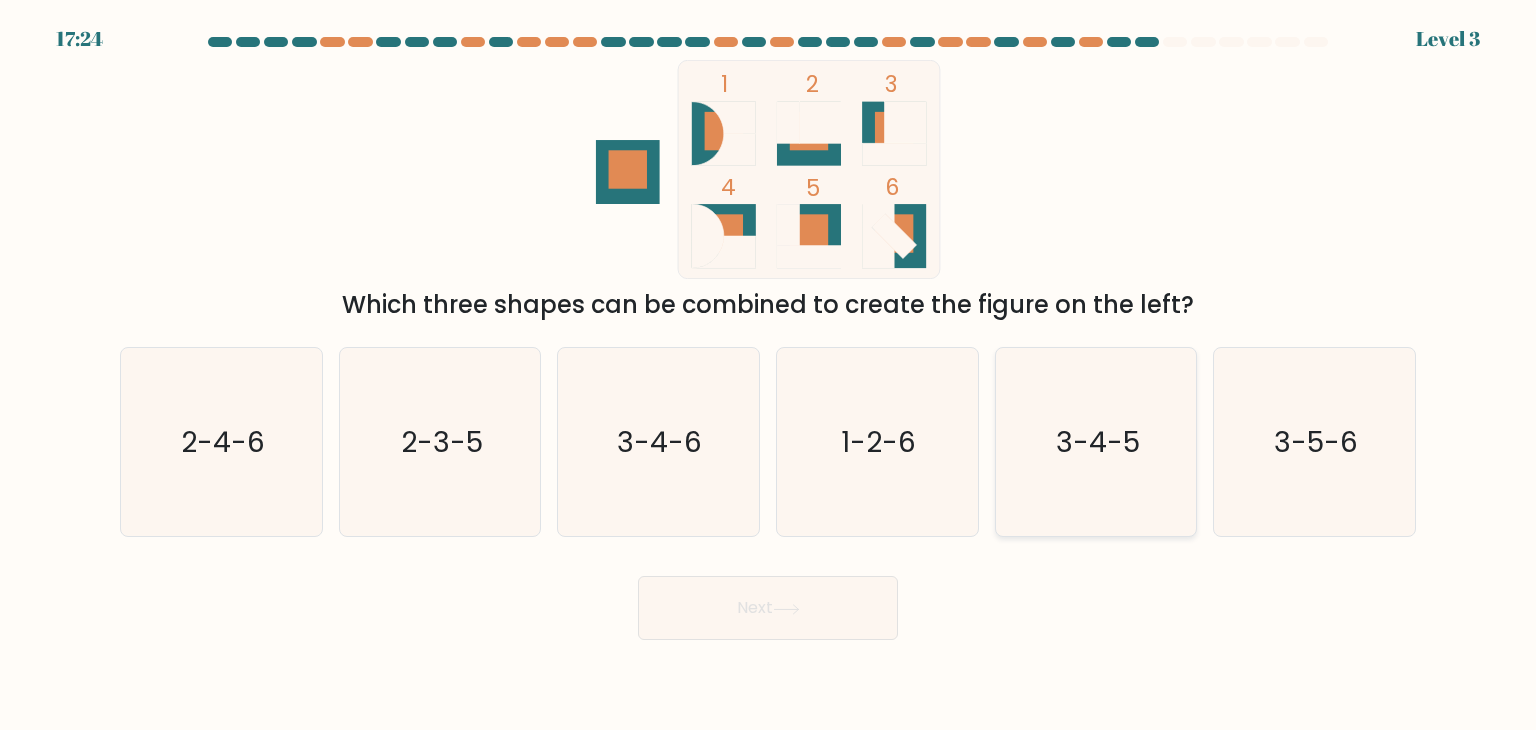 drag, startPoint x: 1076, startPoint y: 458, endPoint x: 1015, endPoint y: 473, distance: 62.817196 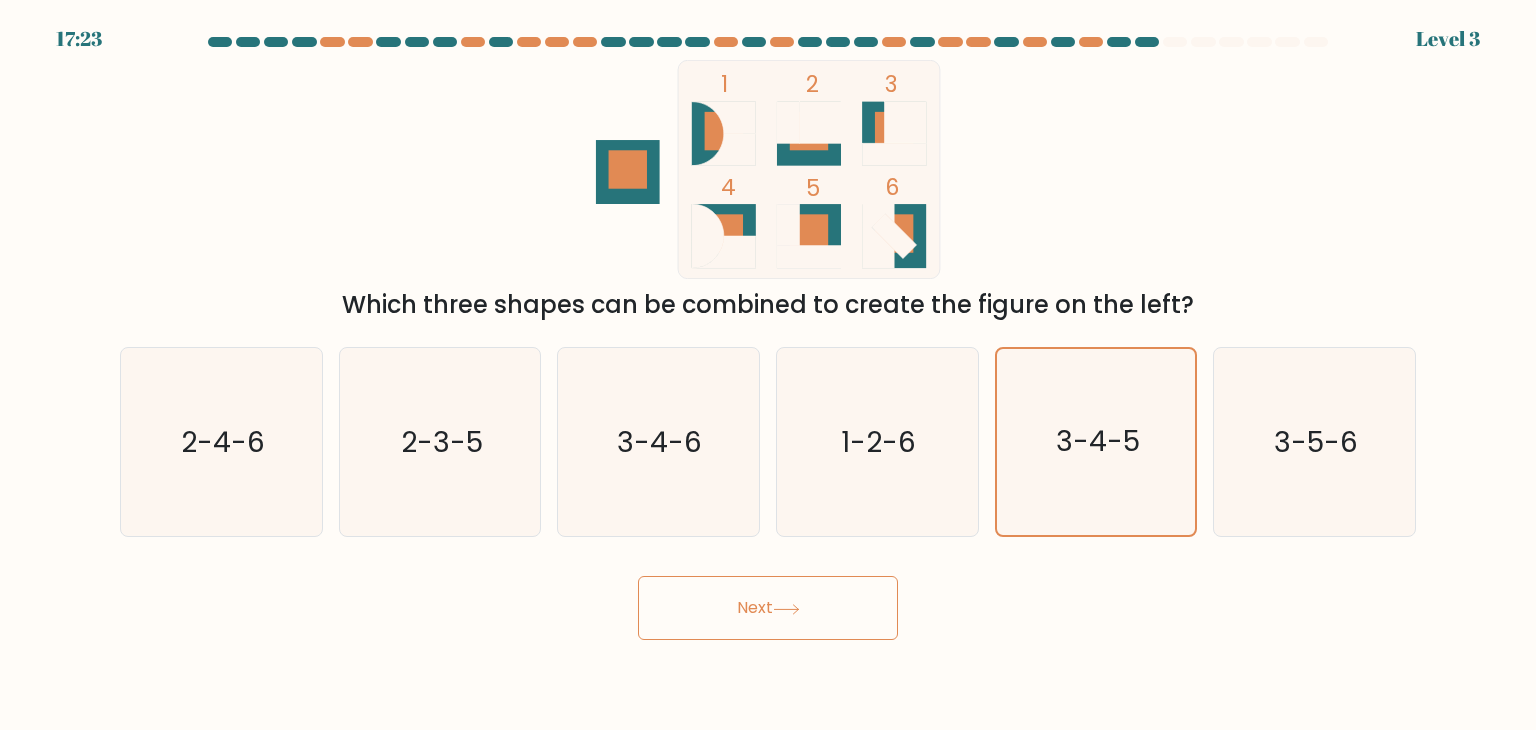 click 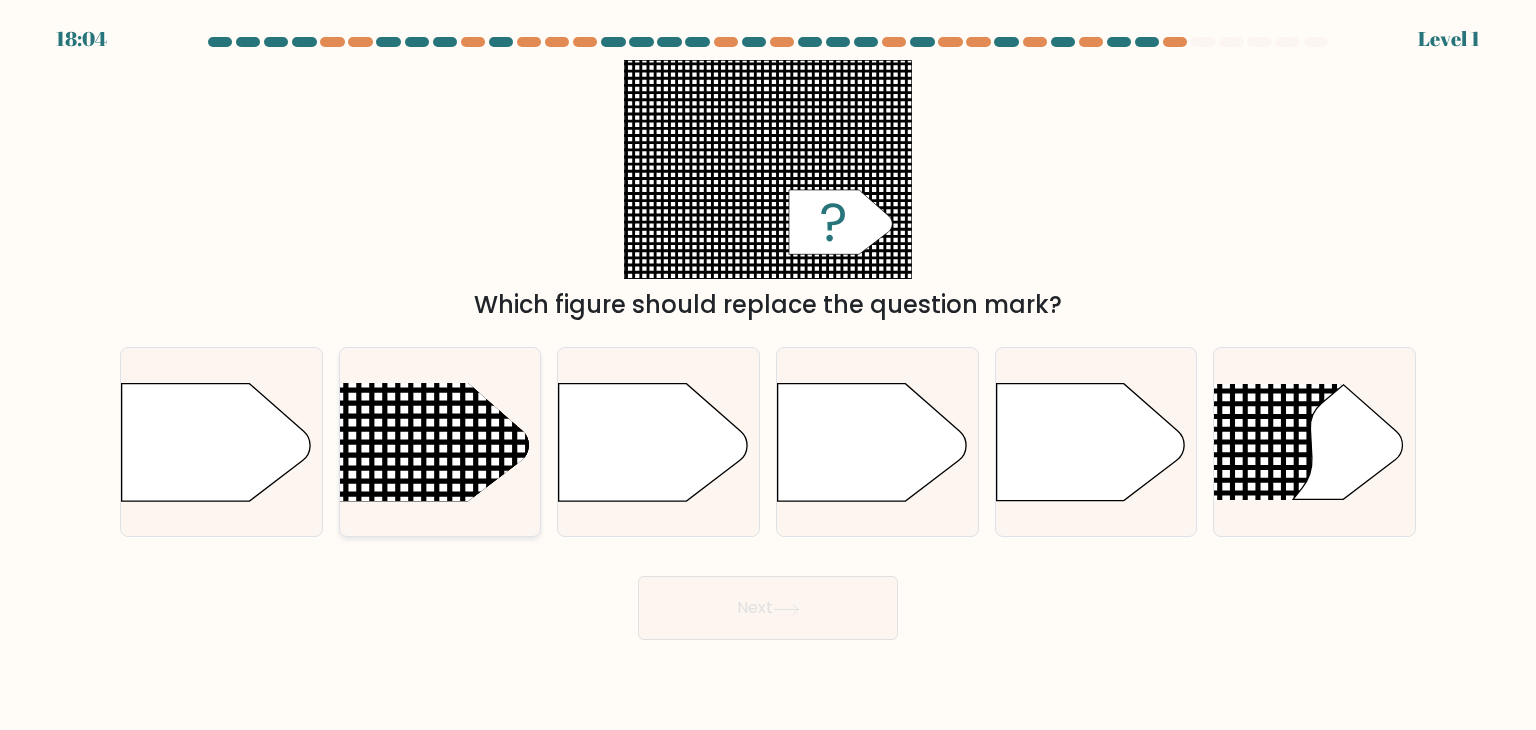 click 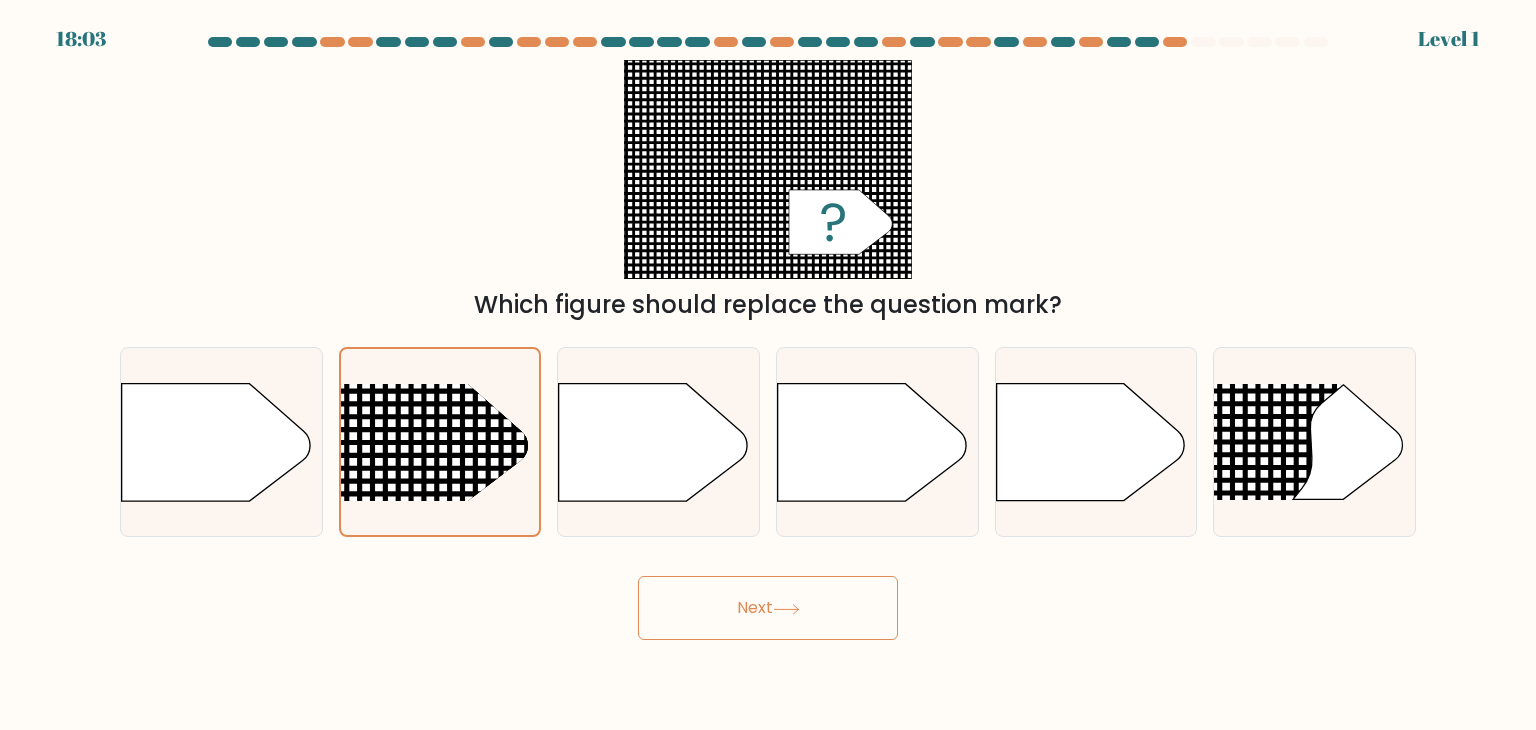 click on "Next" at bounding box center [768, 608] 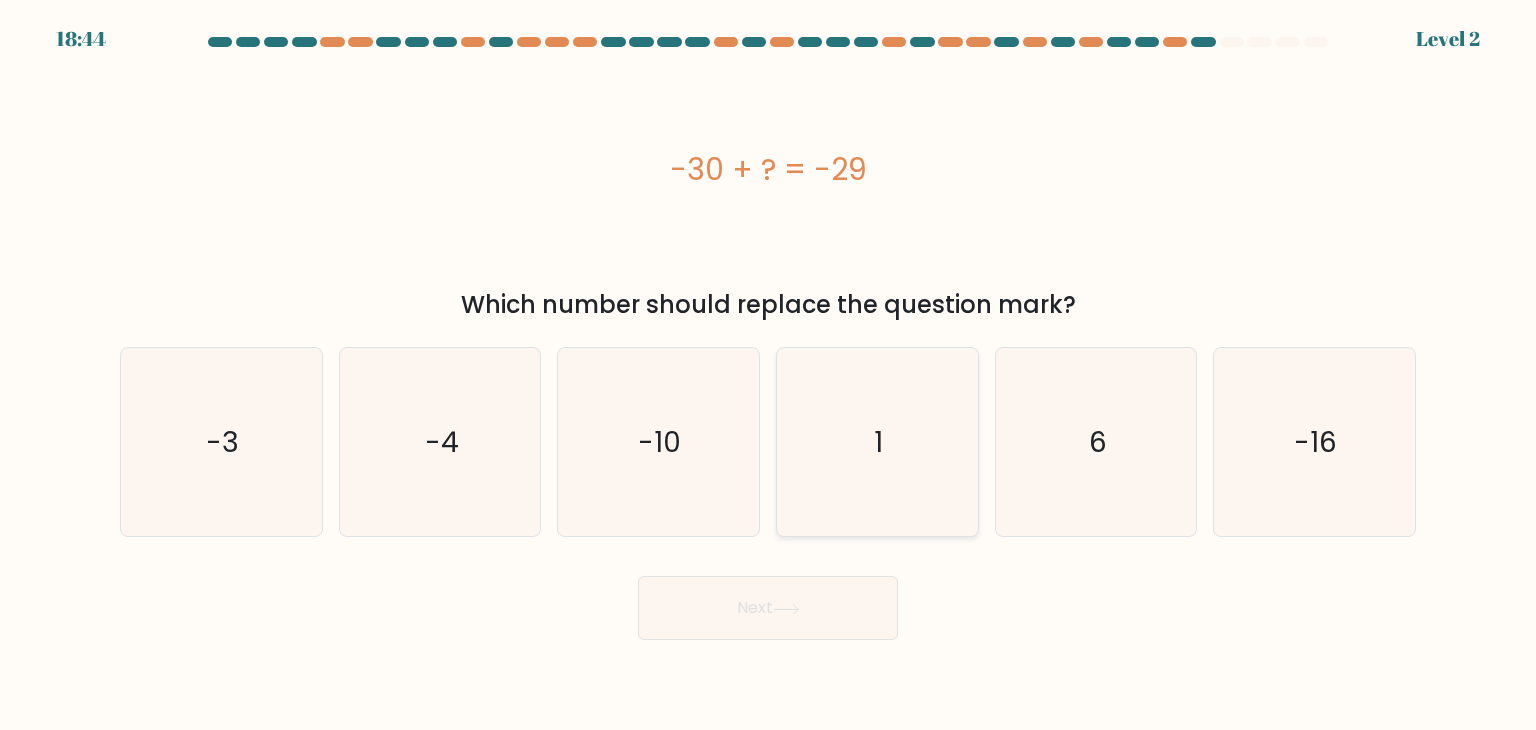 click on "1" 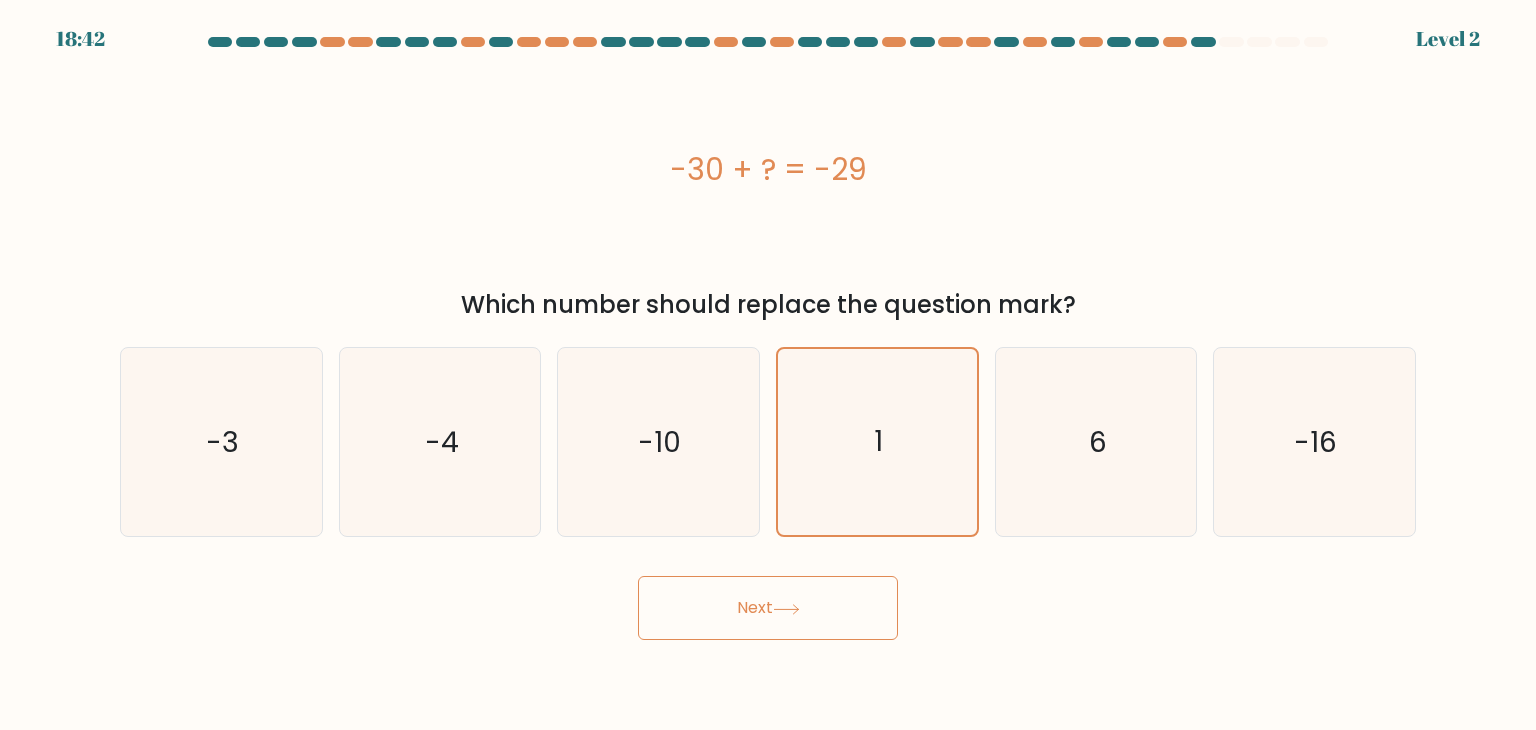 click 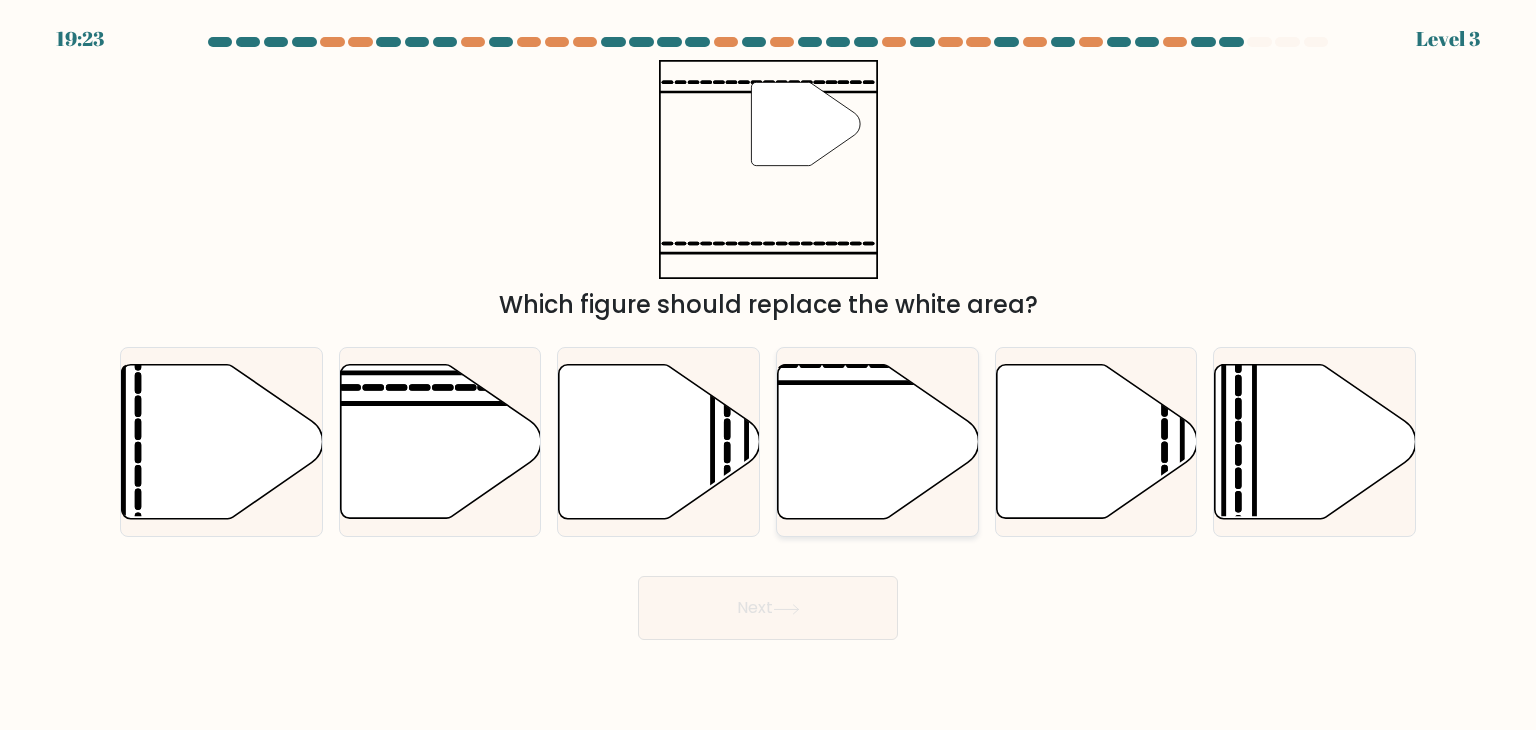 click 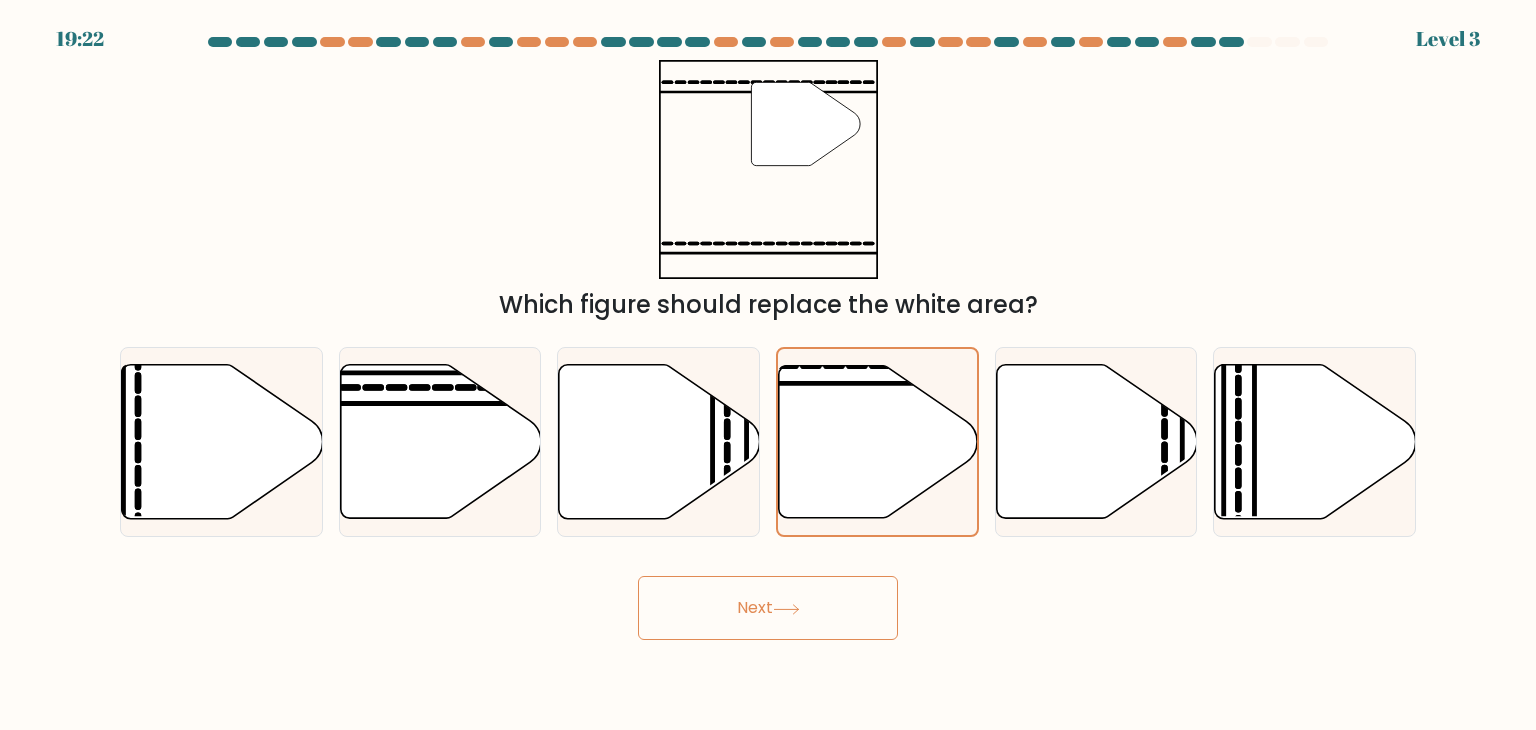 click on "Next" at bounding box center [768, 608] 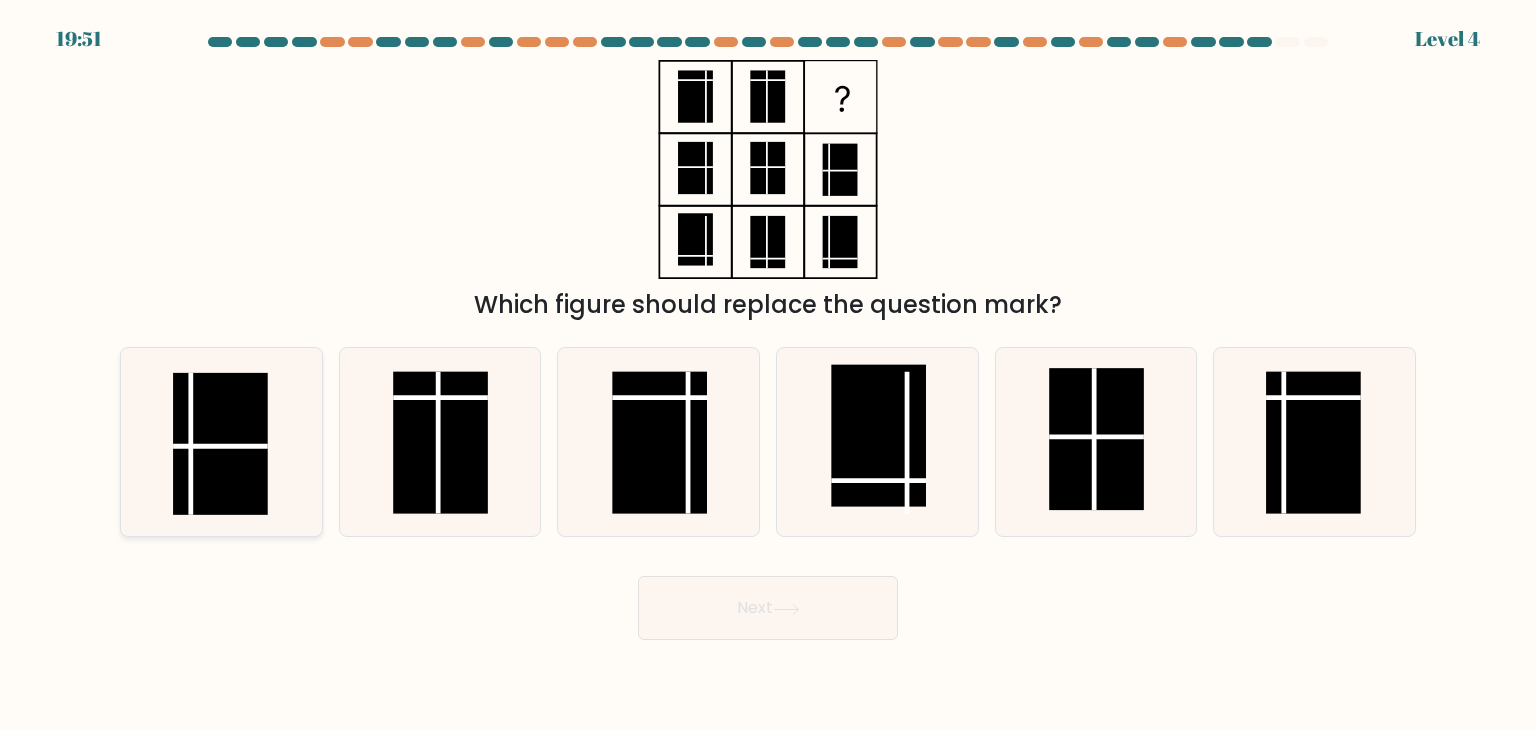 click 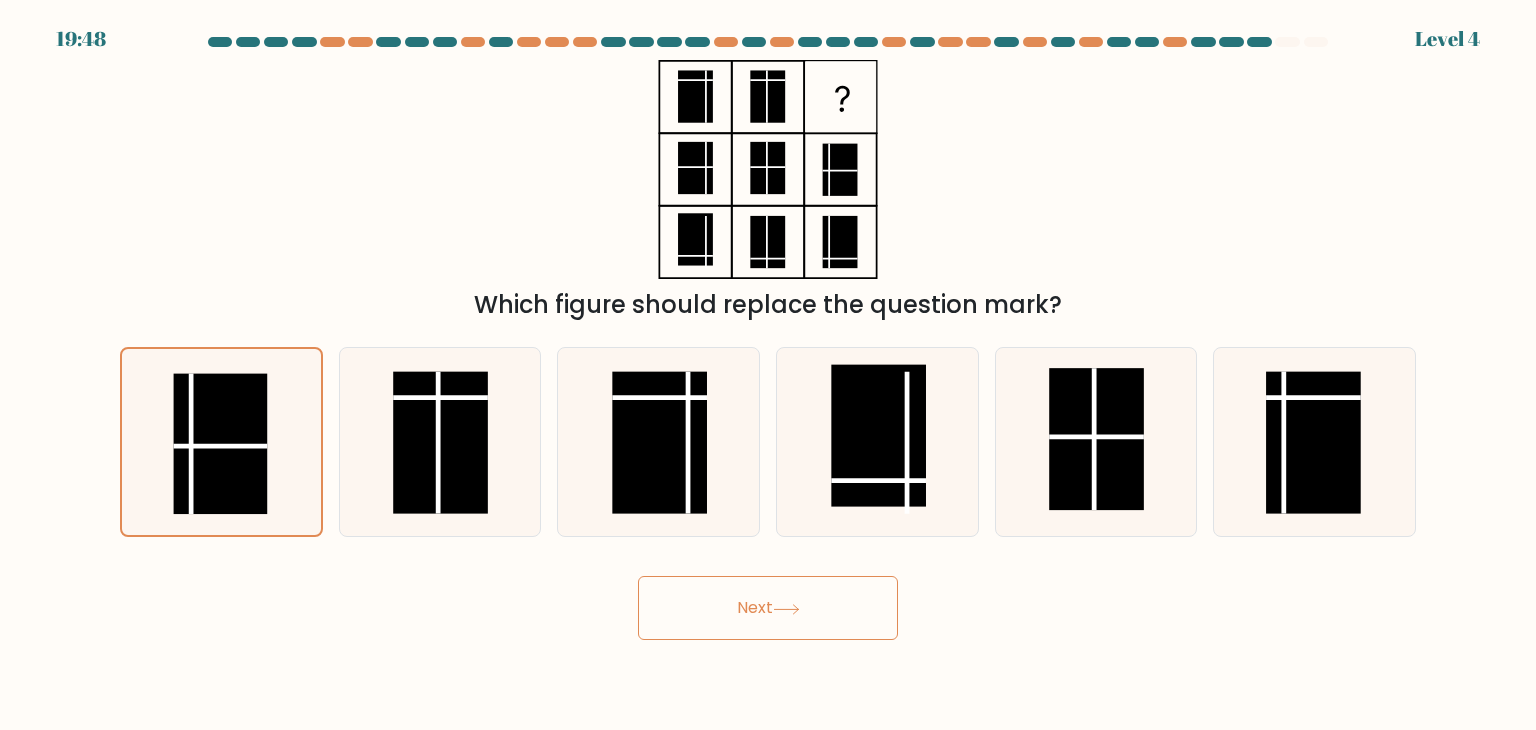 click on "Next" at bounding box center [768, 608] 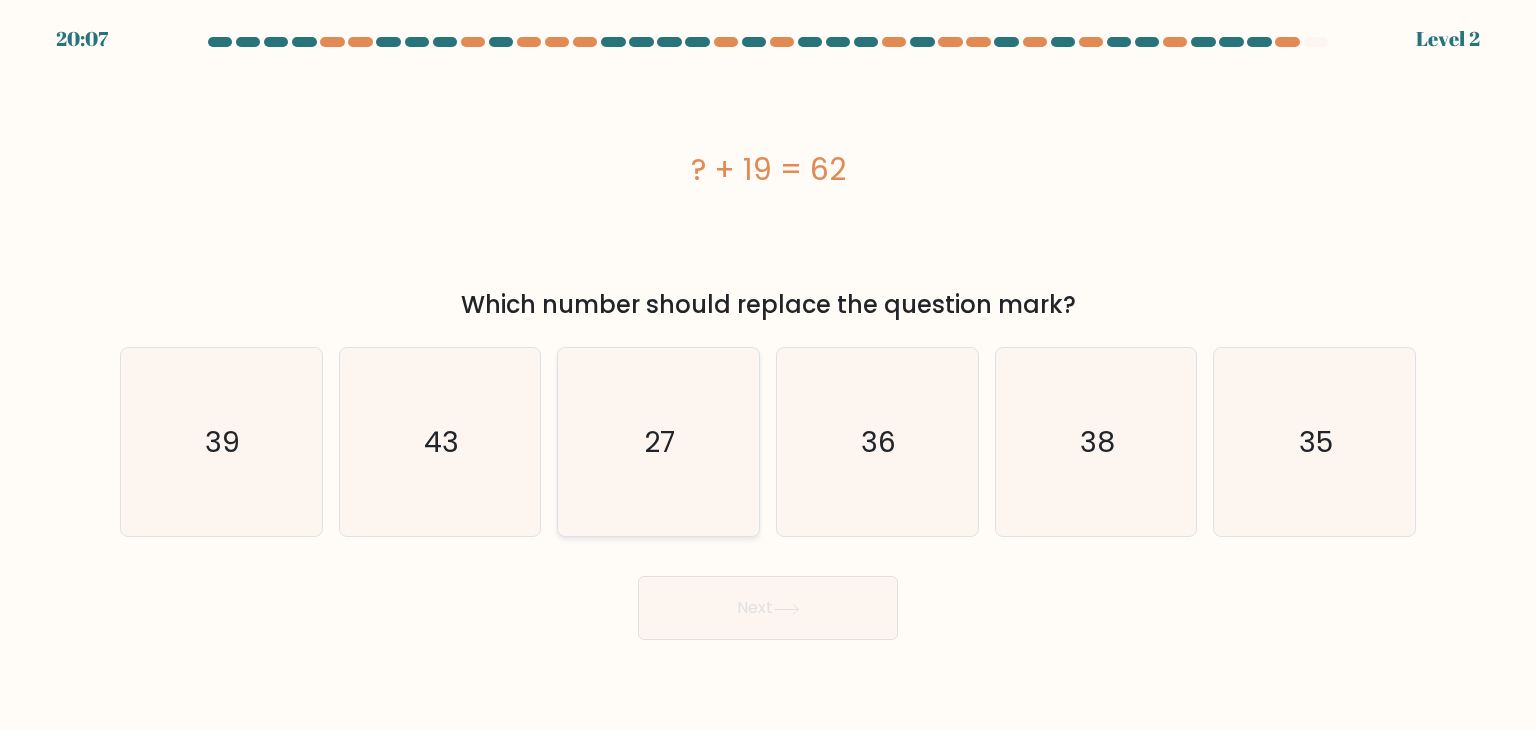 click on "27" 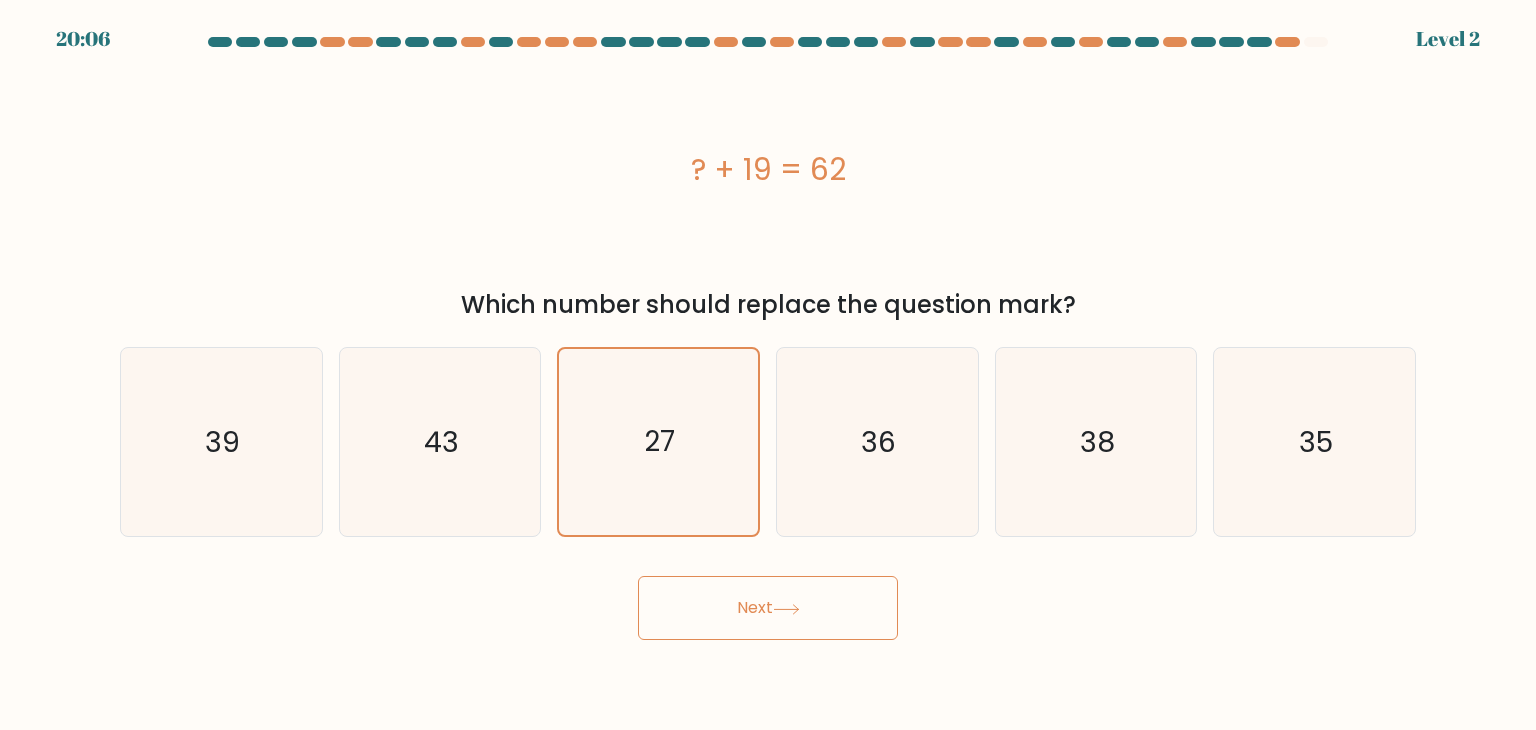 click on "20:06
Level 2" at bounding box center [768, 365] 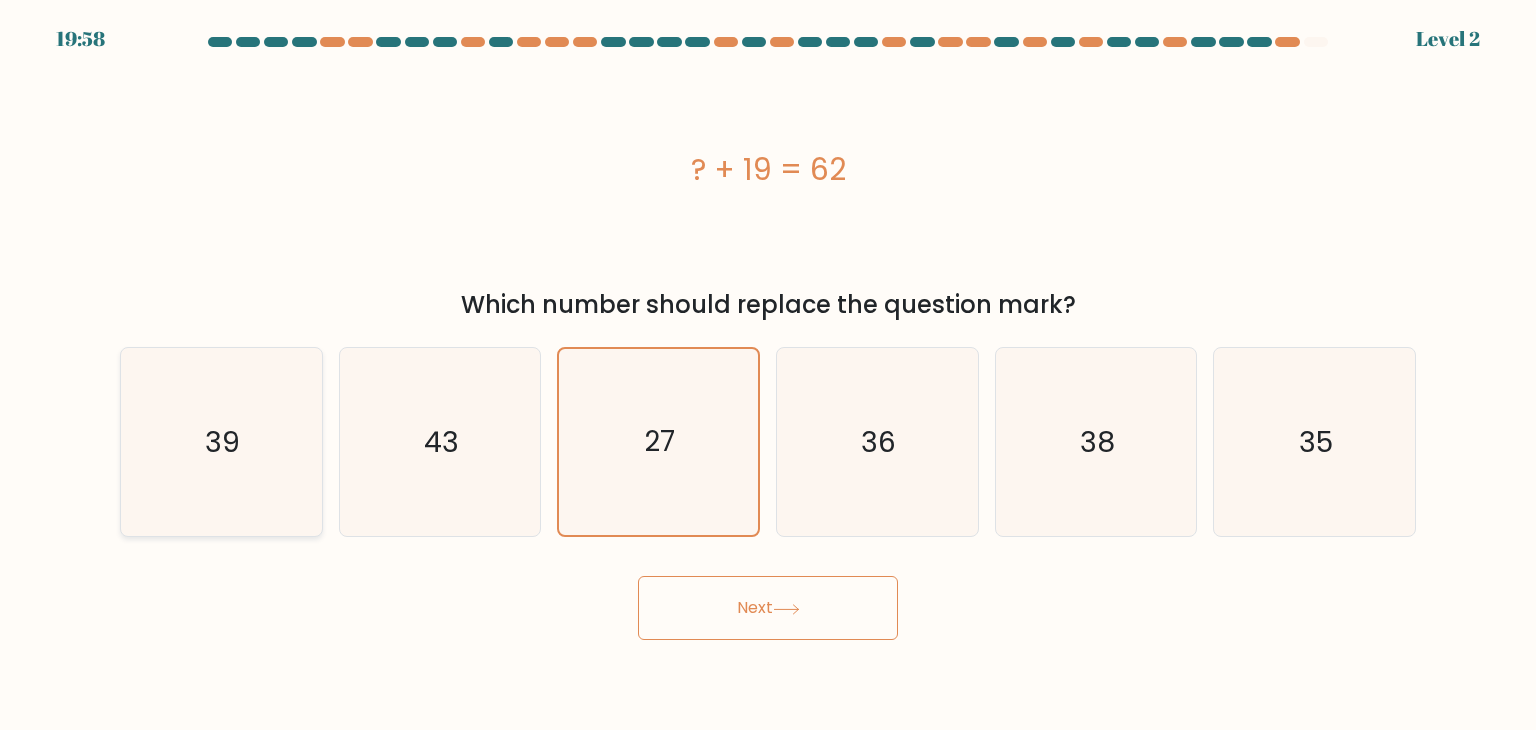 click on "39" 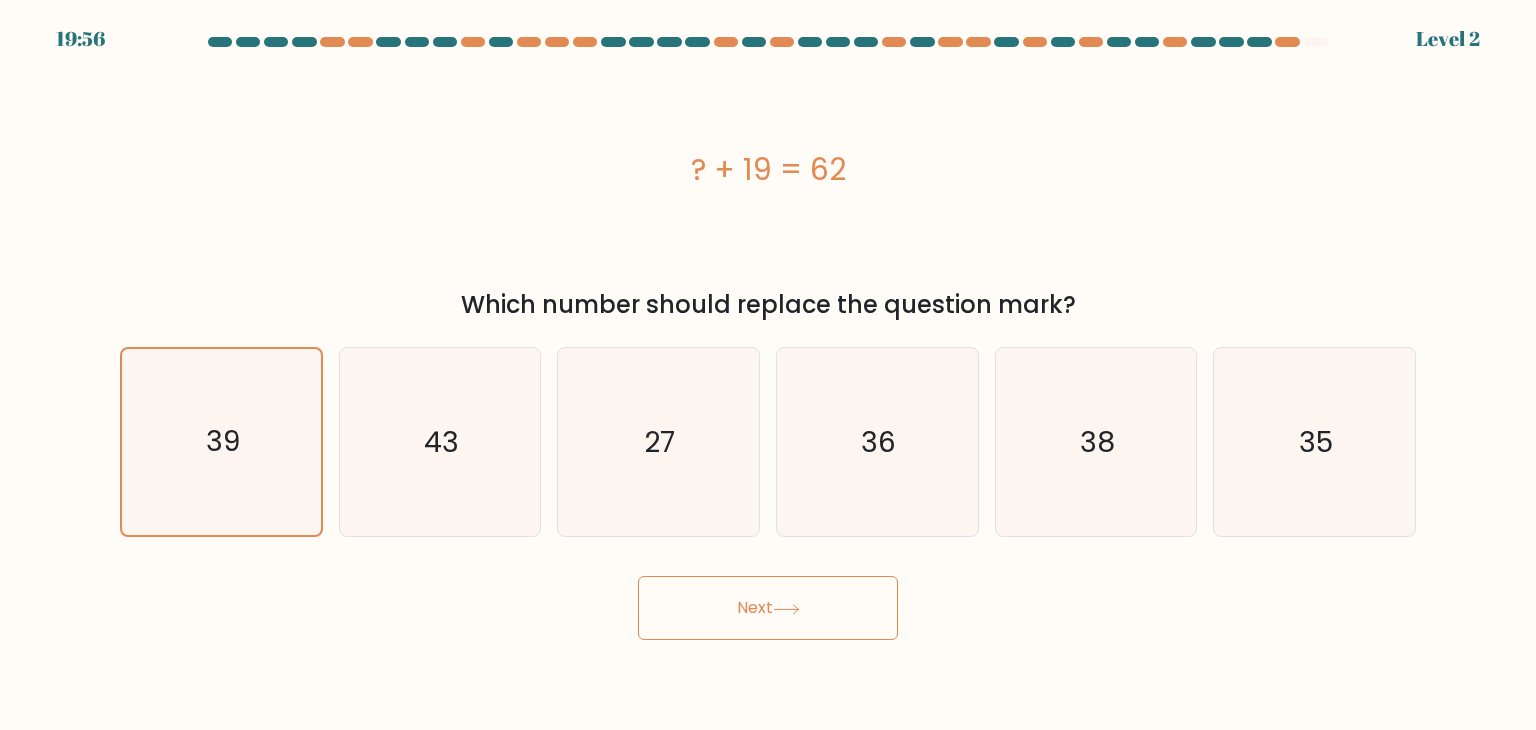 click on "Next" at bounding box center [768, 608] 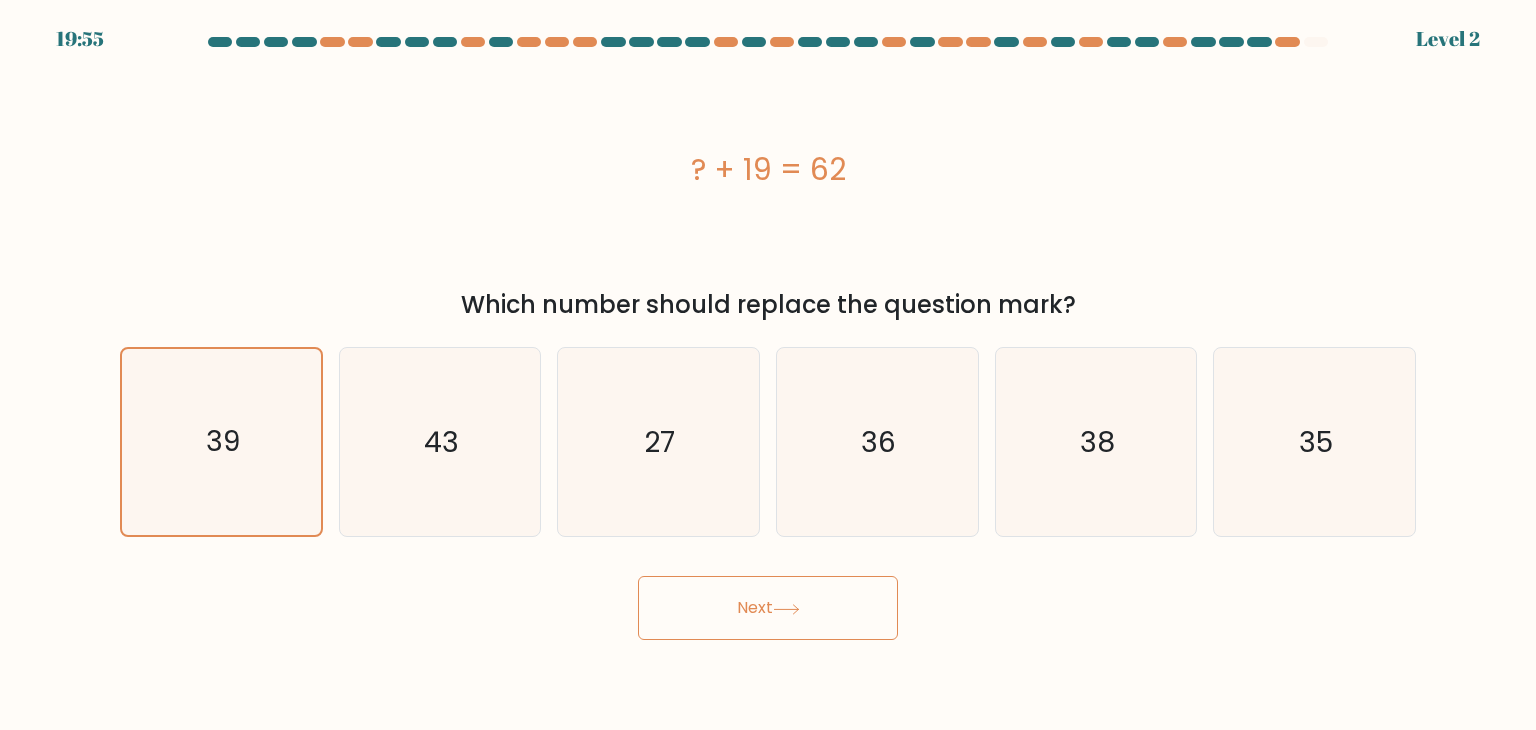 click on "Next" at bounding box center (768, 608) 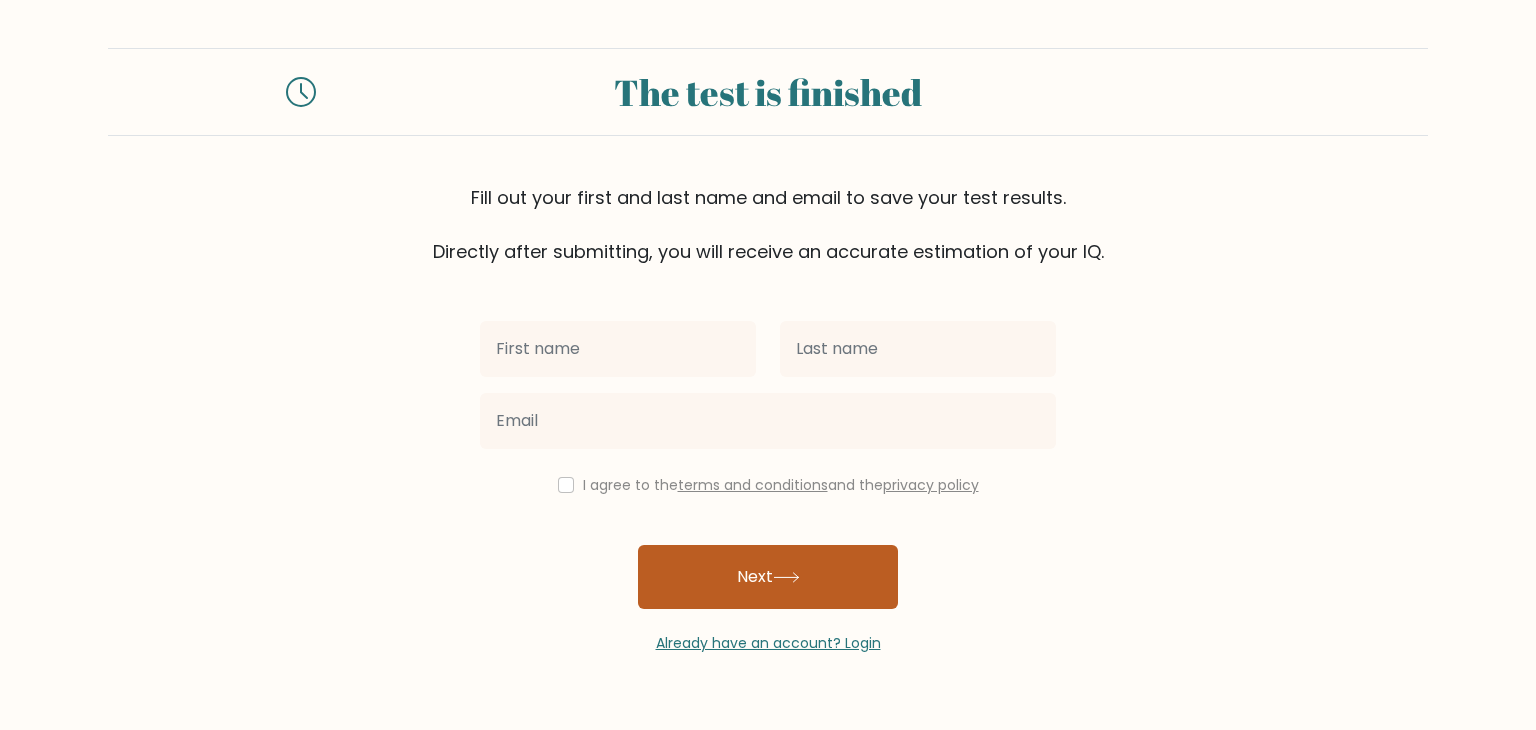 scroll, scrollTop: 0, scrollLeft: 0, axis: both 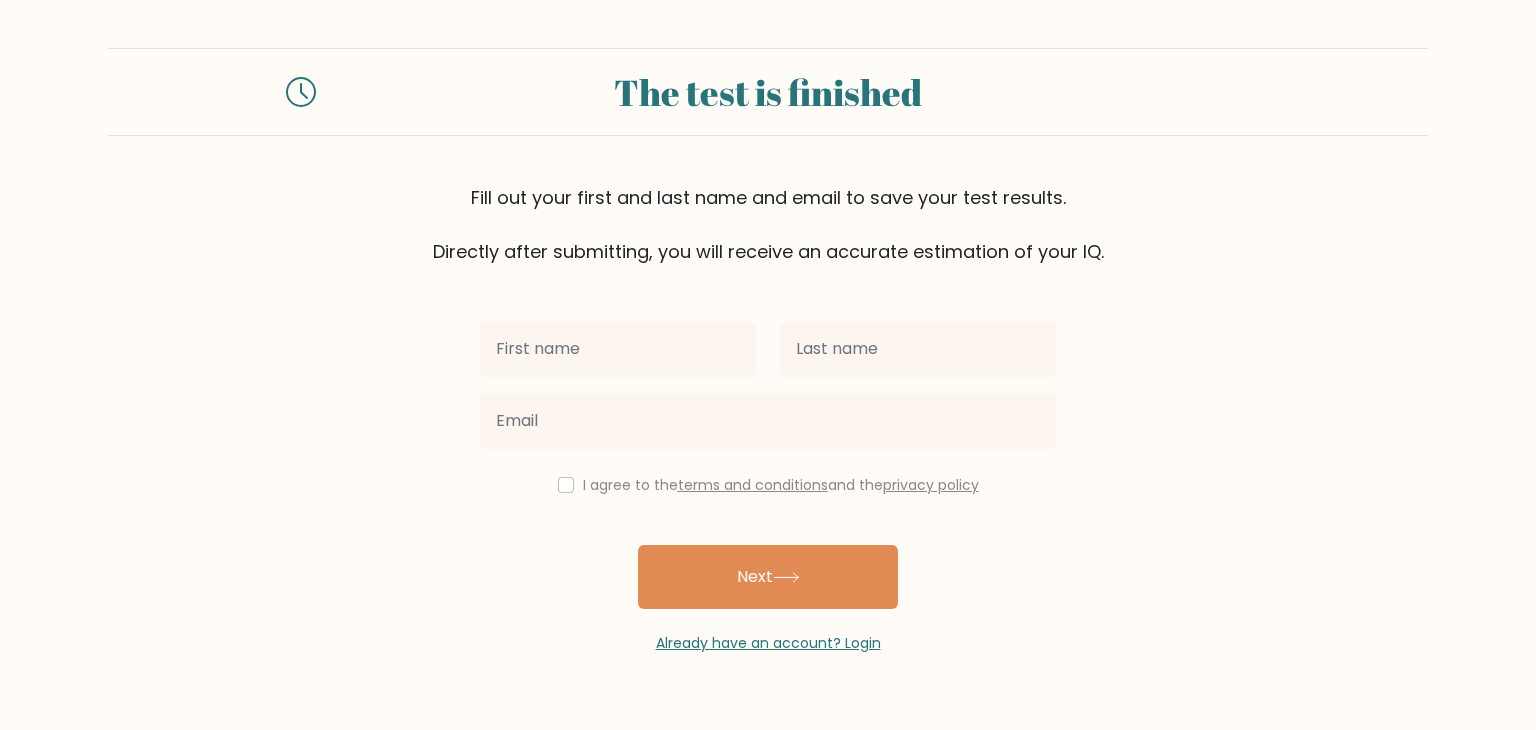click at bounding box center (618, 349) 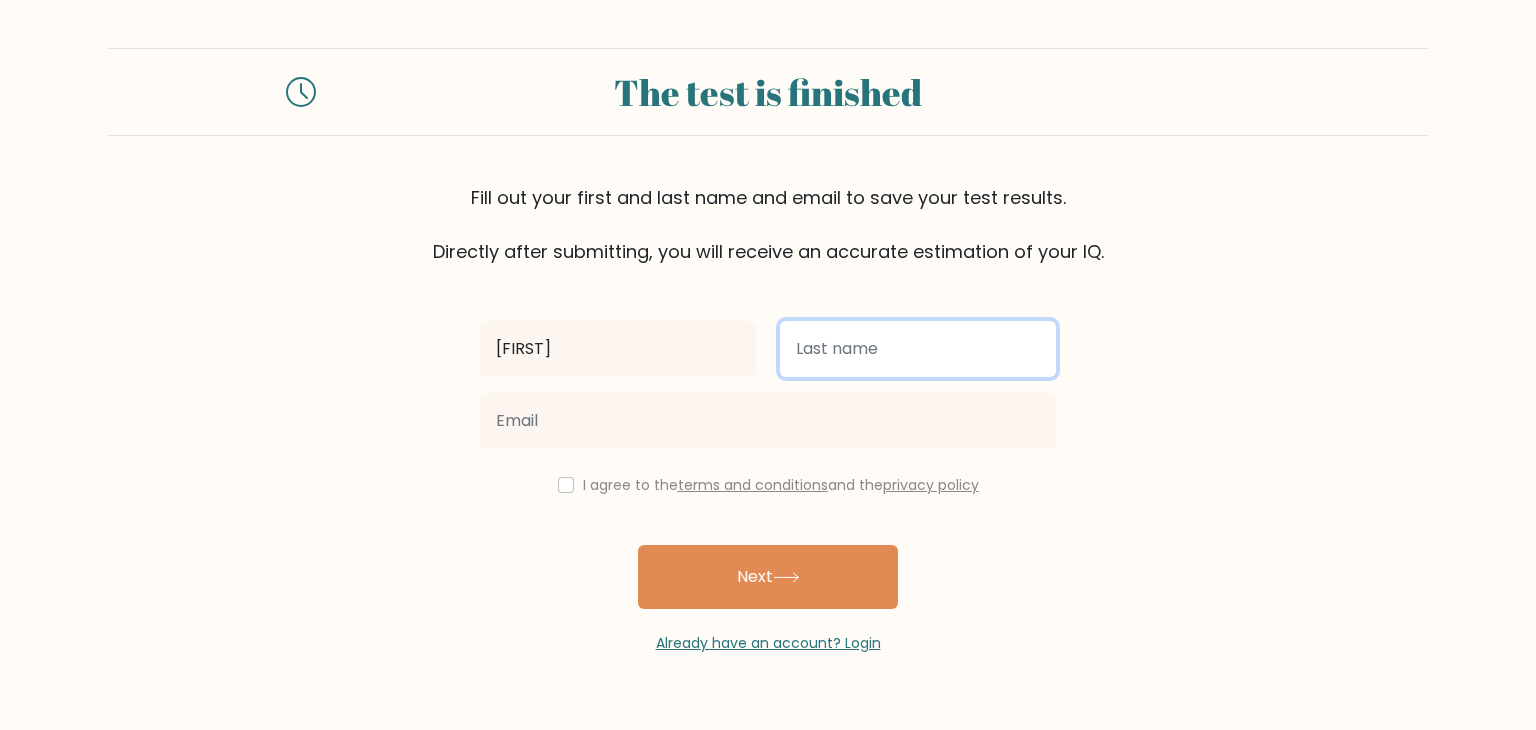 click at bounding box center (918, 349) 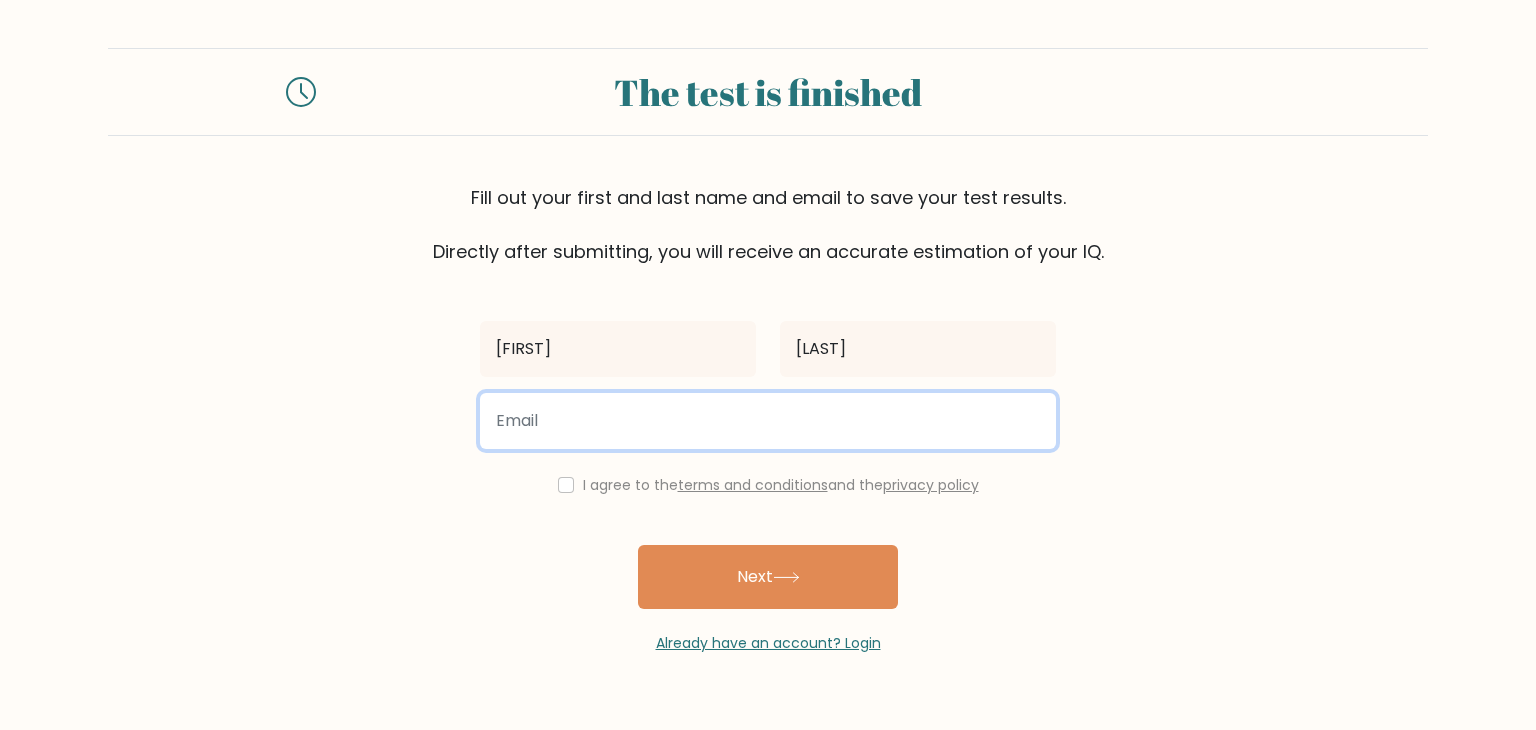 click at bounding box center (768, 421) 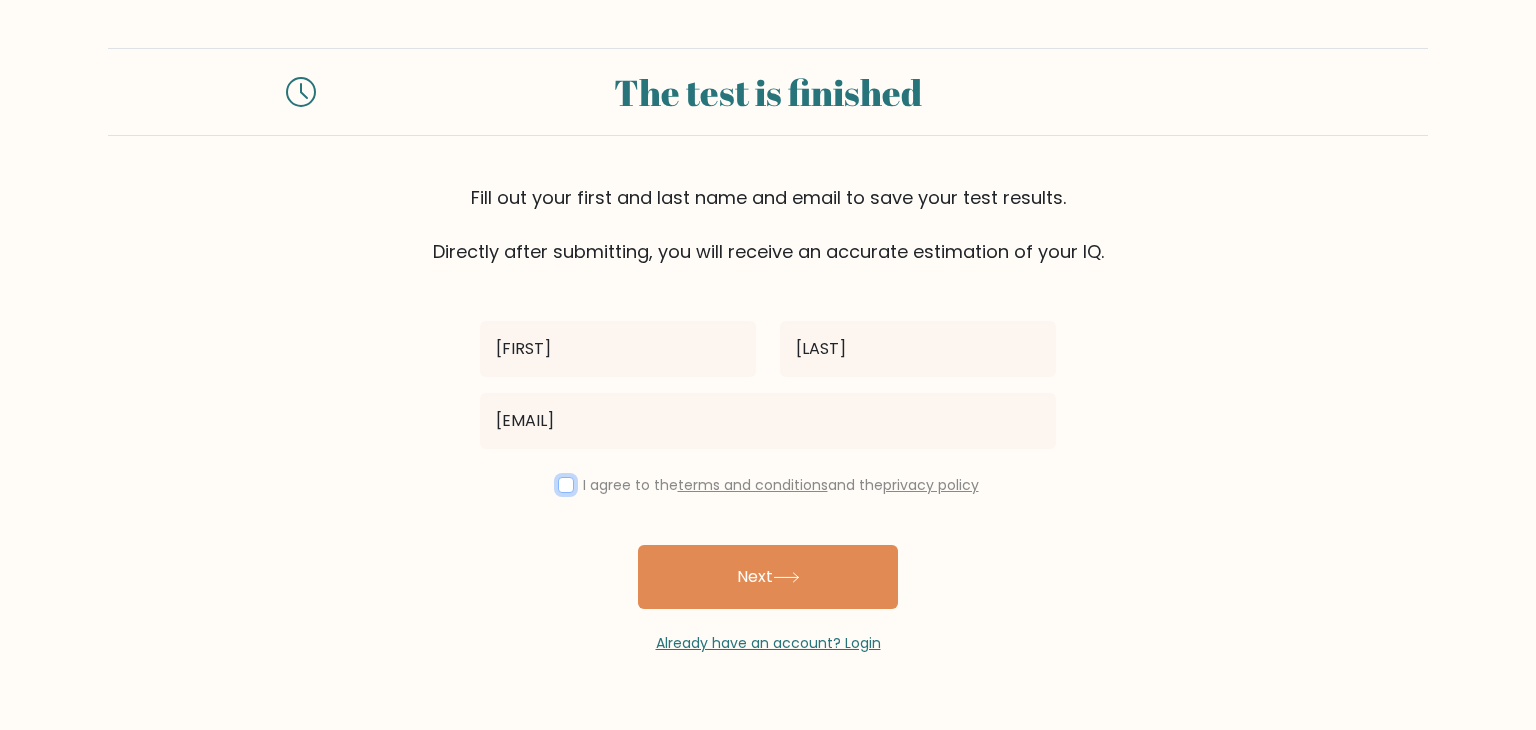 click at bounding box center [566, 485] 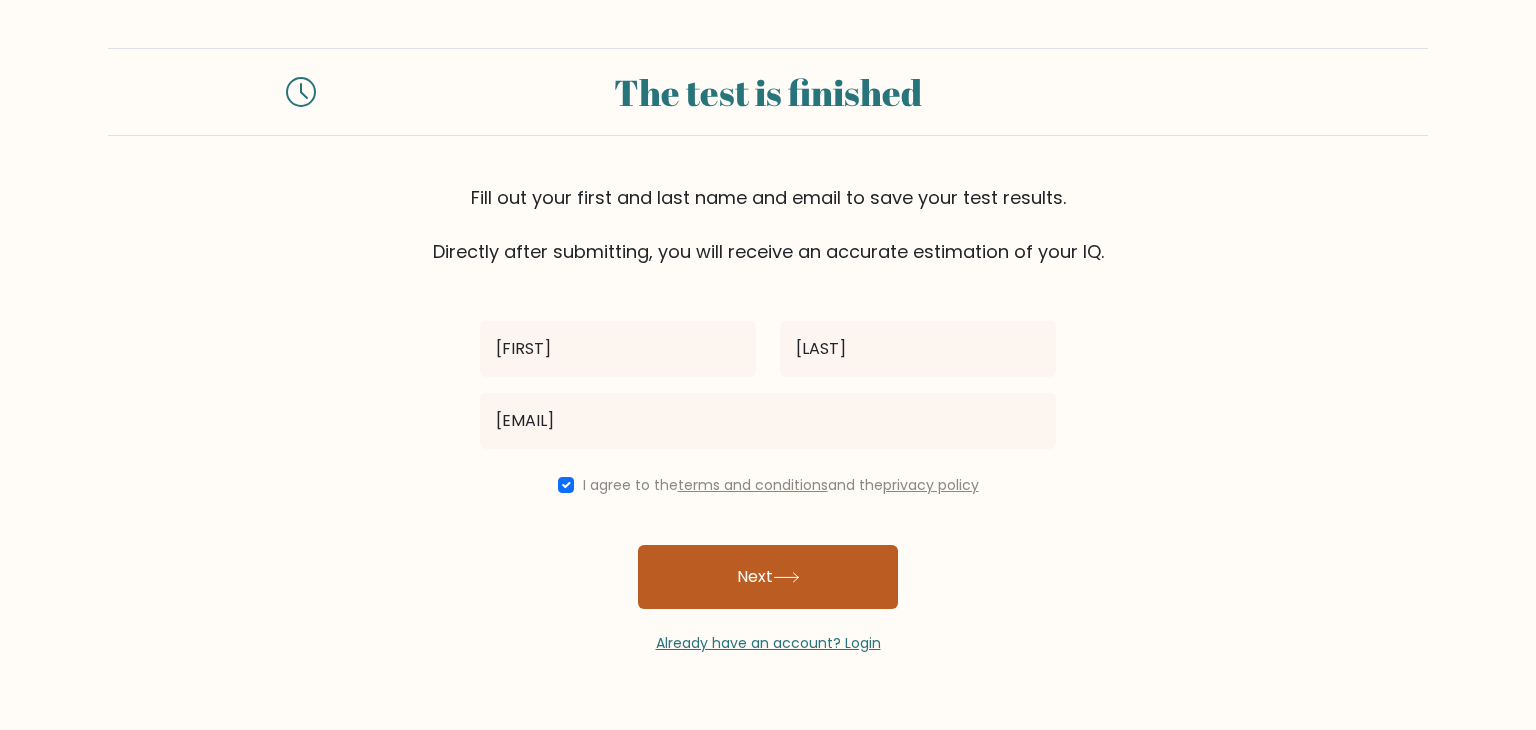 click on "Next" at bounding box center (768, 577) 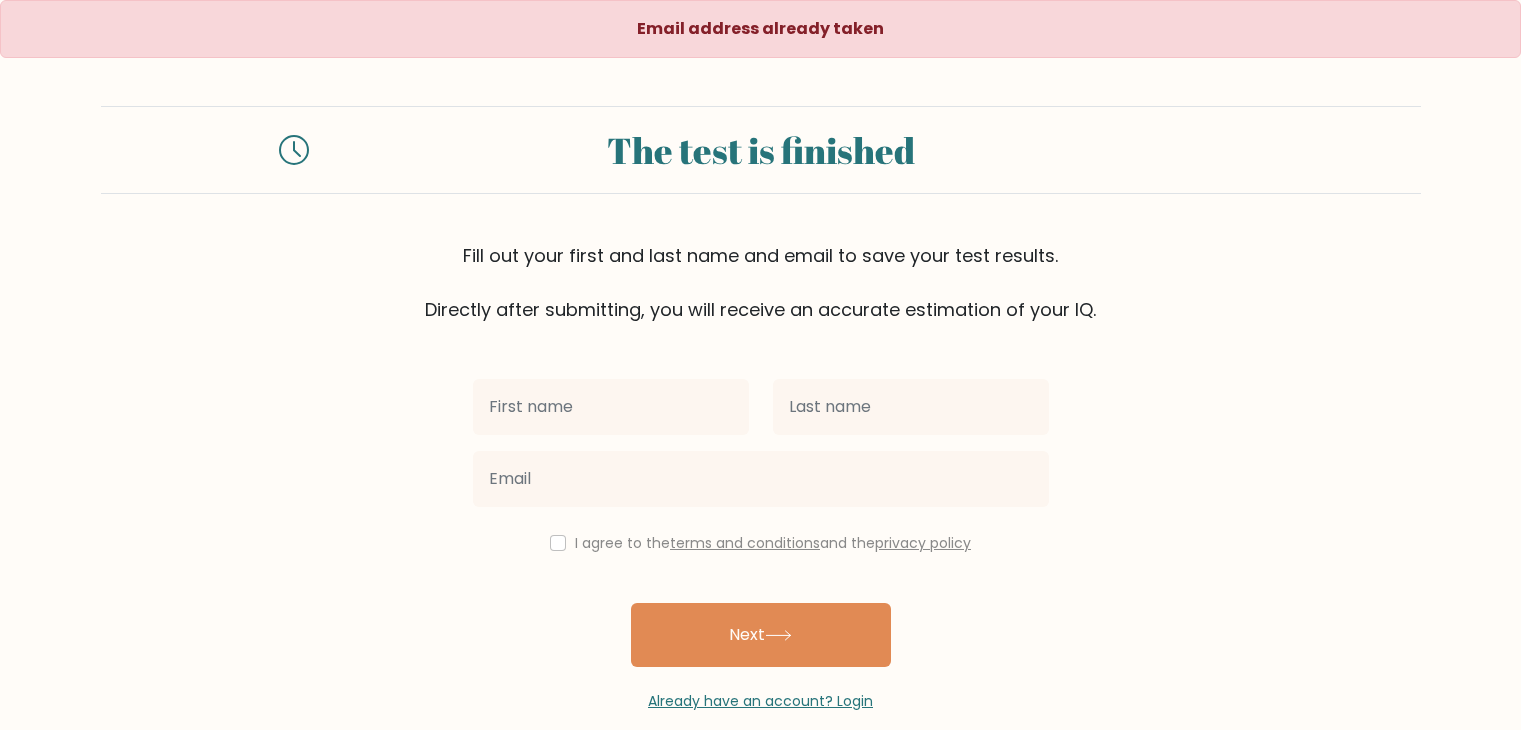 scroll, scrollTop: 0, scrollLeft: 0, axis: both 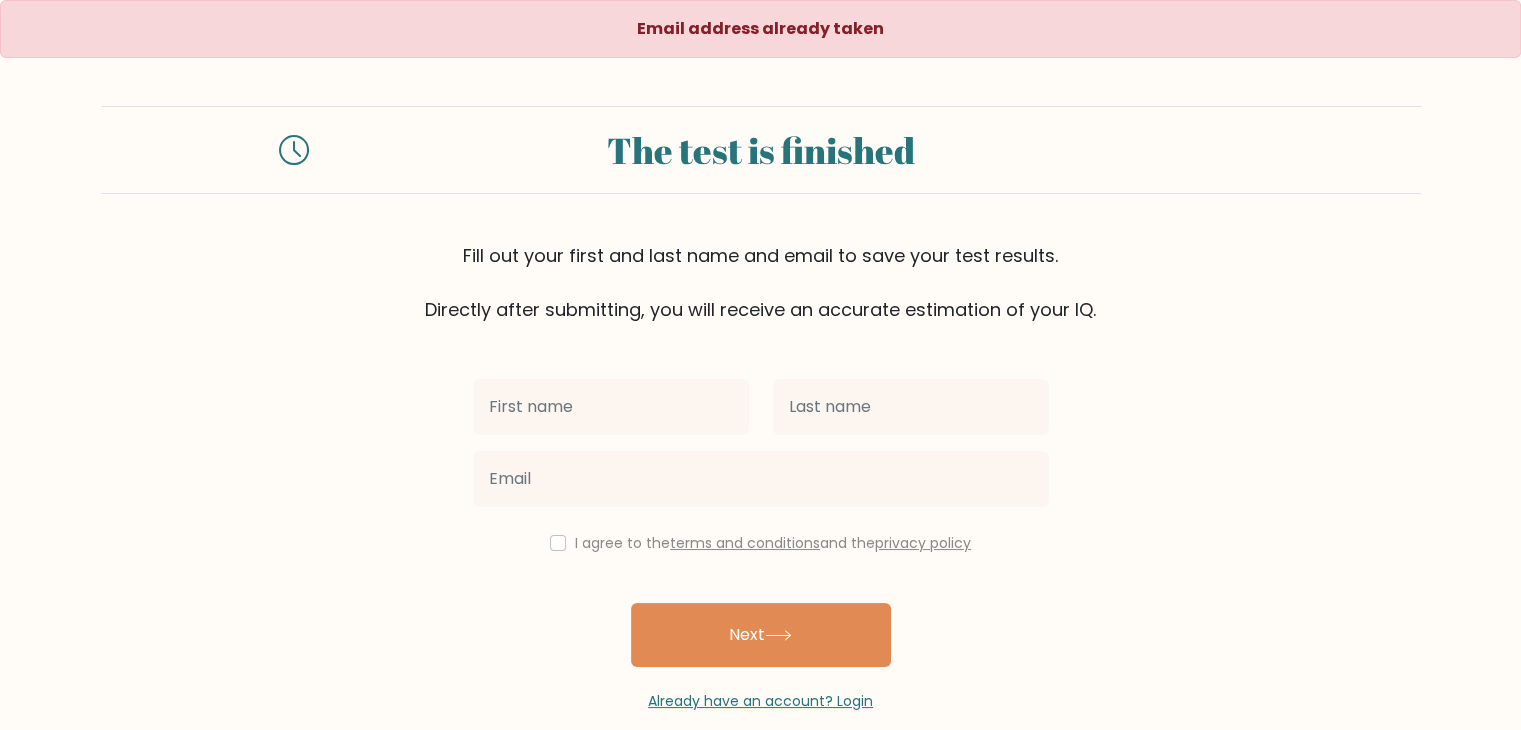 click at bounding box center (611, 407) 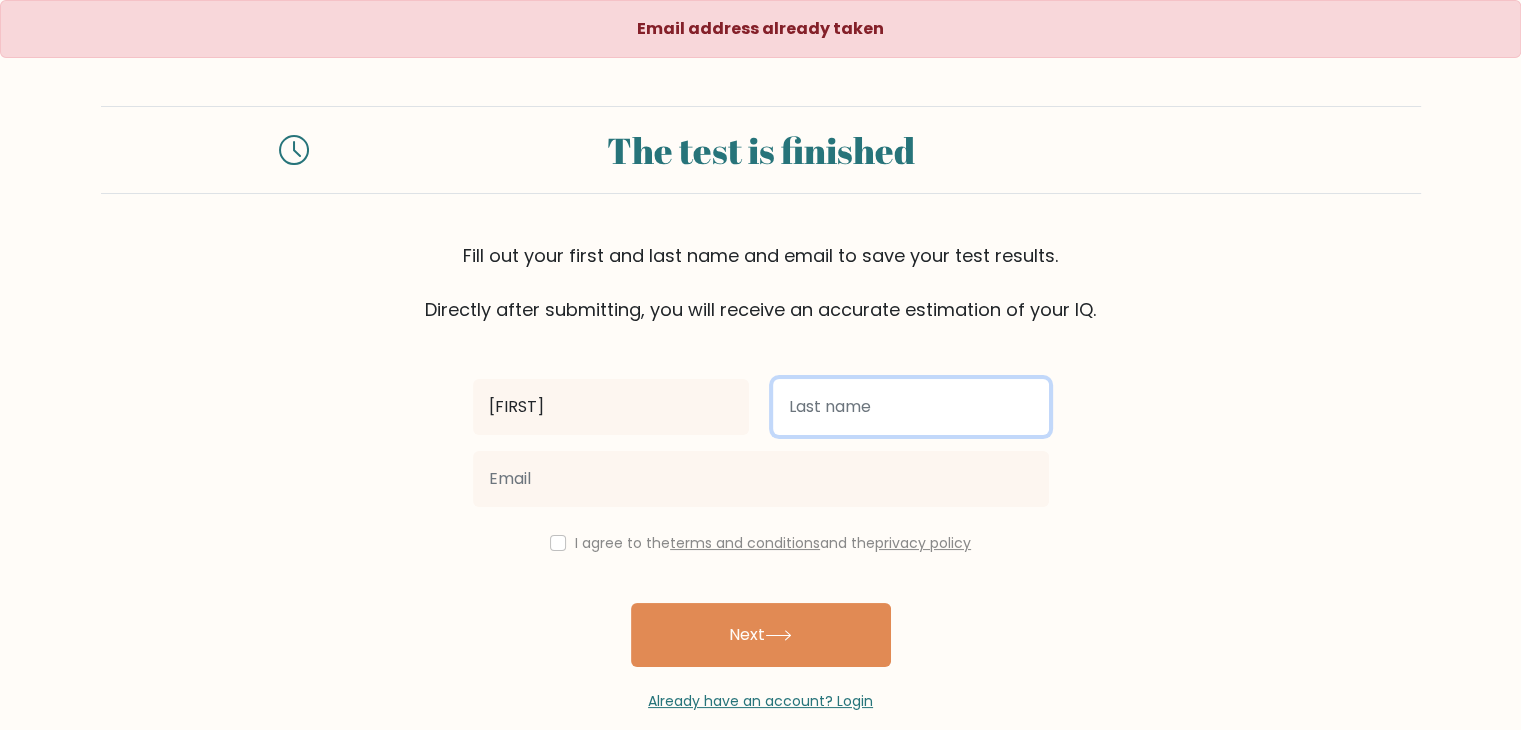 click at bounding box center [911, 407] 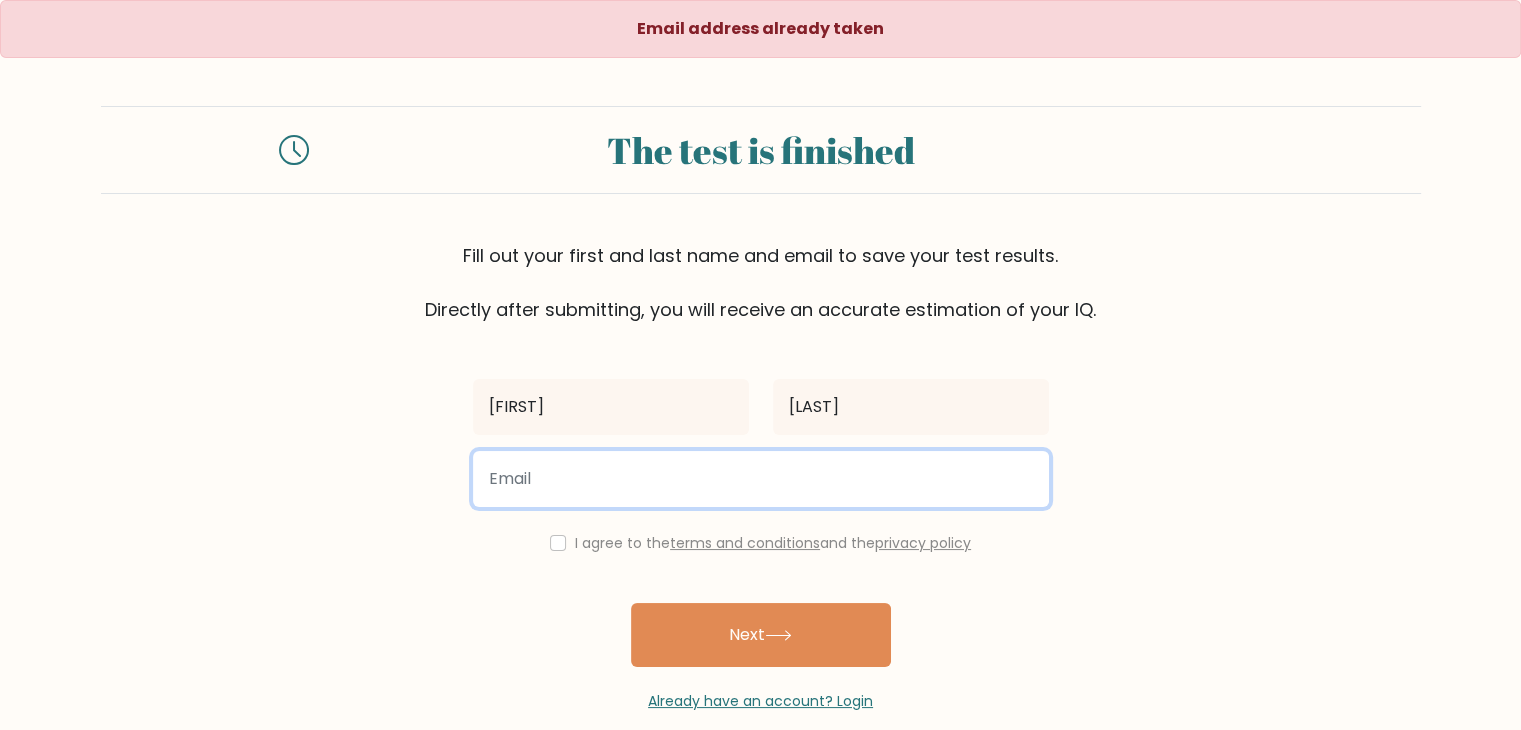 click at bounding box center (761, 479) 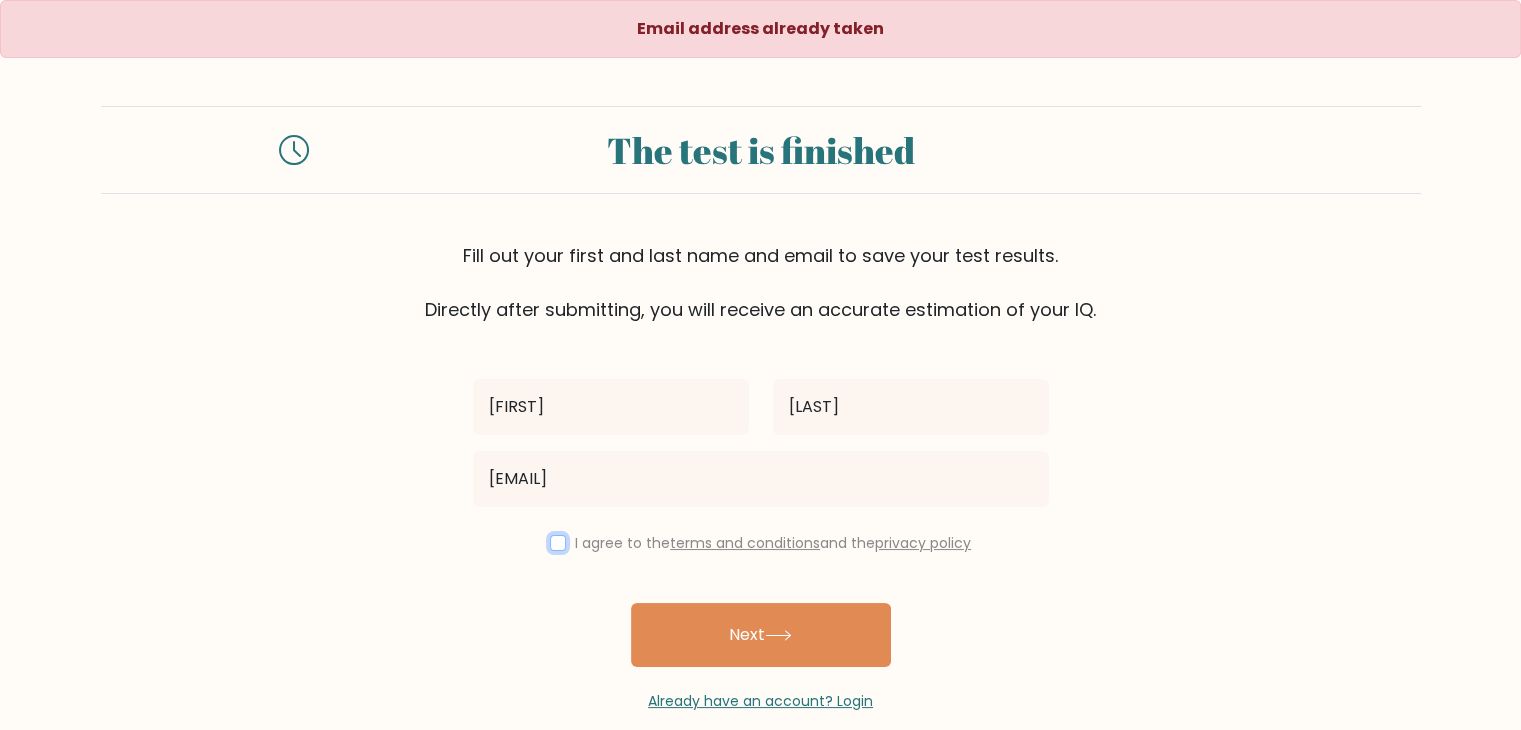 click at bounding box center [558, 543] 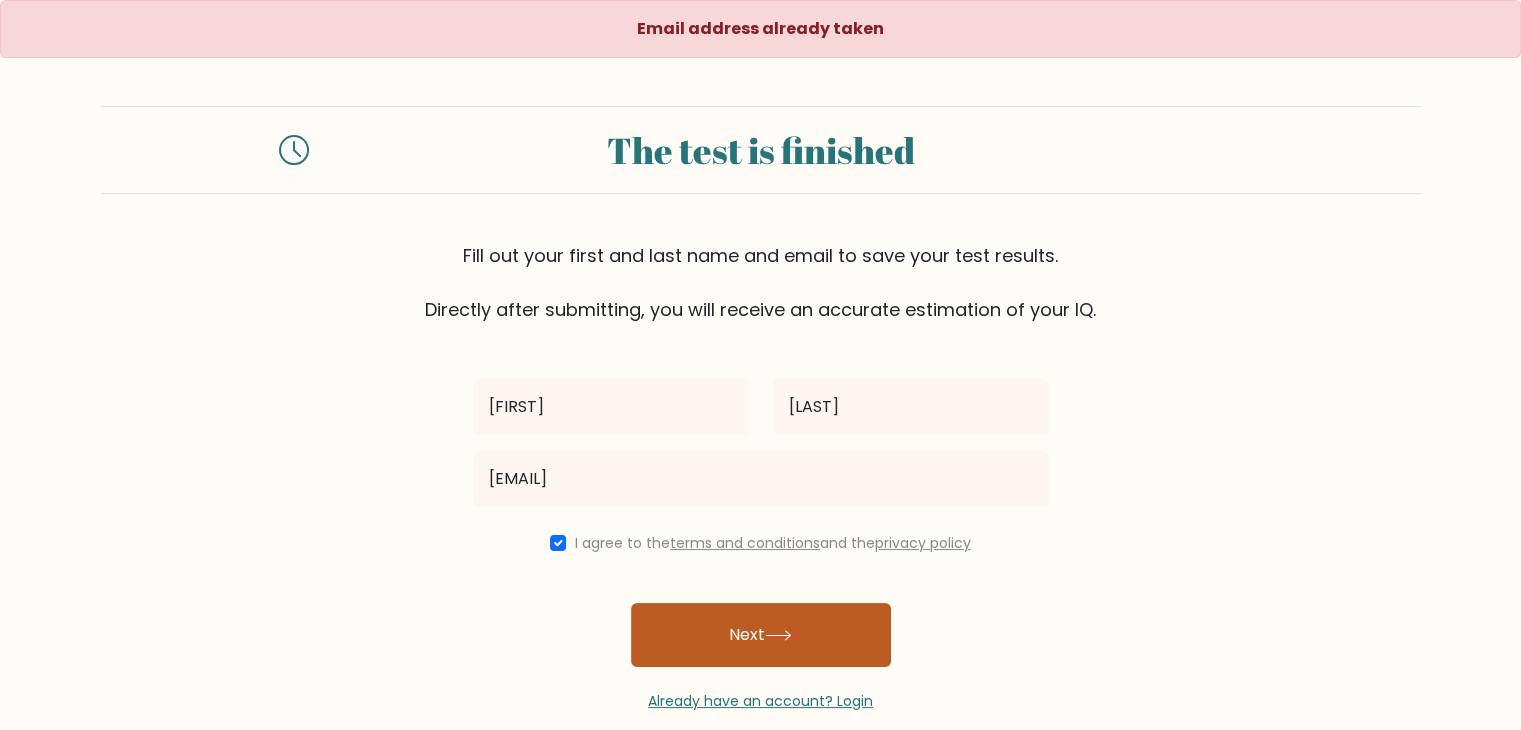 click on "Next" at bounding box center (761, 635) 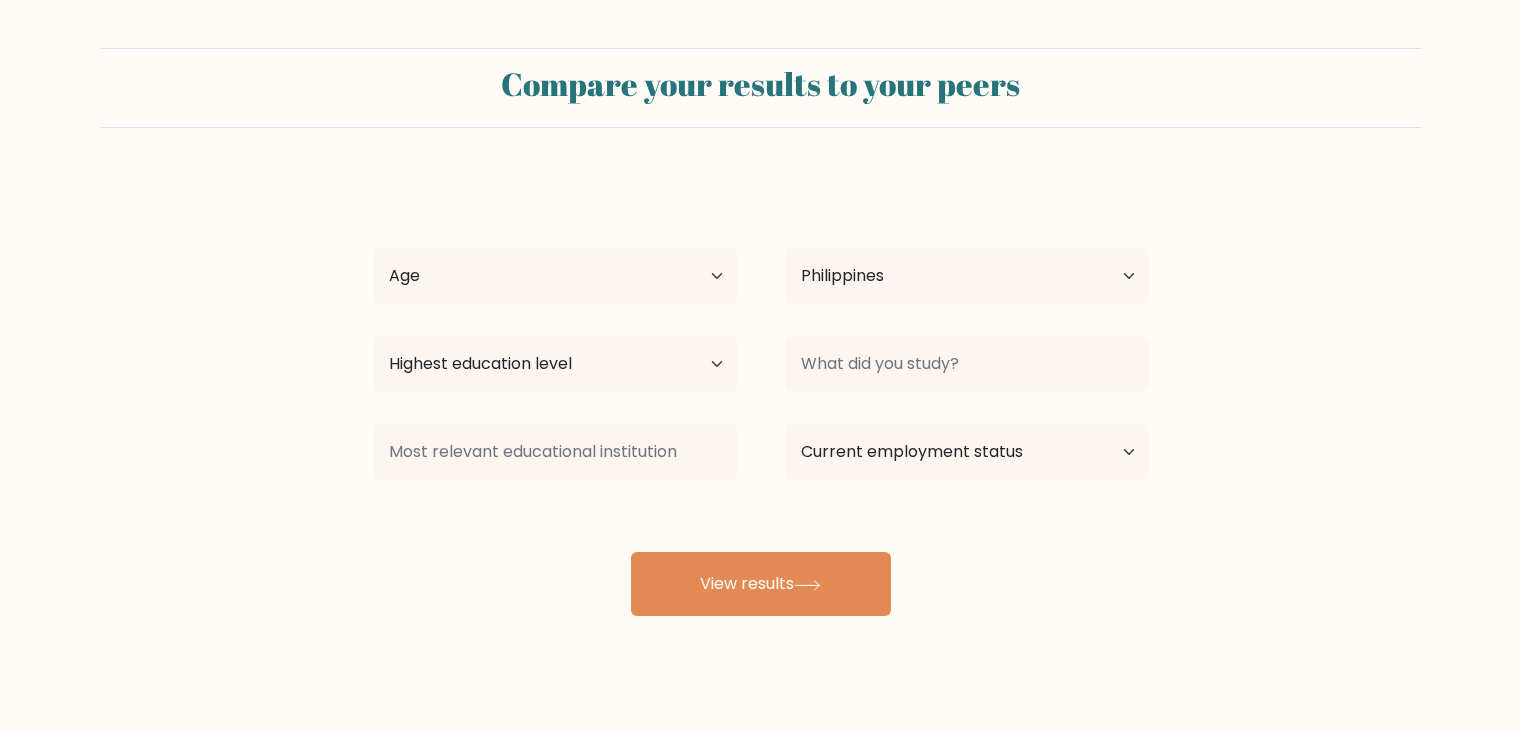select on "PH" 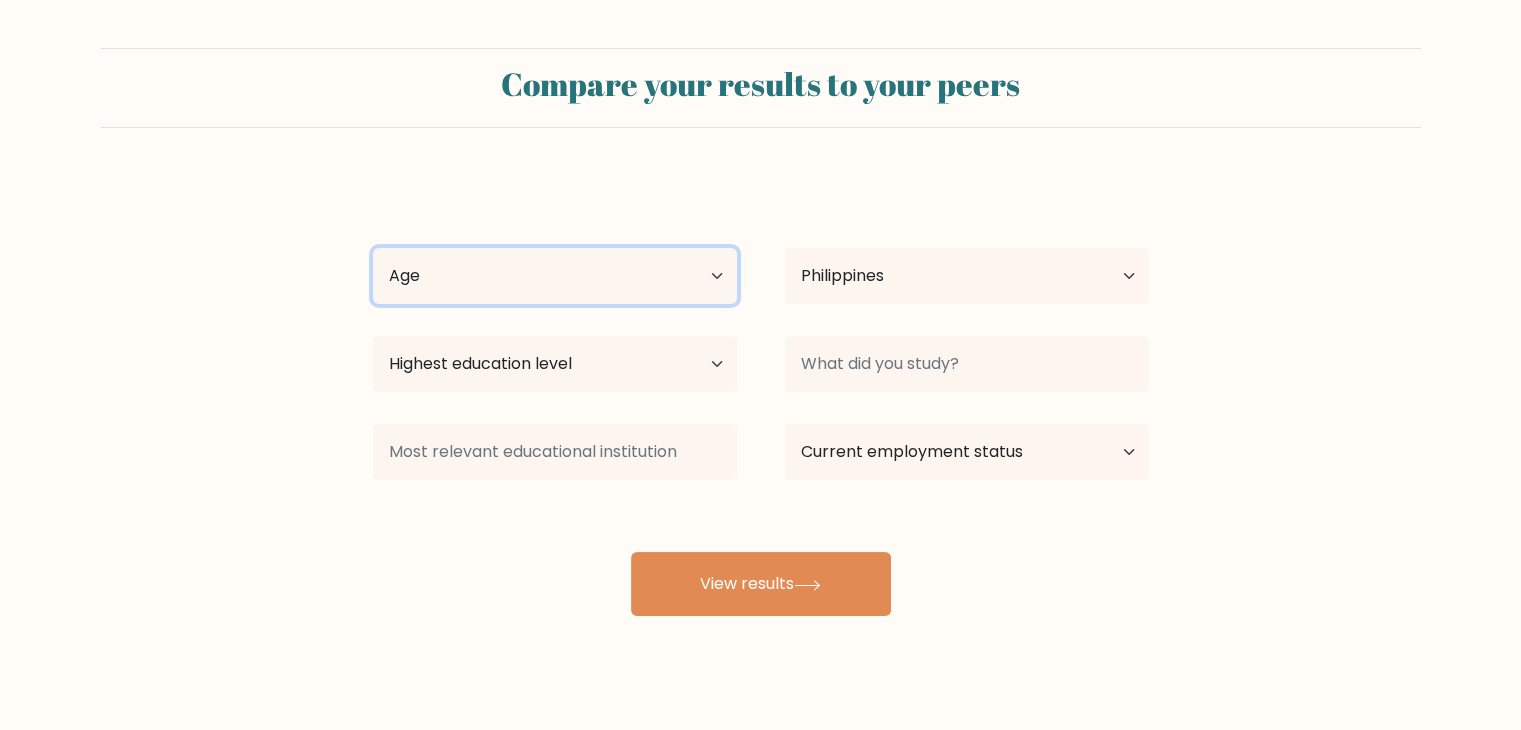 click on "Age
Under 18 years old
18-24 years old
25-34 years old
35-44 years old
45-54 years old
55-64 years old
65 years old and above" at bounding box center (555, 276) 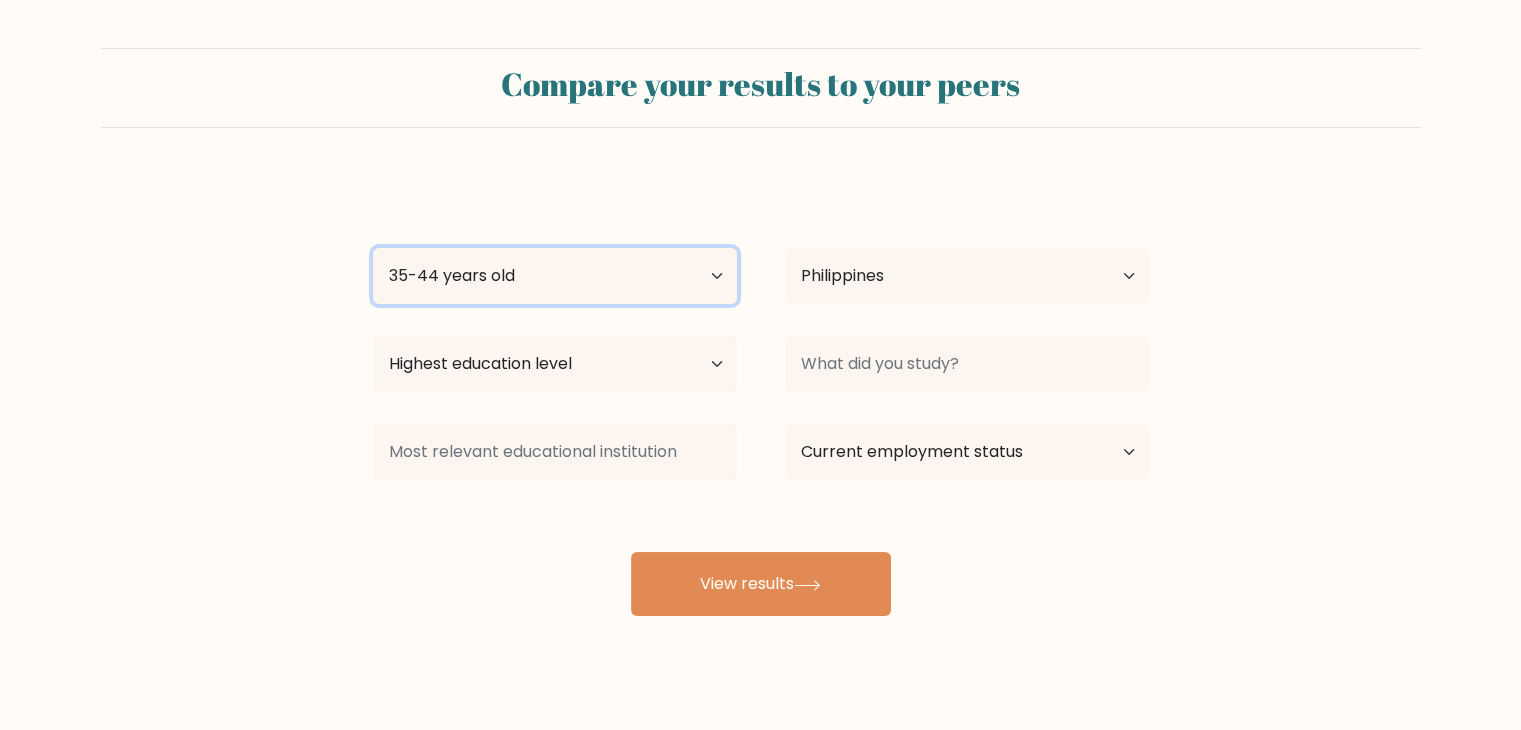 click on "Age
Under 18 years old
18-24 years old
25-34 years old
35-44 years old
45-54 years old
55-64 years old
65 years old and above" at bounding box center (555, 276) 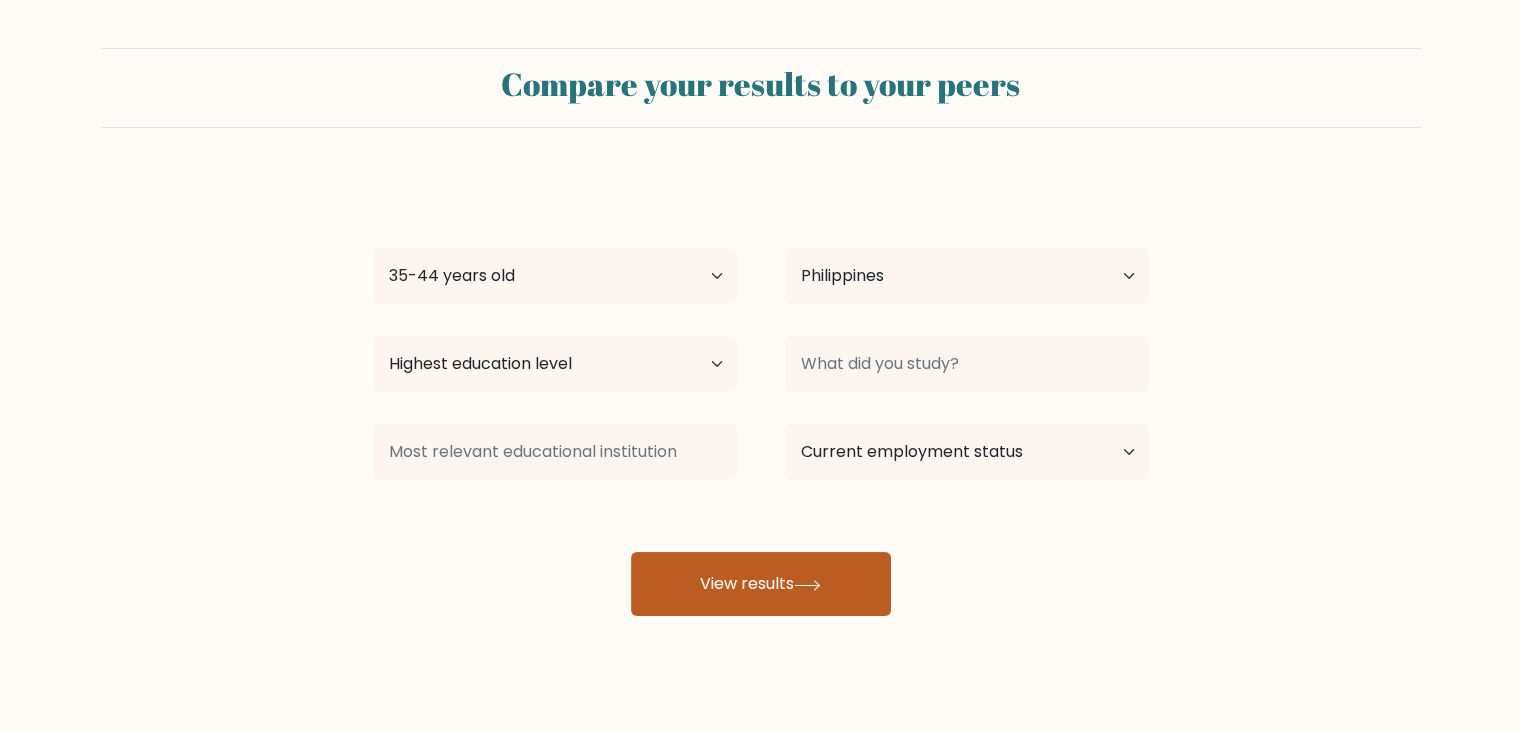 click on "View results" at bounding box center [761, 584] 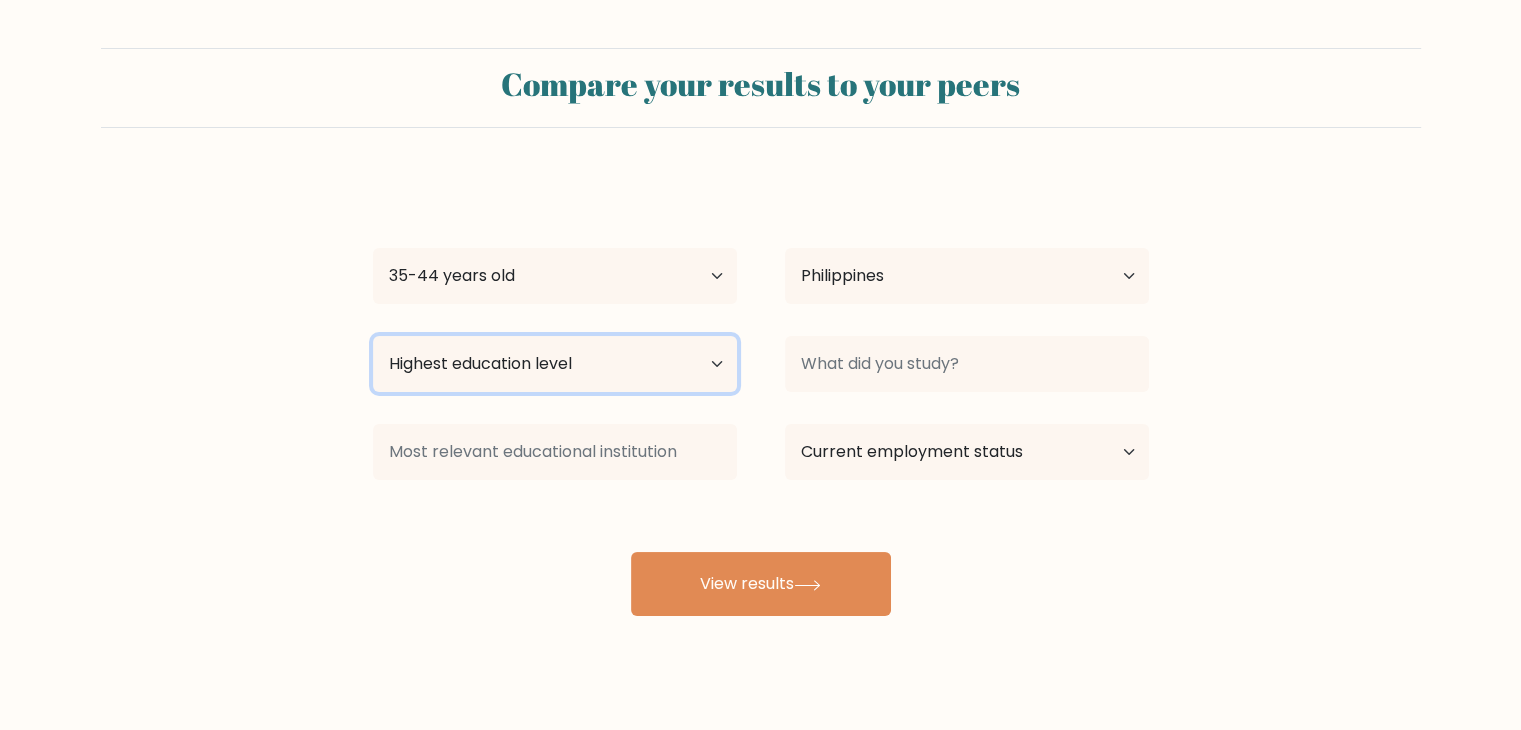 click on "Highest education level
No schooling
Primary
Lower Secondary
Upper Secondary
Occupation Specific
Bachelor's degree
Master's degree
Doctoral degree" at bounding box center [555, 364] 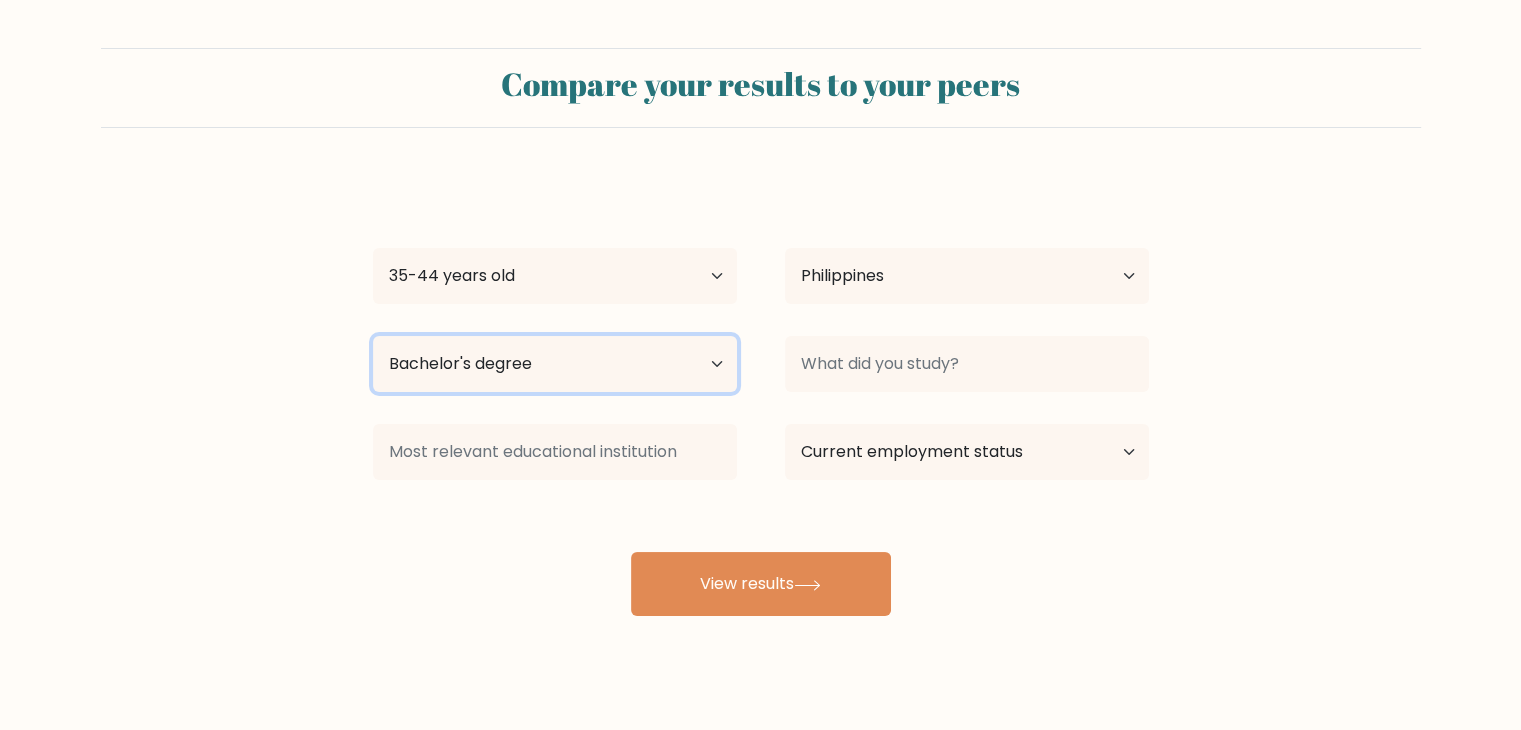 click on "Highest education level
No schooling
Primary
Lower Secondary
Upper Secondary
Occupation Specific
Bachelor's degree
Master's degree
Doctoral degree" at bounding box center (555, 364) 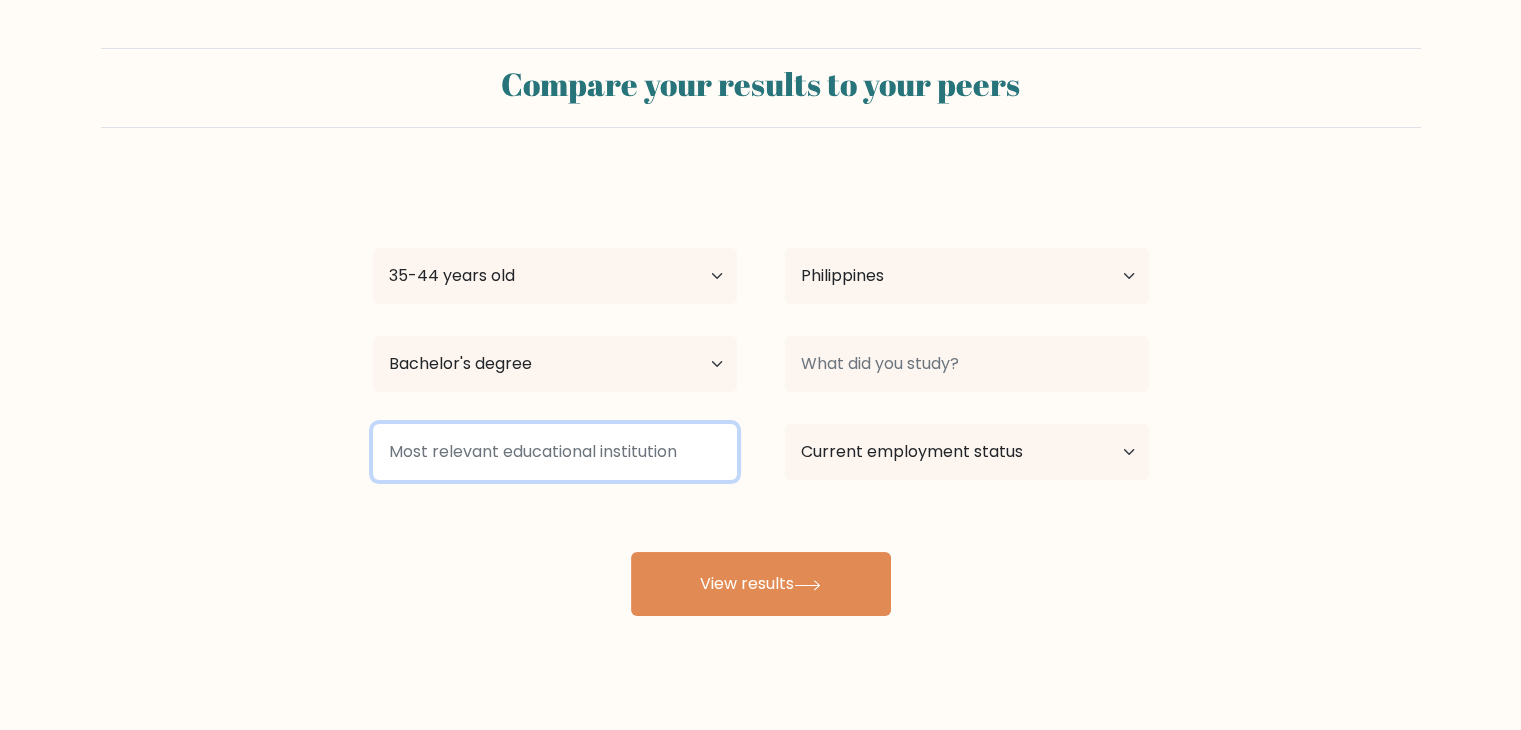 click at bounding box center (555, 452) 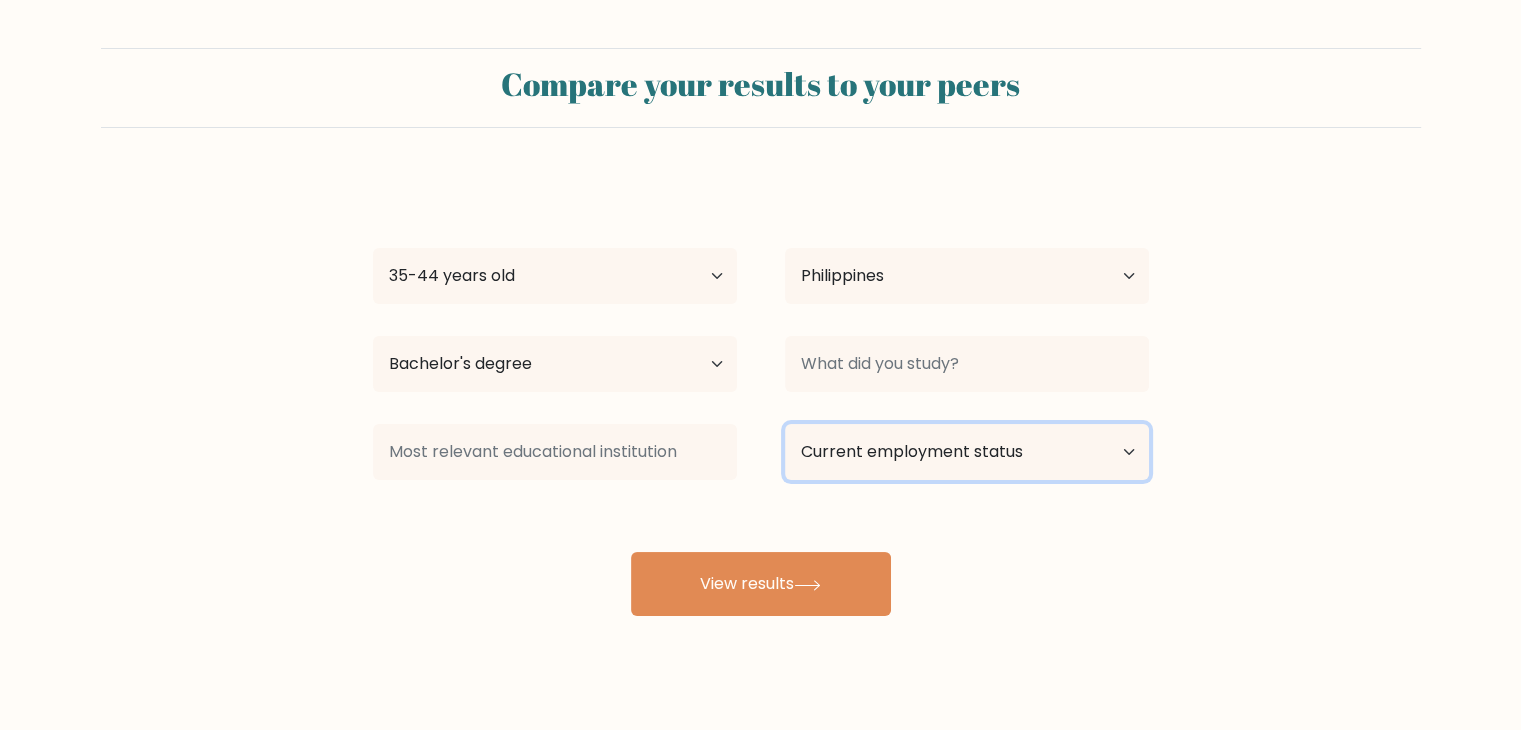 click on "Current employment status
Employed
Student
Retired
Other / prefer not to answer" at bounding box center [967, 452] 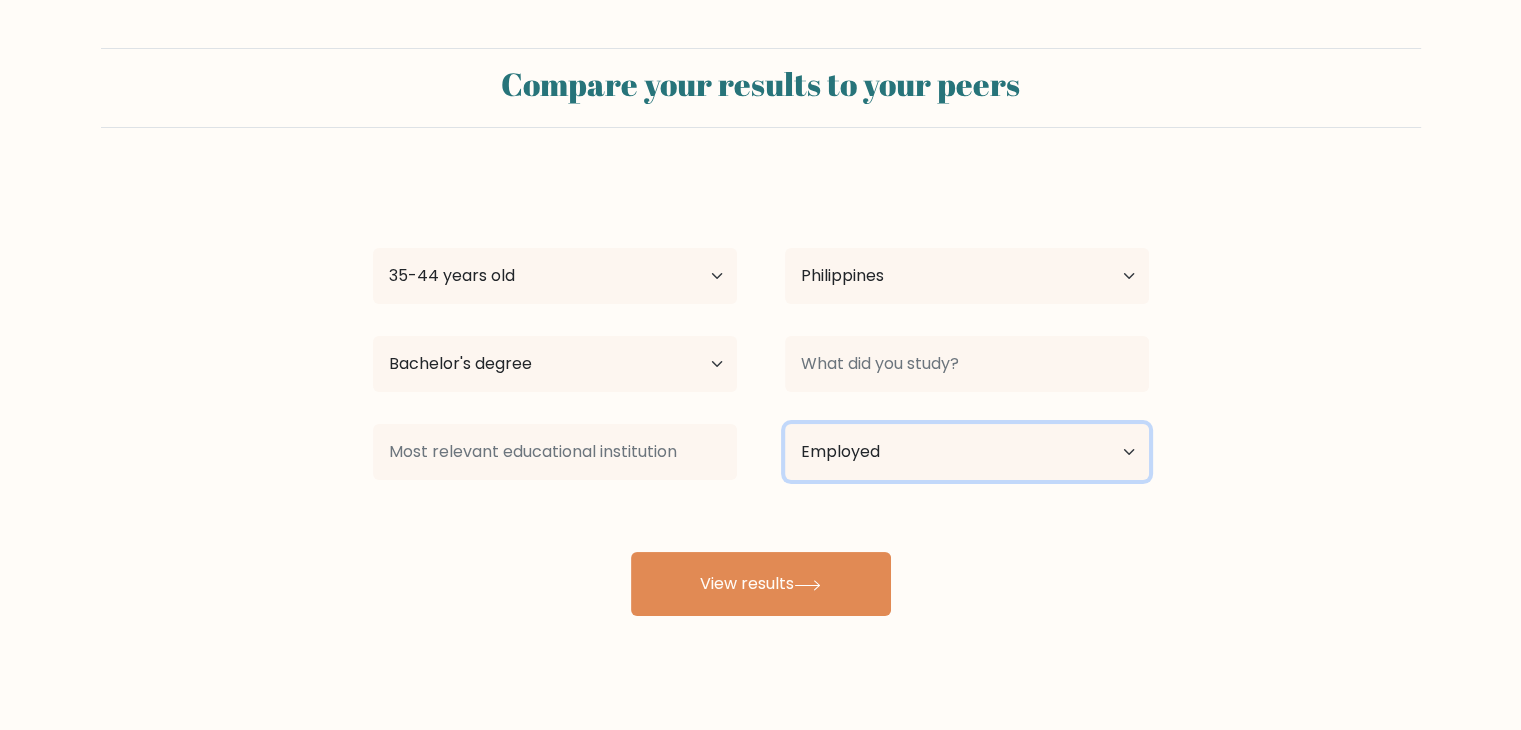 click on "Current employment status
Employed
Student
Retired
Other / prefer not to answer" at bounding box center [967, 452] 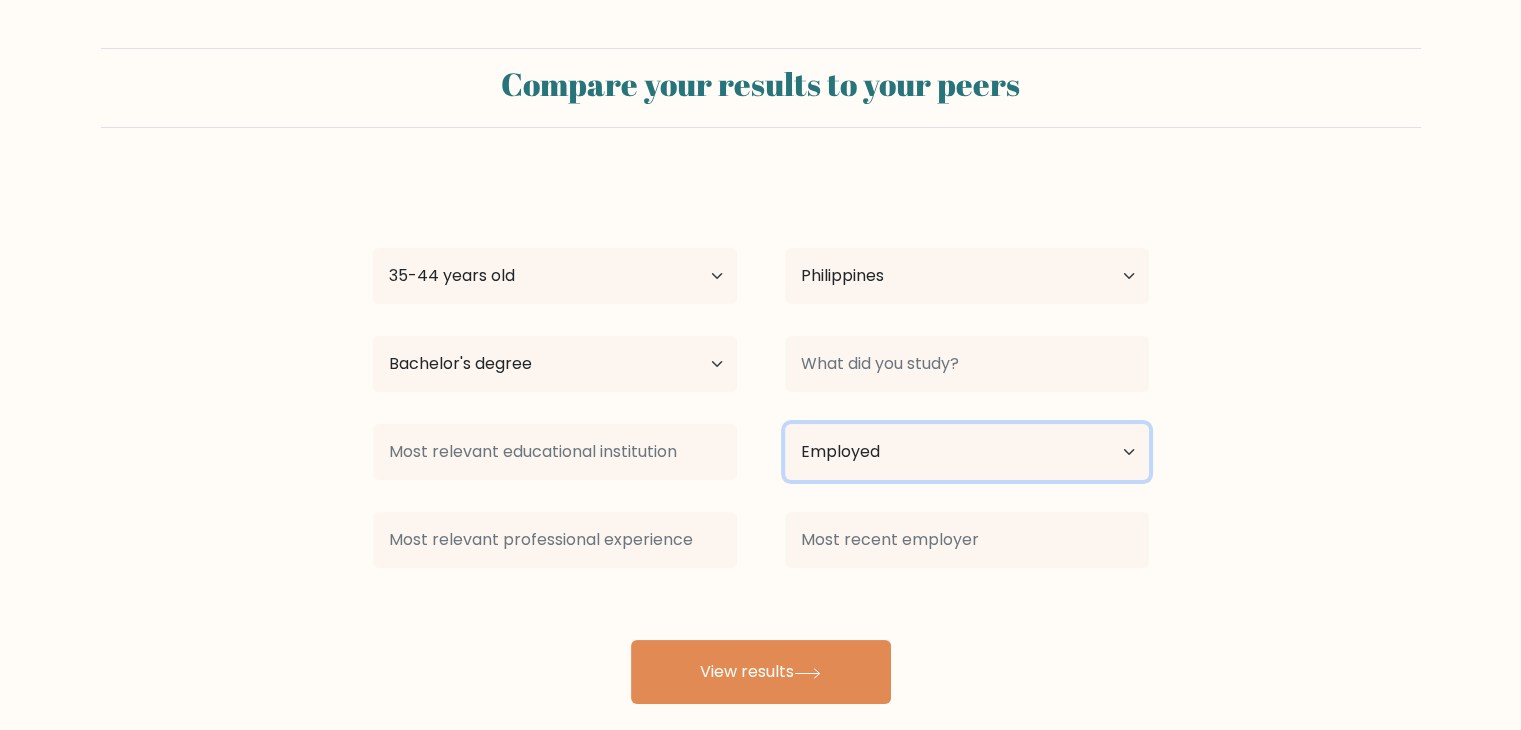 click on "Current employment status
Employed
Student
Retired
Other / prefer not to answer" at bounding box center [967, 452] 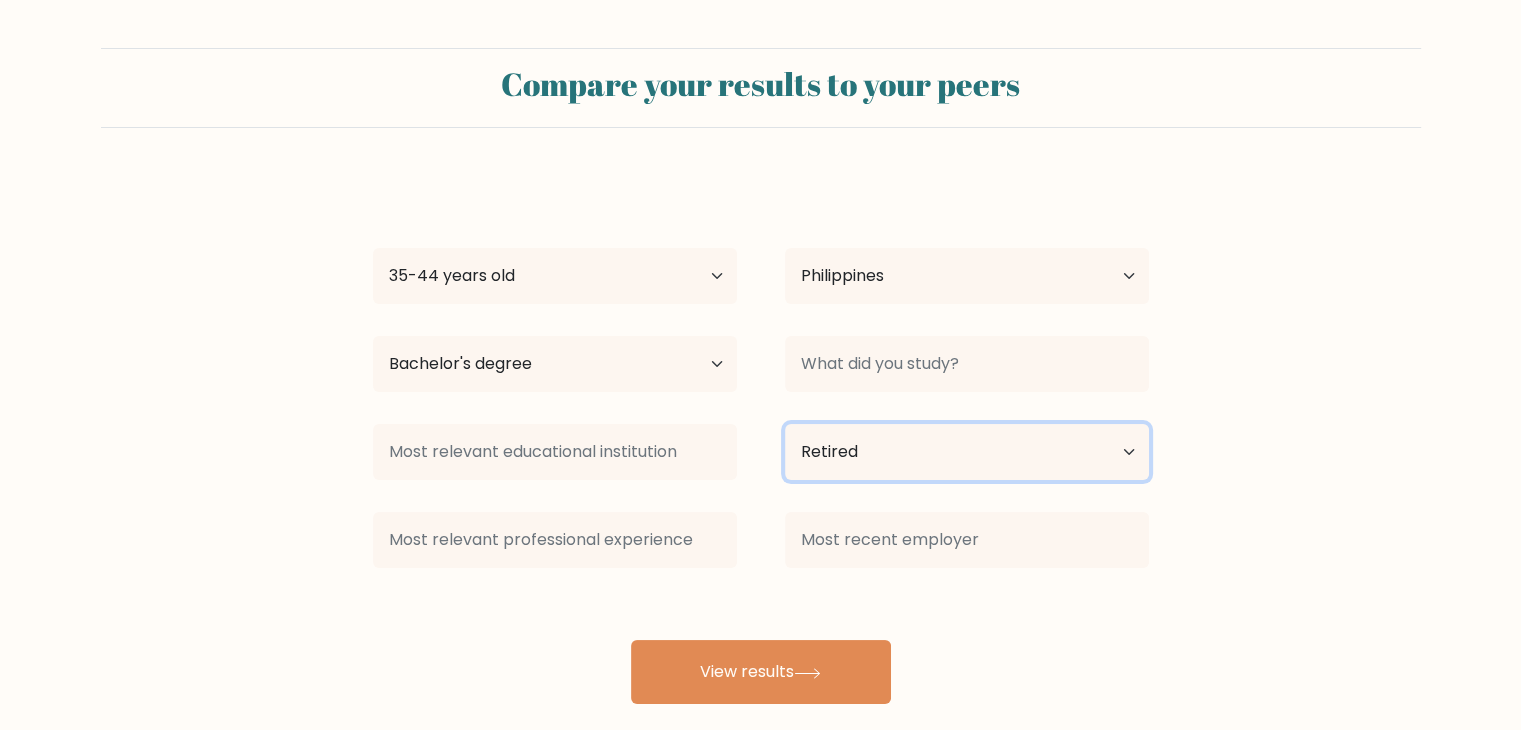 click on "Current employment status
Employed
Student
Retired
Other / prefer not to answer" at bounding box center (967, 452) 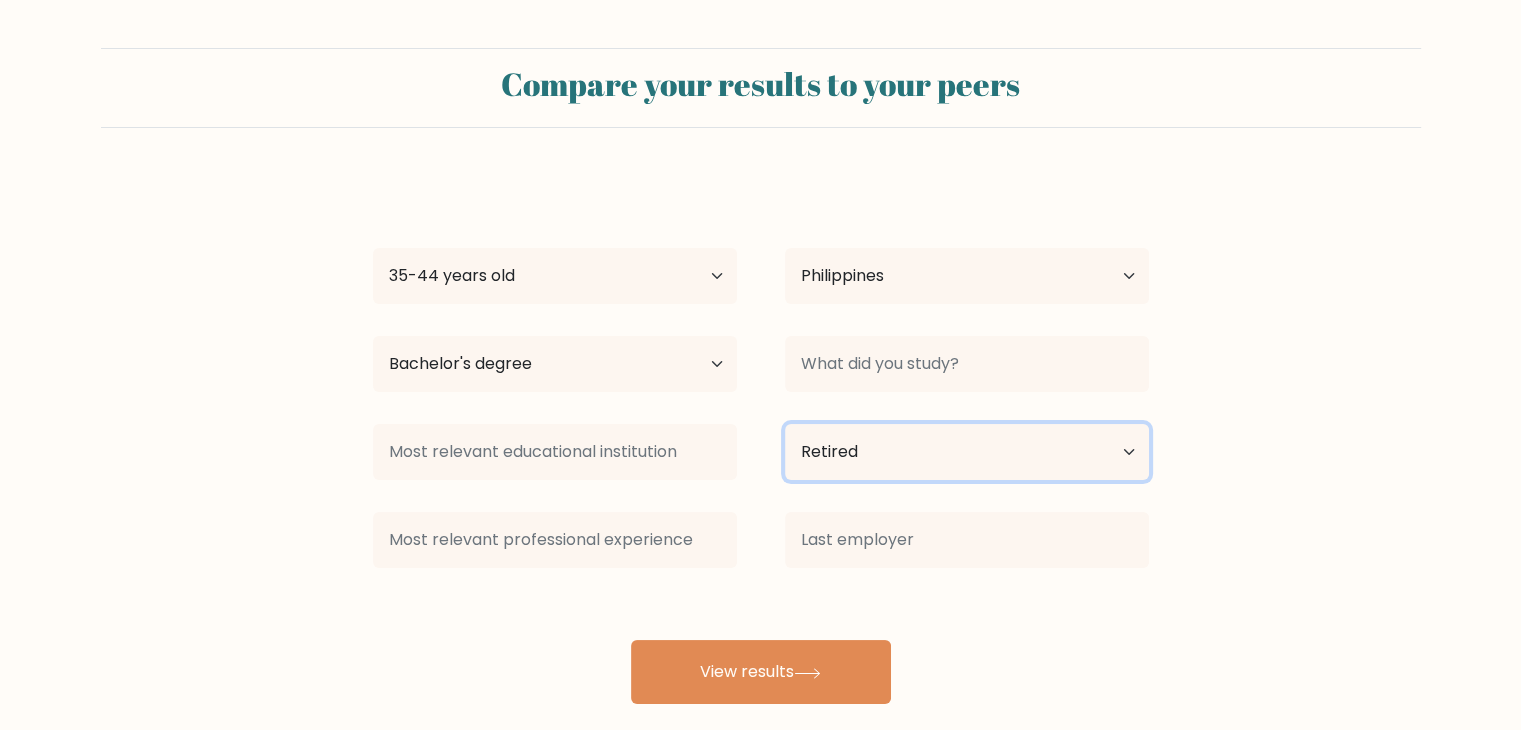 click on "Current employment status
Employed
Student
Retired
Other / prefer not to answer" at bounding box center [967, 452] 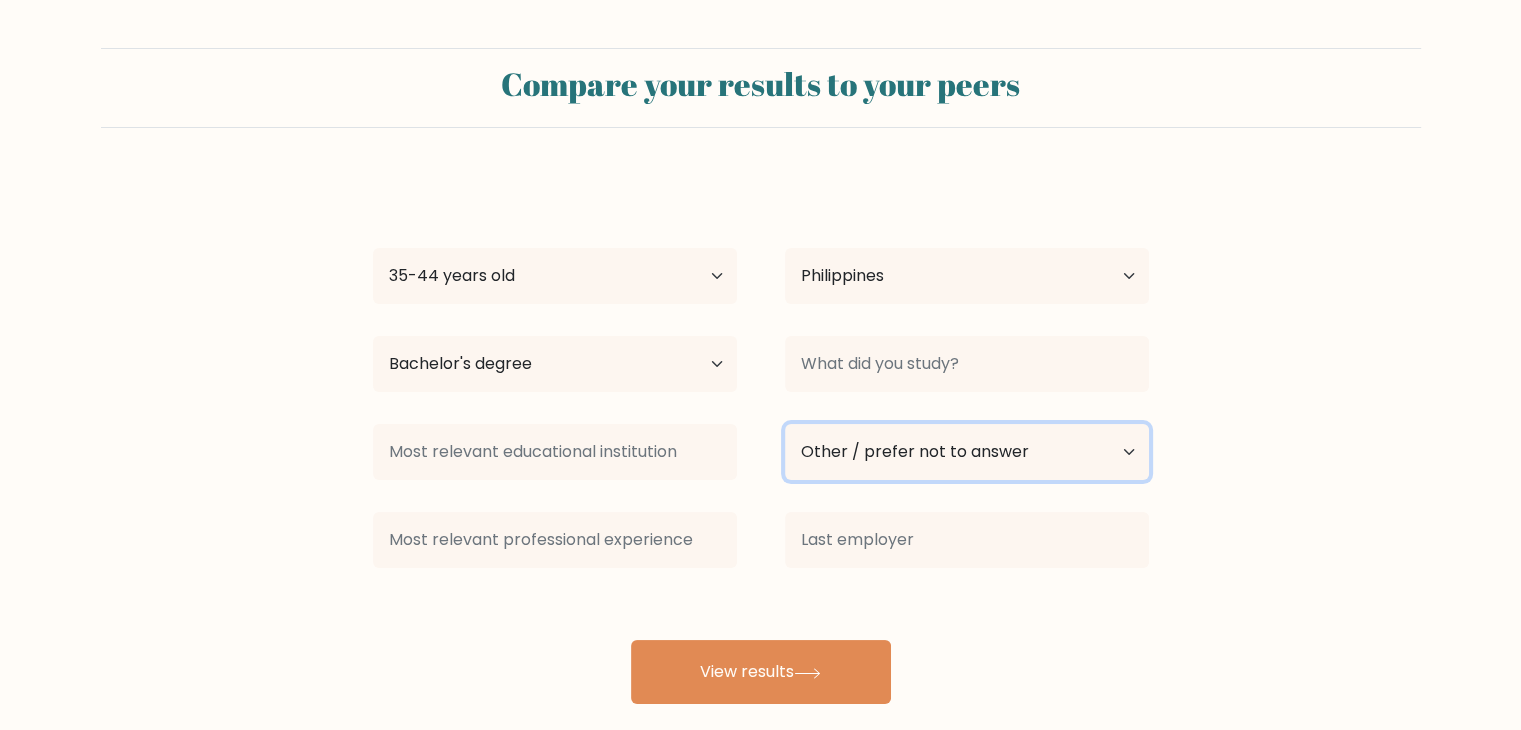 click on "Current employment status
Employed
Student
Retired
Other / prefer not to answer" at bounding box center (967, 452) 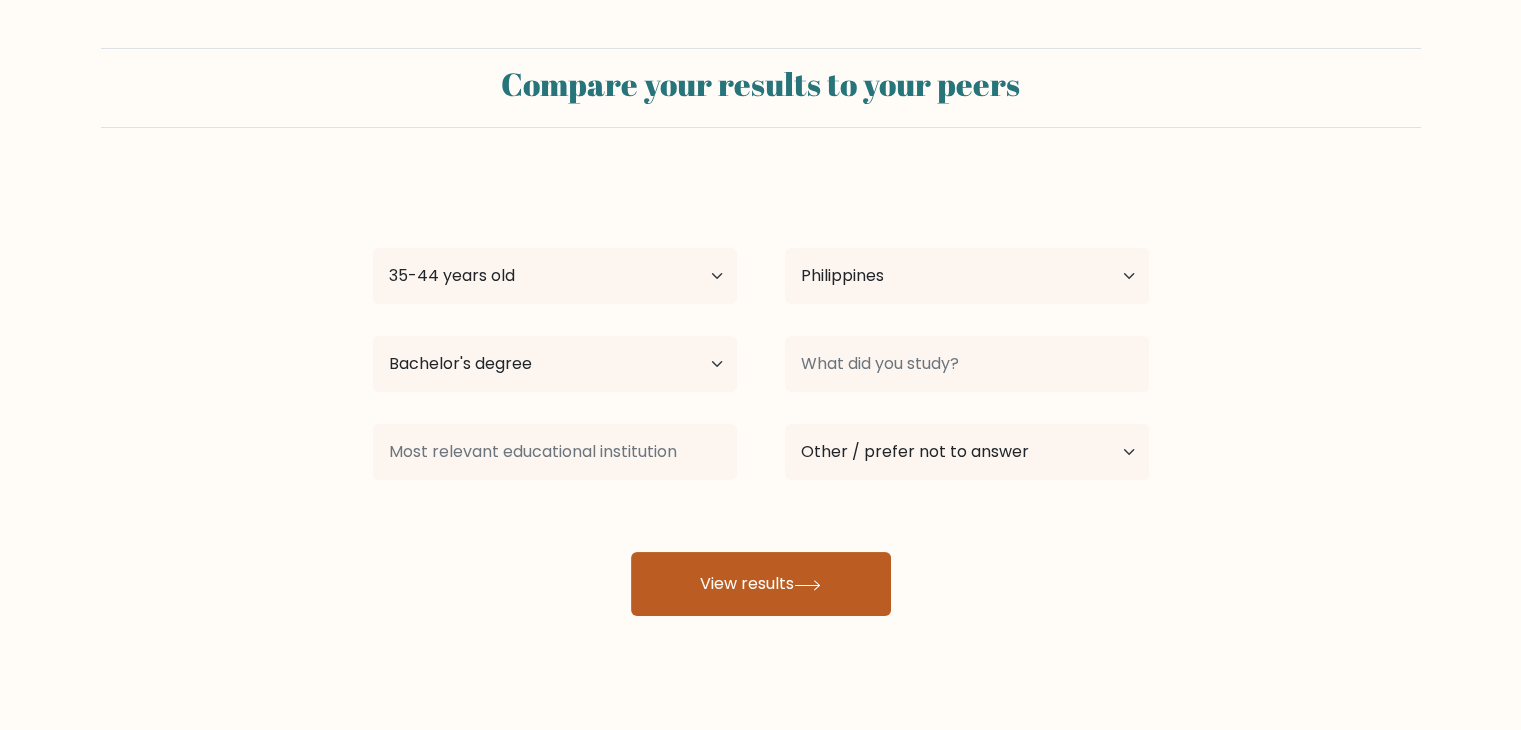 click on "View results" at bounding box center (761, 584) 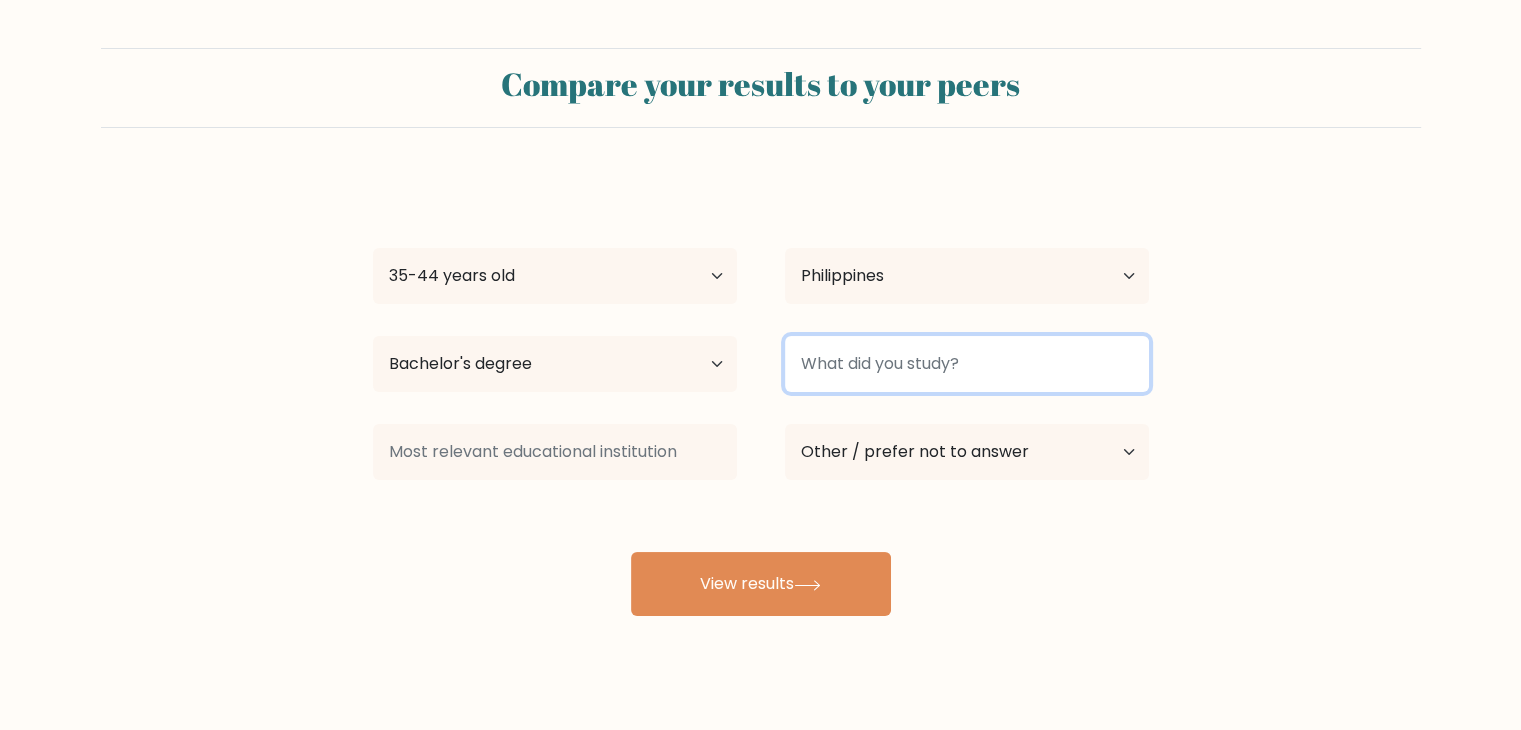 click at bounding box center [967, 364] 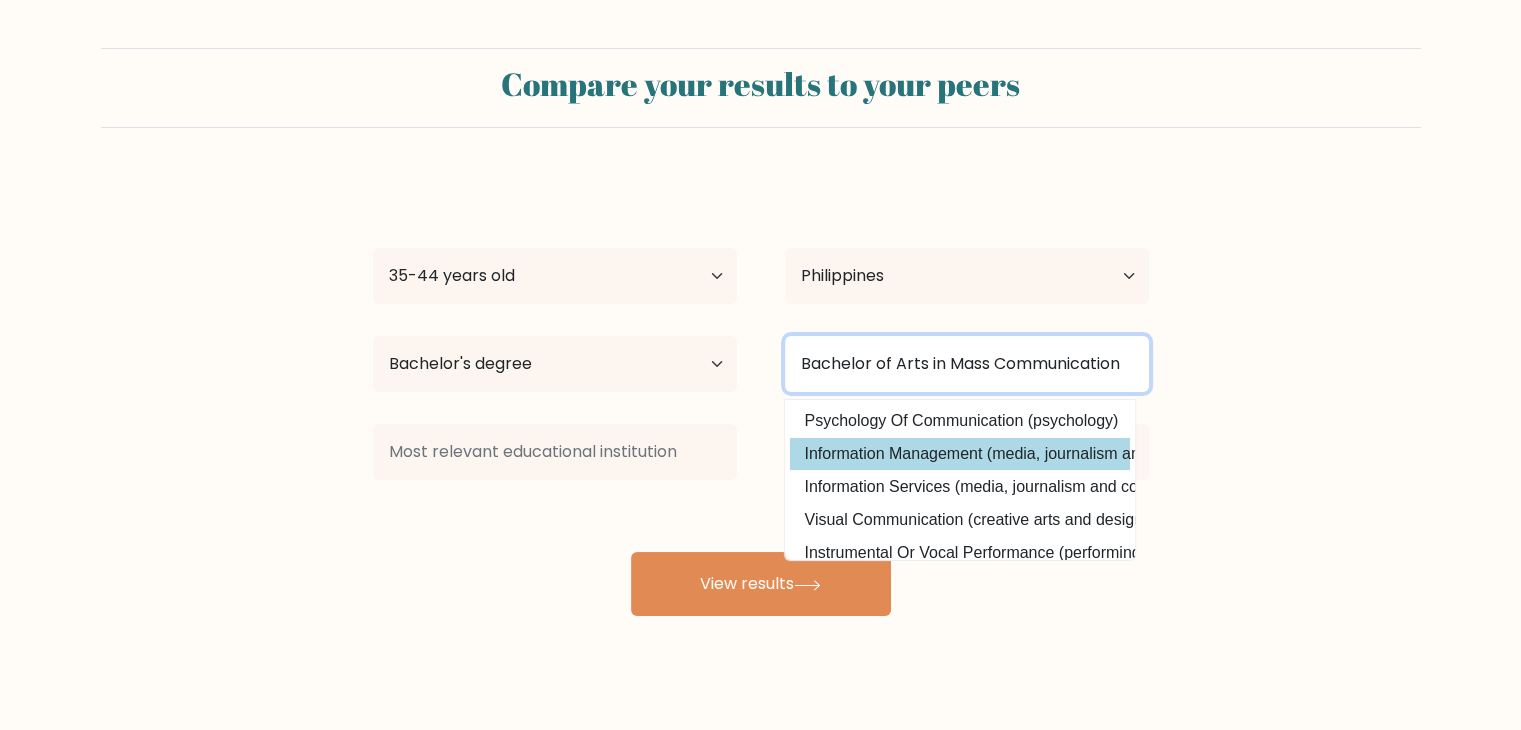 type on "Bachelor of Arts in Mass Communication" 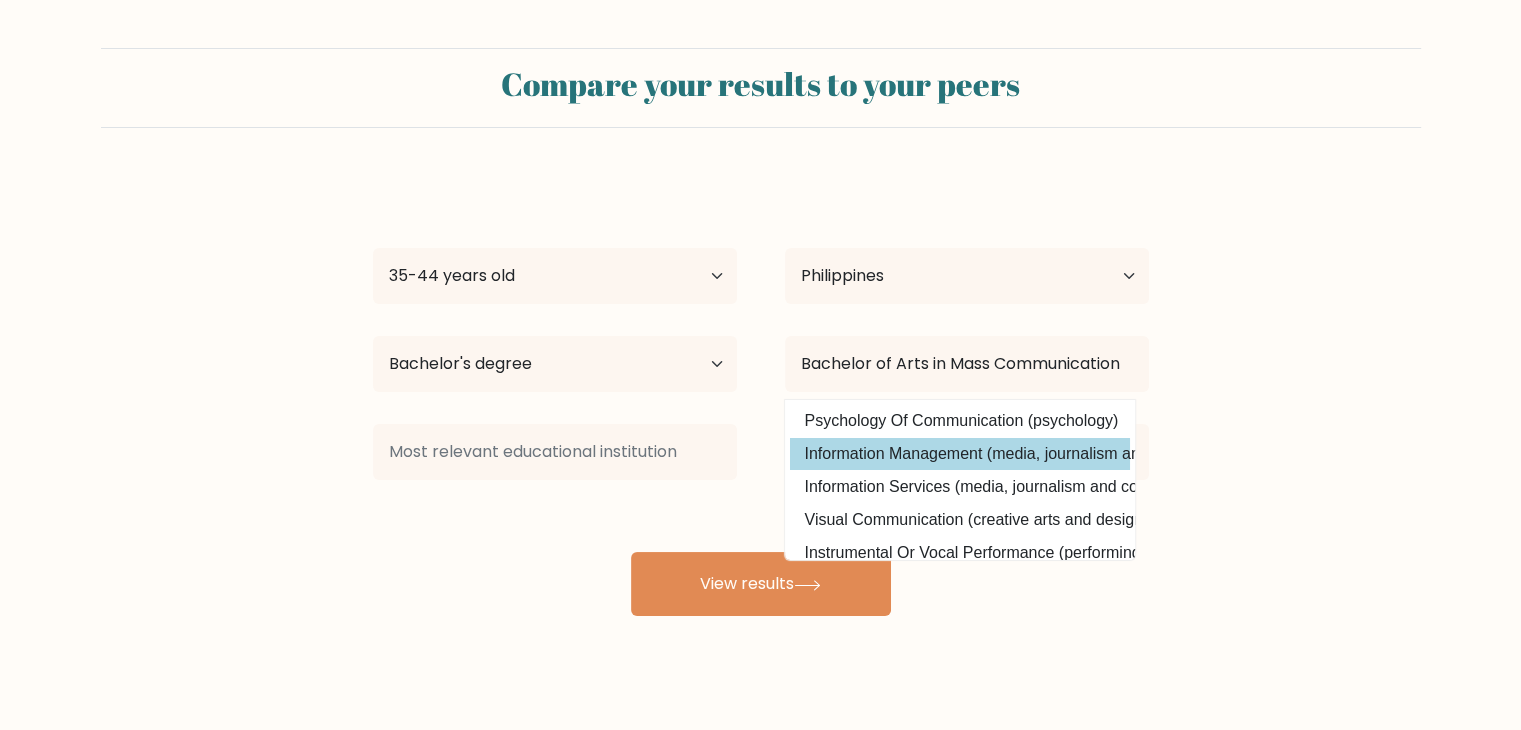 click on "Merjette
Yerro
Age
Under 18 years old
18-24 years old
25-34 years old
35-44 years old
45-54 years old
55-64 years old
65 years old and above
Country
Afghanistan
Albania
Algeria
American Samoa
Andorra
Angola
Anguilla
Antarctica
Antigua and Barbuda
Argentina
Armenia
Aruba
Australia
Austria
Azerbaijan
Bahamas
Bahrain
Bangladesh
Barbados
Belarus
Belgium
Belize
Benin
Bermuda
Bhutan
Bolivia
Bonaire, Sint Eustatius and Saba
Bosnia and Herzegovina
Botswana
Bouvet Island
Brazil
Brunei" at bounding box center [761, 396] 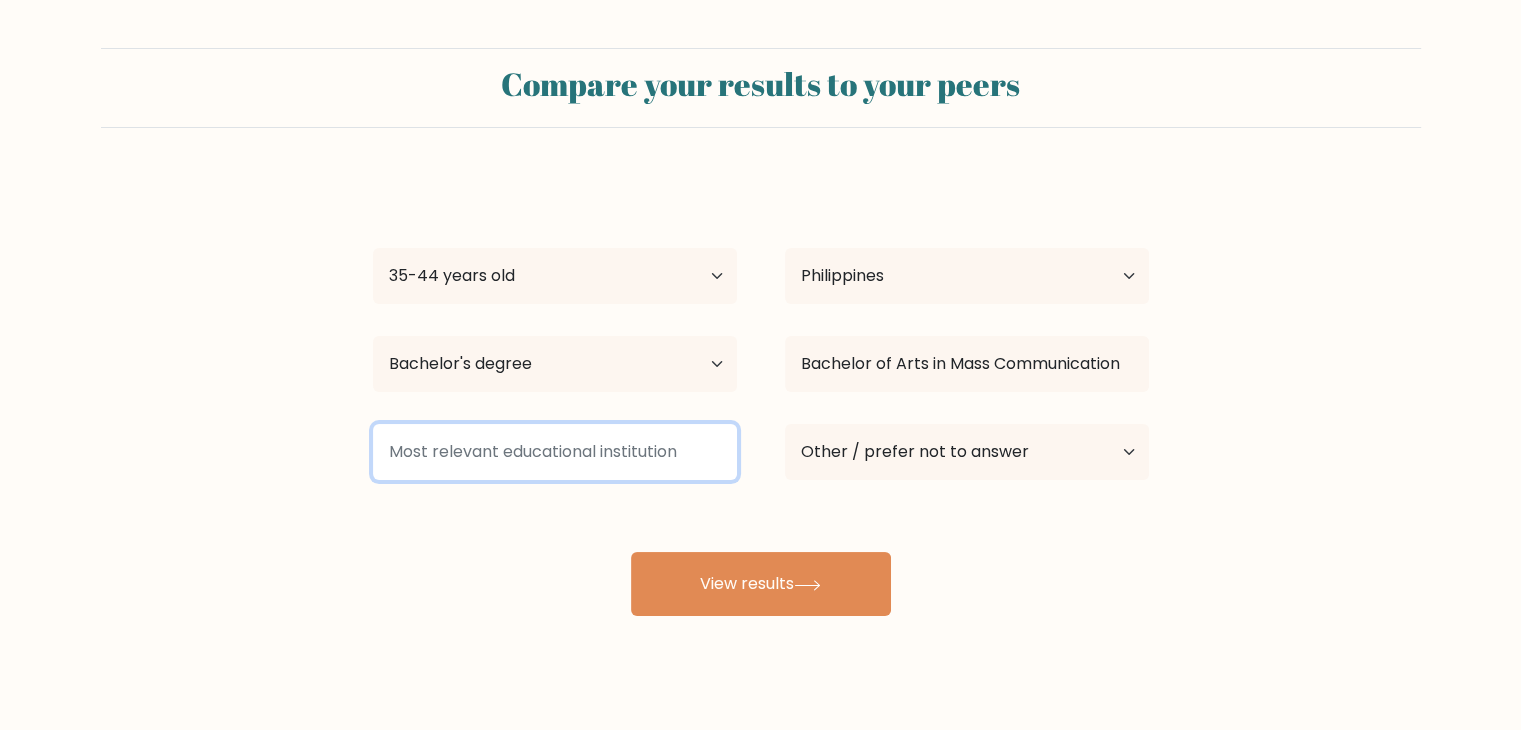 click at bounding box center (555, 452) 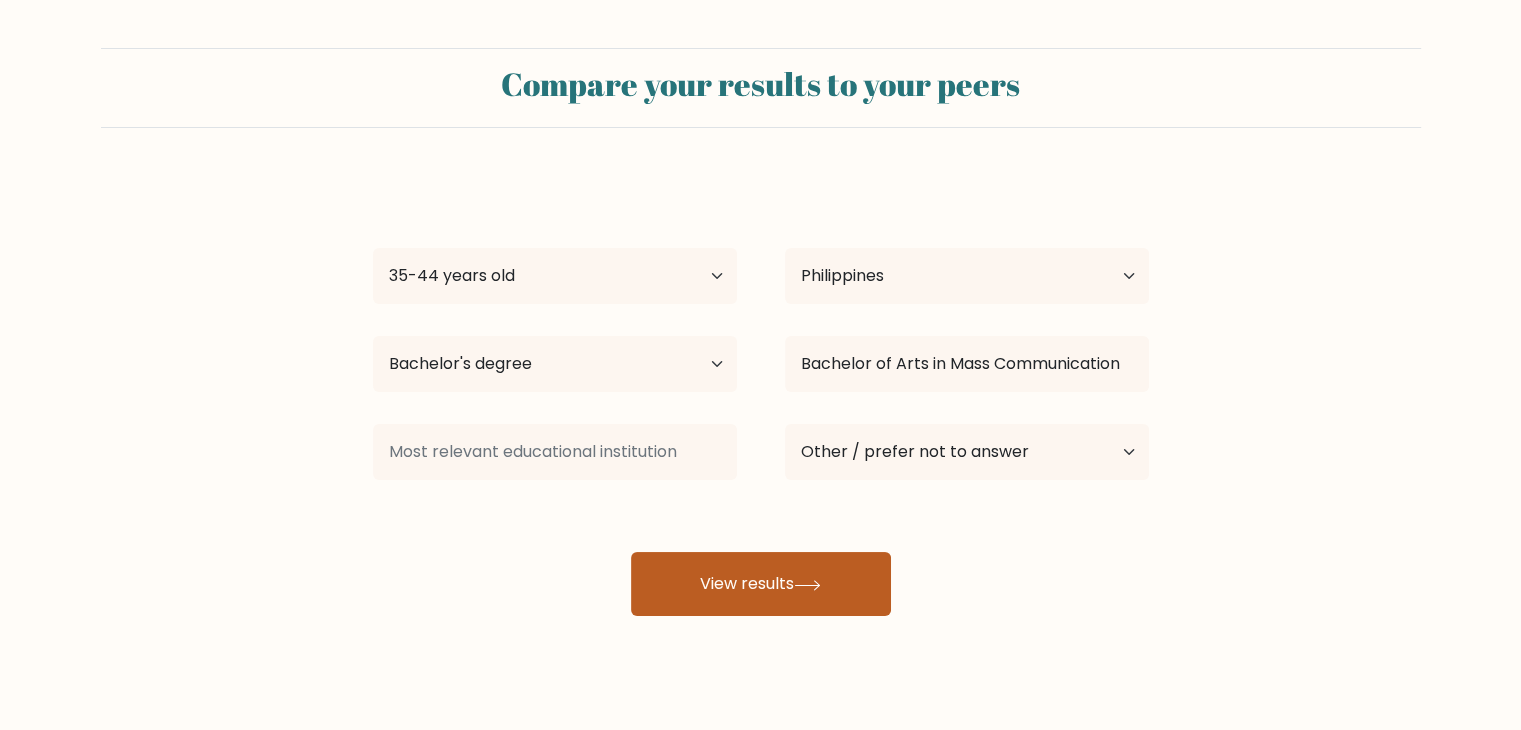 click on "View results" at bounding box center (761, 584) 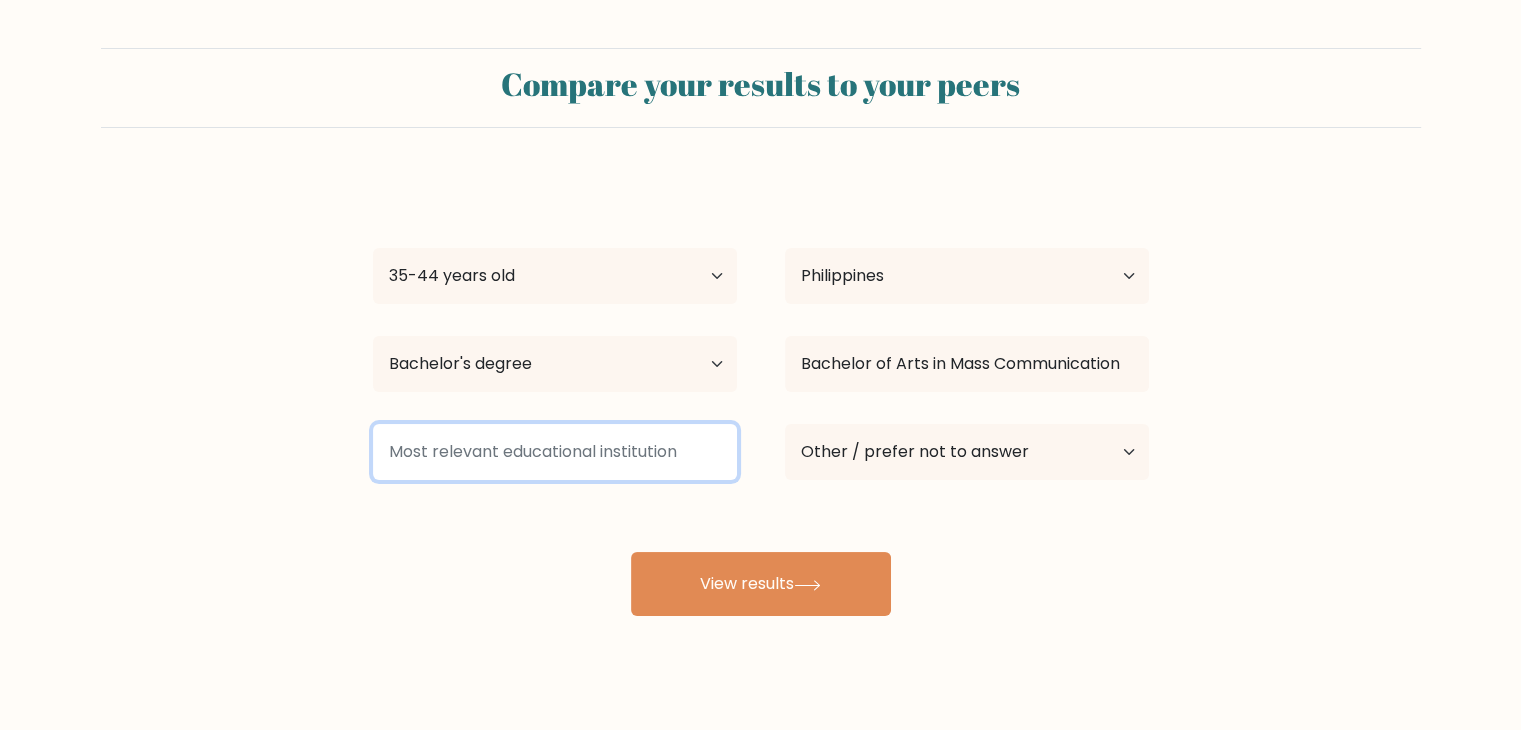 click at bounding box center (555, 452) 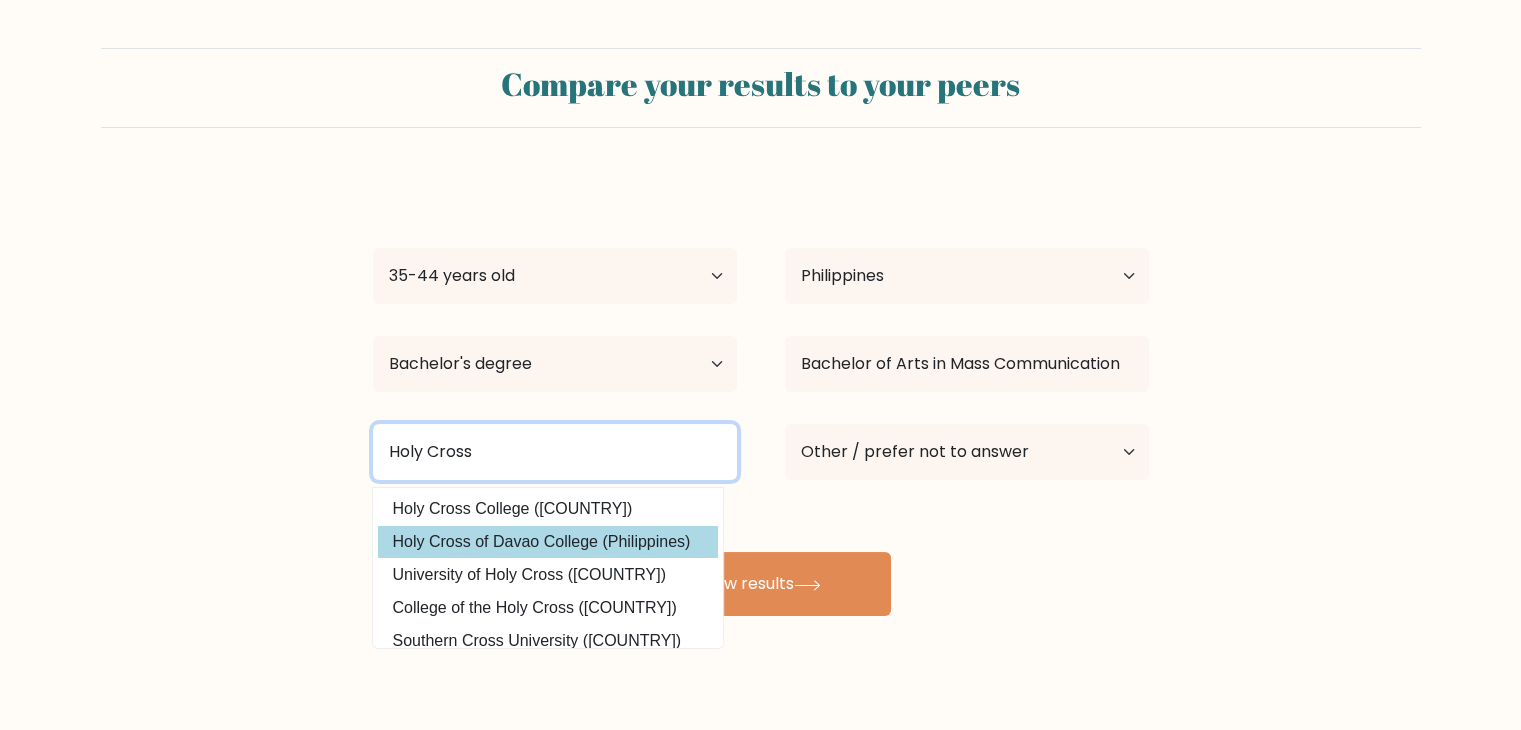 type on "Holy Cross" 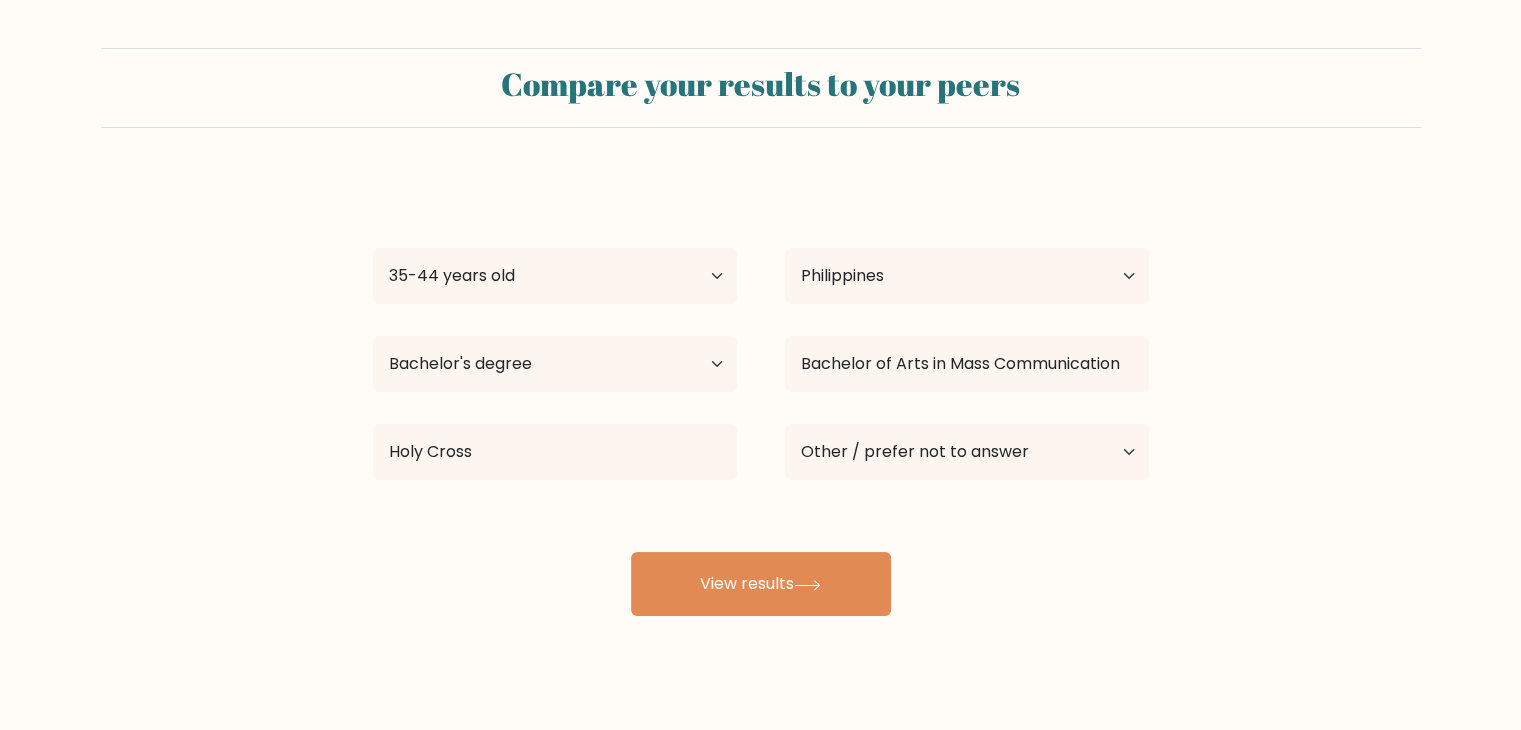 click on "Merjette
Yerro
Age
Under 18 years old
18-24 years old
25-34 years old
35-44 years old
45-54 years old
55-64 years old
65 years old and above
Country
Afghanistan
Albania
Algeria
American Samoa
Andorra
Angola
Anguilla
Antarctica
Antigua and Barbuda
Argentina
Armenia
Aruba
Australia
Austria
Azerbaijan
Bahamas
Bahrain
Bangladesh
Barbados
Belarus
Belgium
Belize
Benin
Bermuda
Bhutan
Bolivia
Bonaire, Sint Eustatius and Saba
Bosnia and Herzegovina
Botswana
Bouvet Island
Brazil
Brunei" at bounding box center [761, 396] 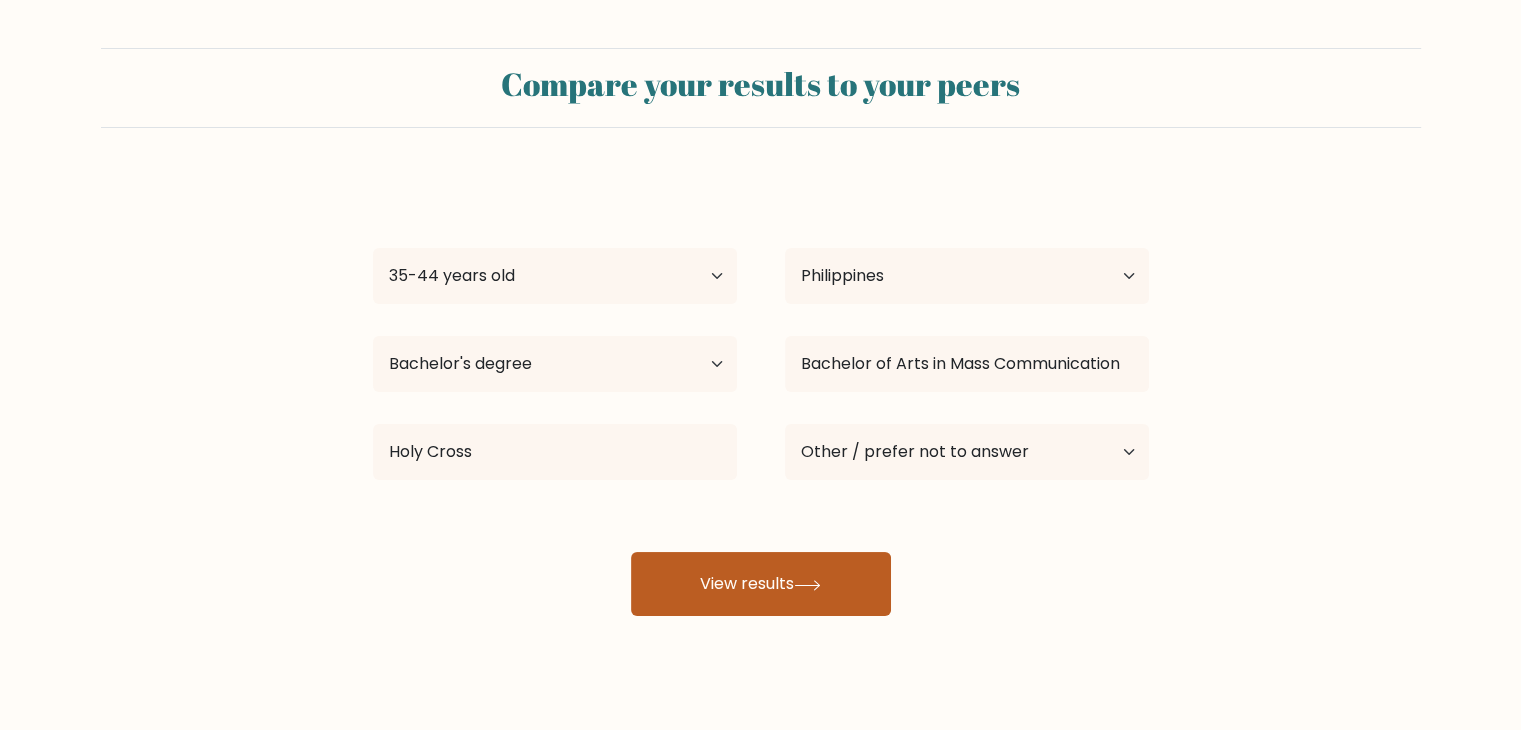 click on "View results" at bounding box center [761, 584] 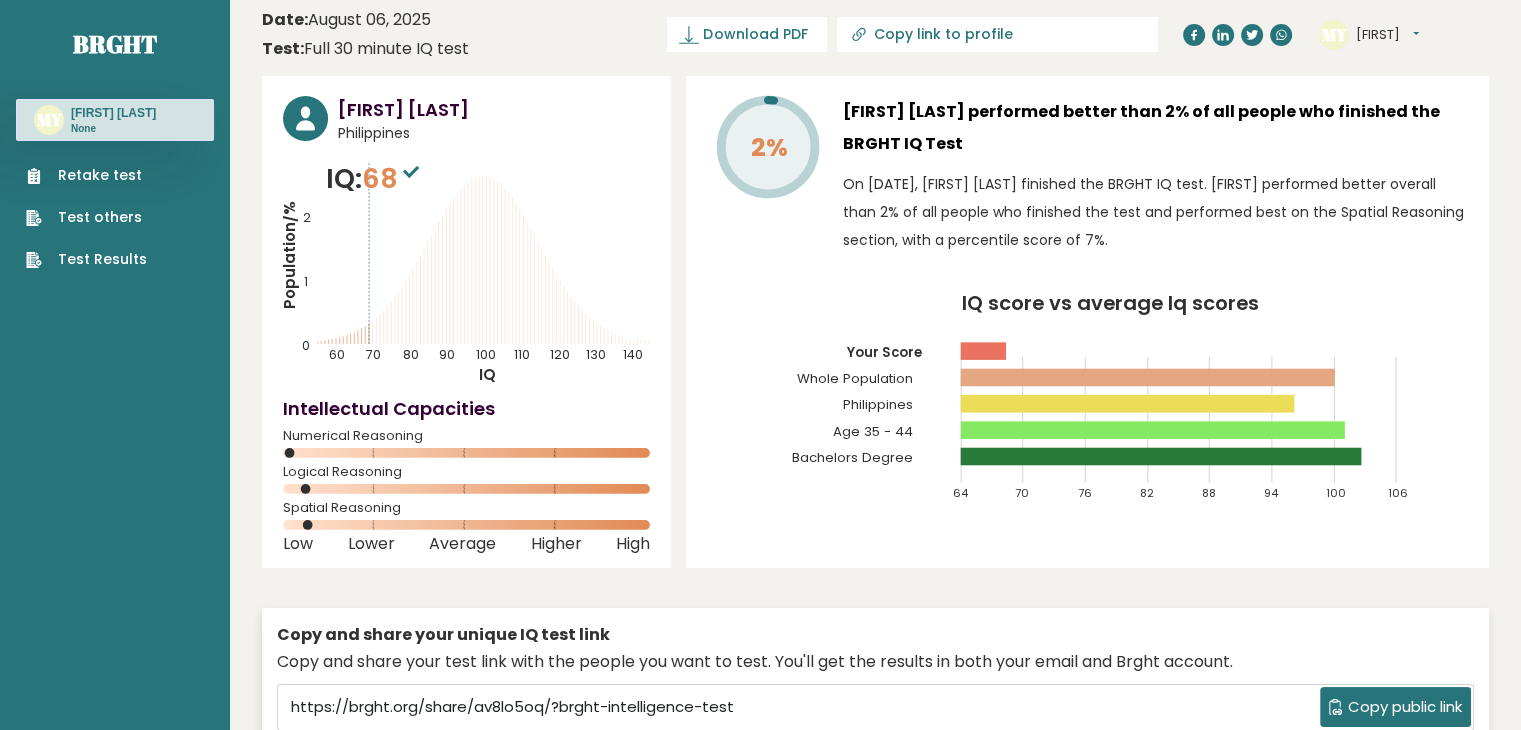 scroll, scrollTop: 0, scrollLeft: 0, axis: both 